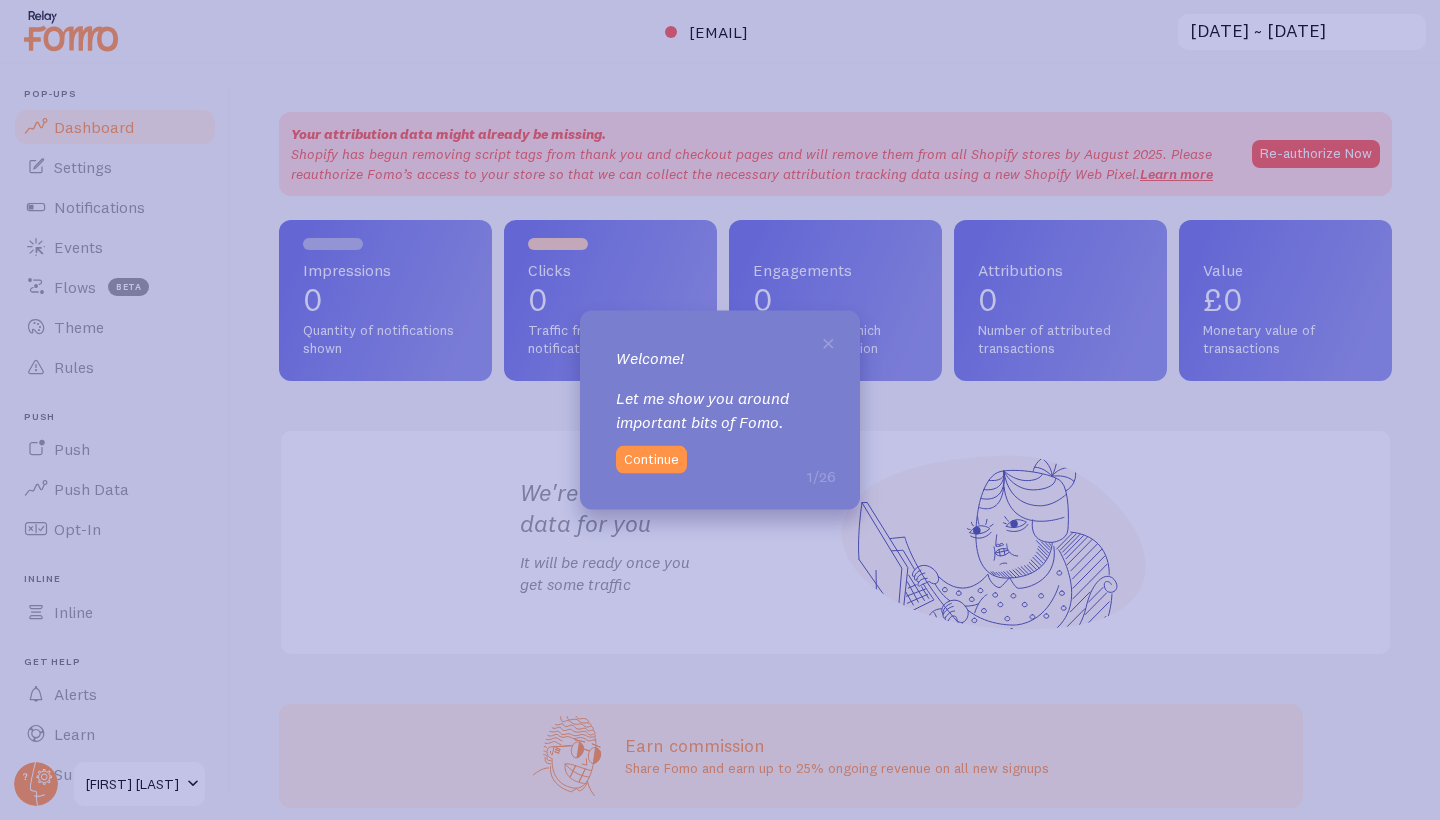 scroll, scrollTop: 0, scrollLeft: 0, axis: both 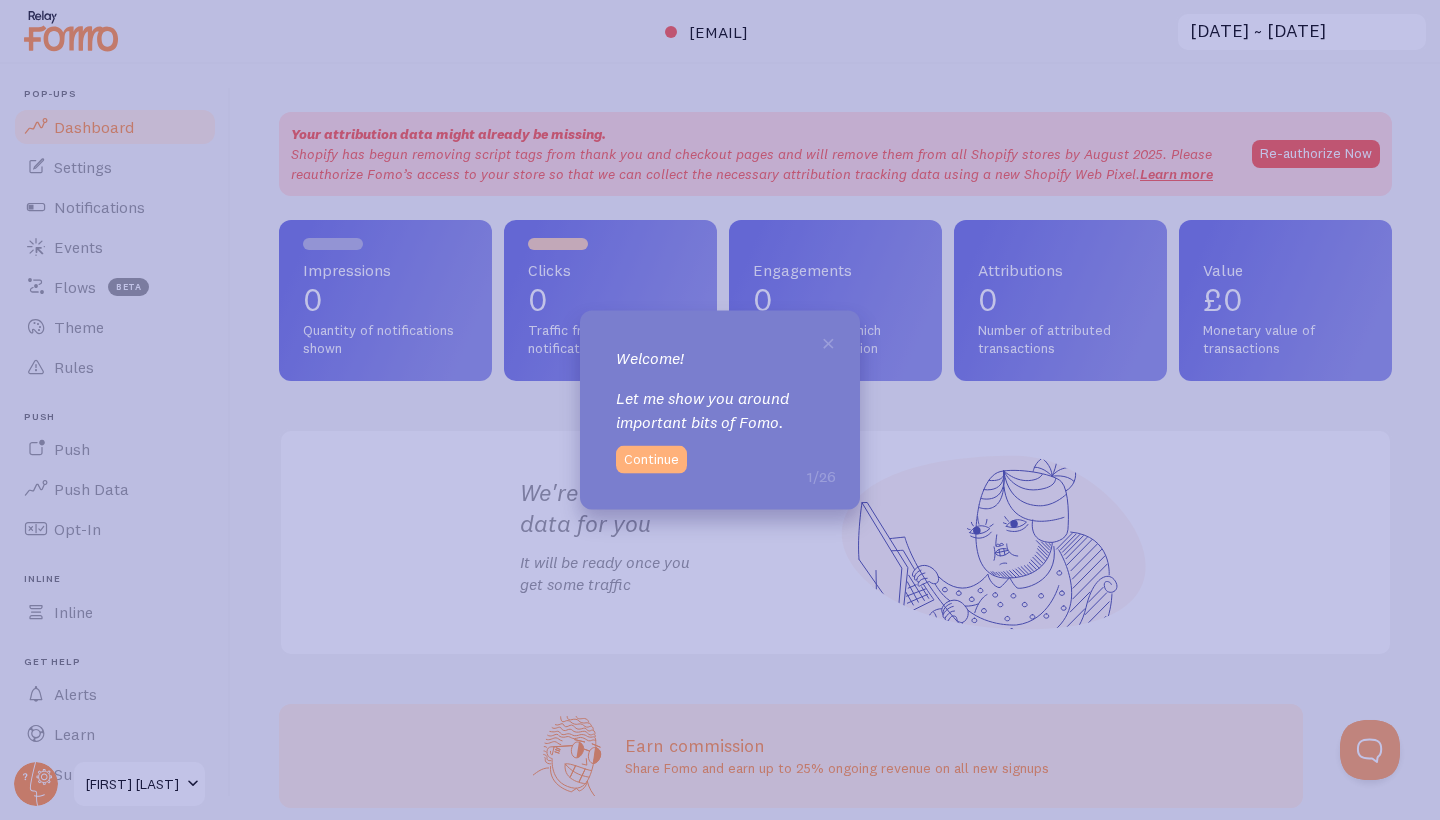 click on "Continue" at bounding box center [651, 459] 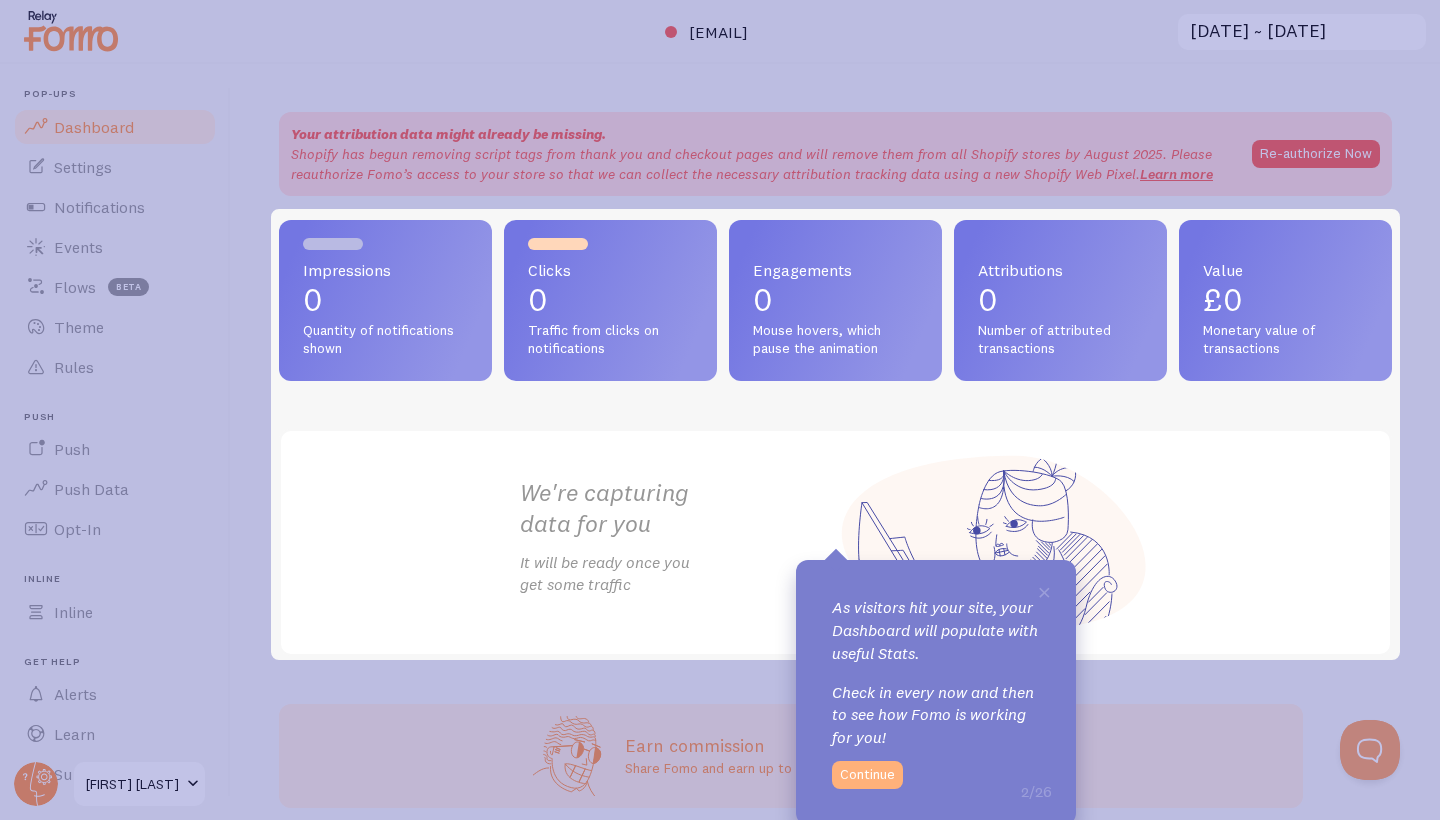 click on "Continue" at bounding box center [867, 775] 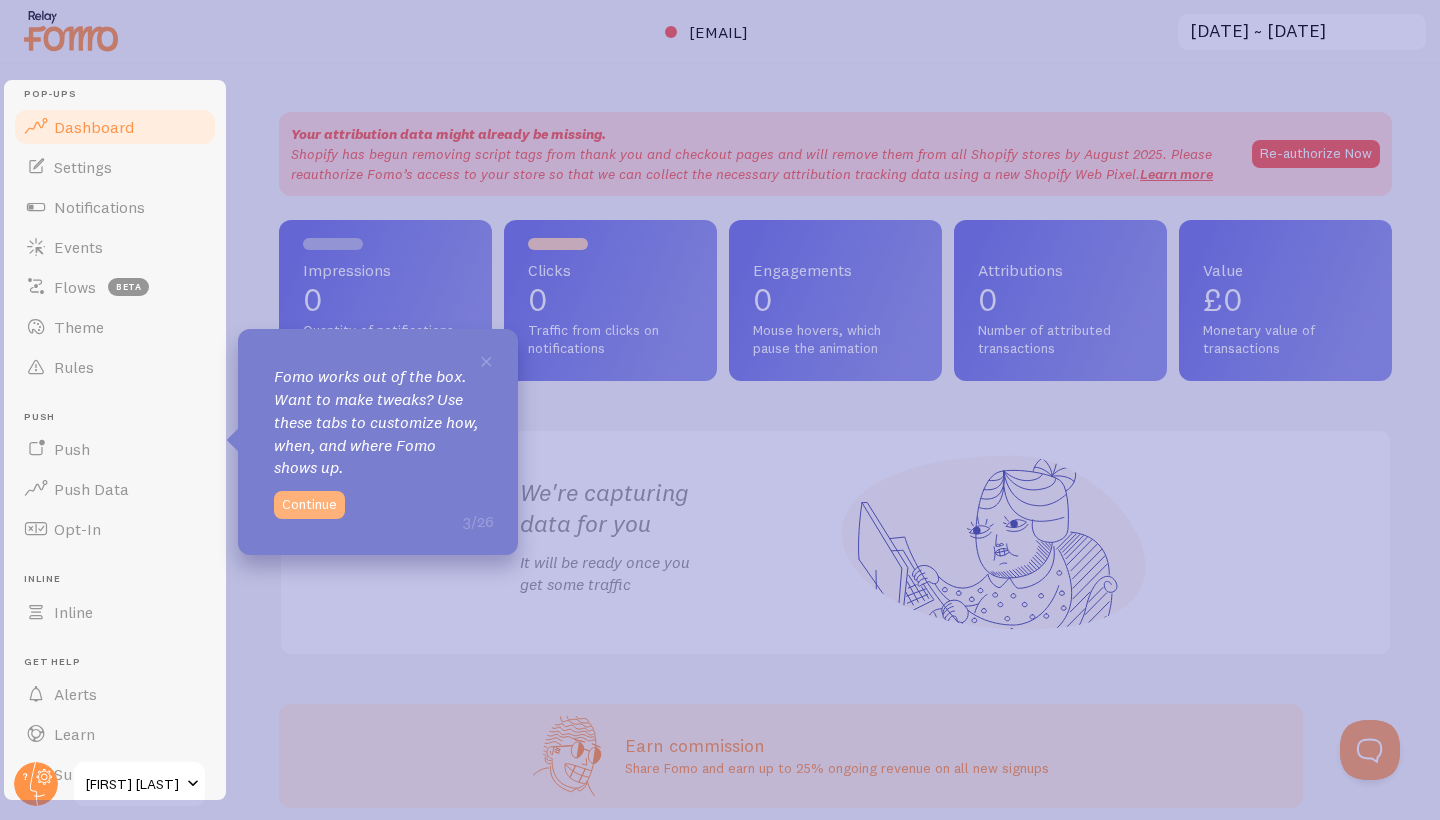 click on "Continue" at bounding box center [309, 505] 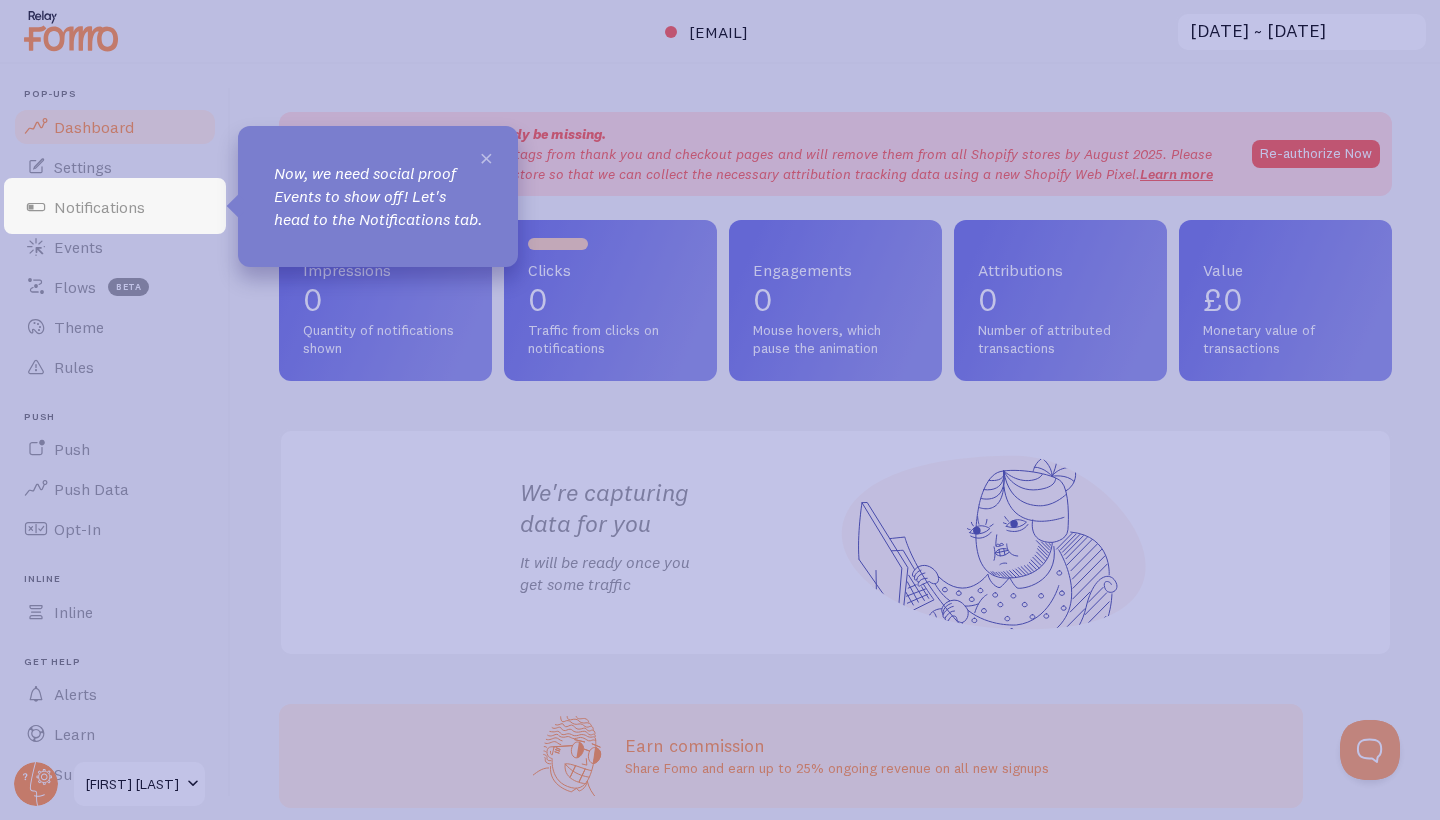 click on "×" at bounding box center [486, 157] 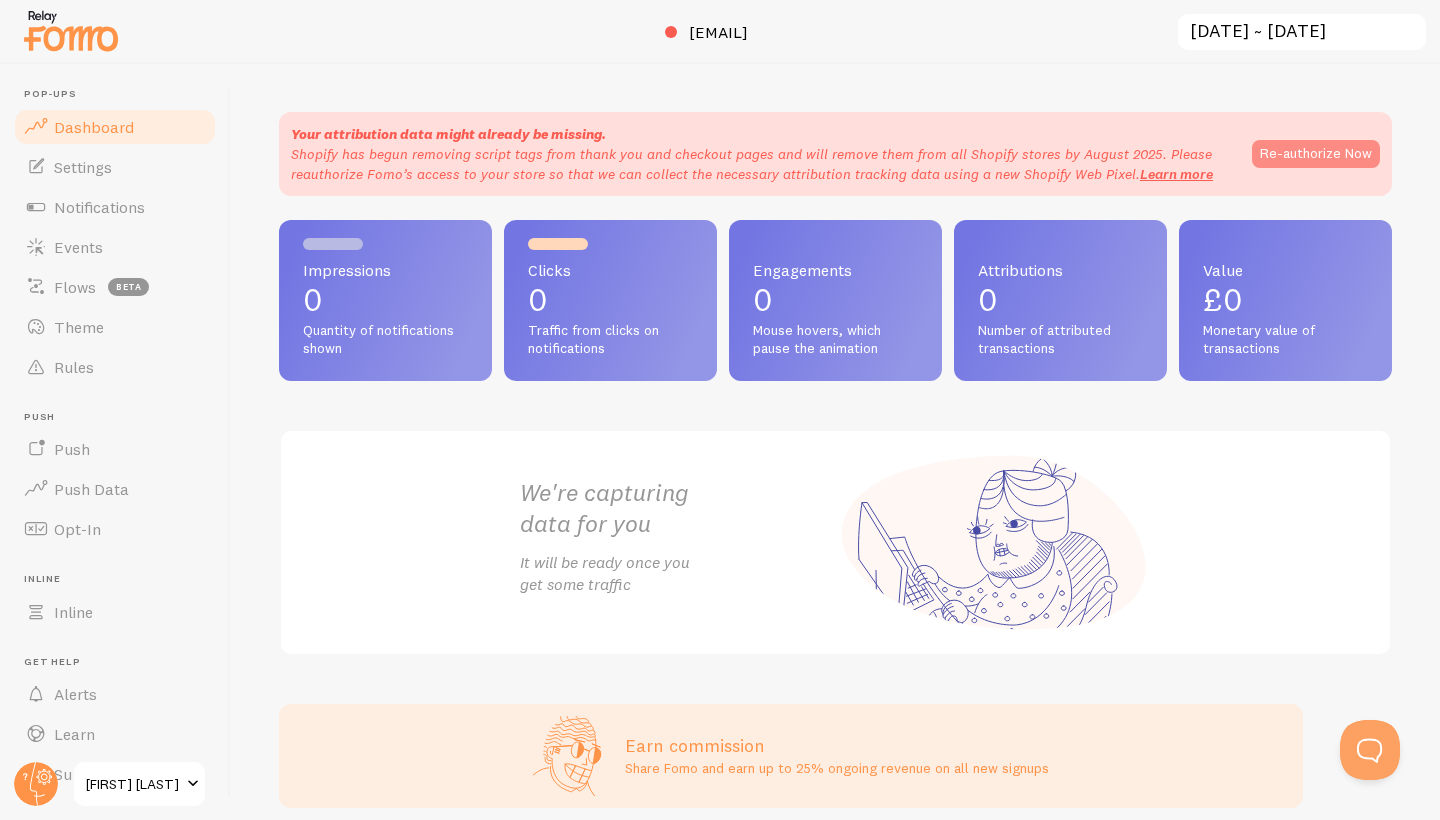 click on "Re-authorize Now" at bounding box center [1316, 154] 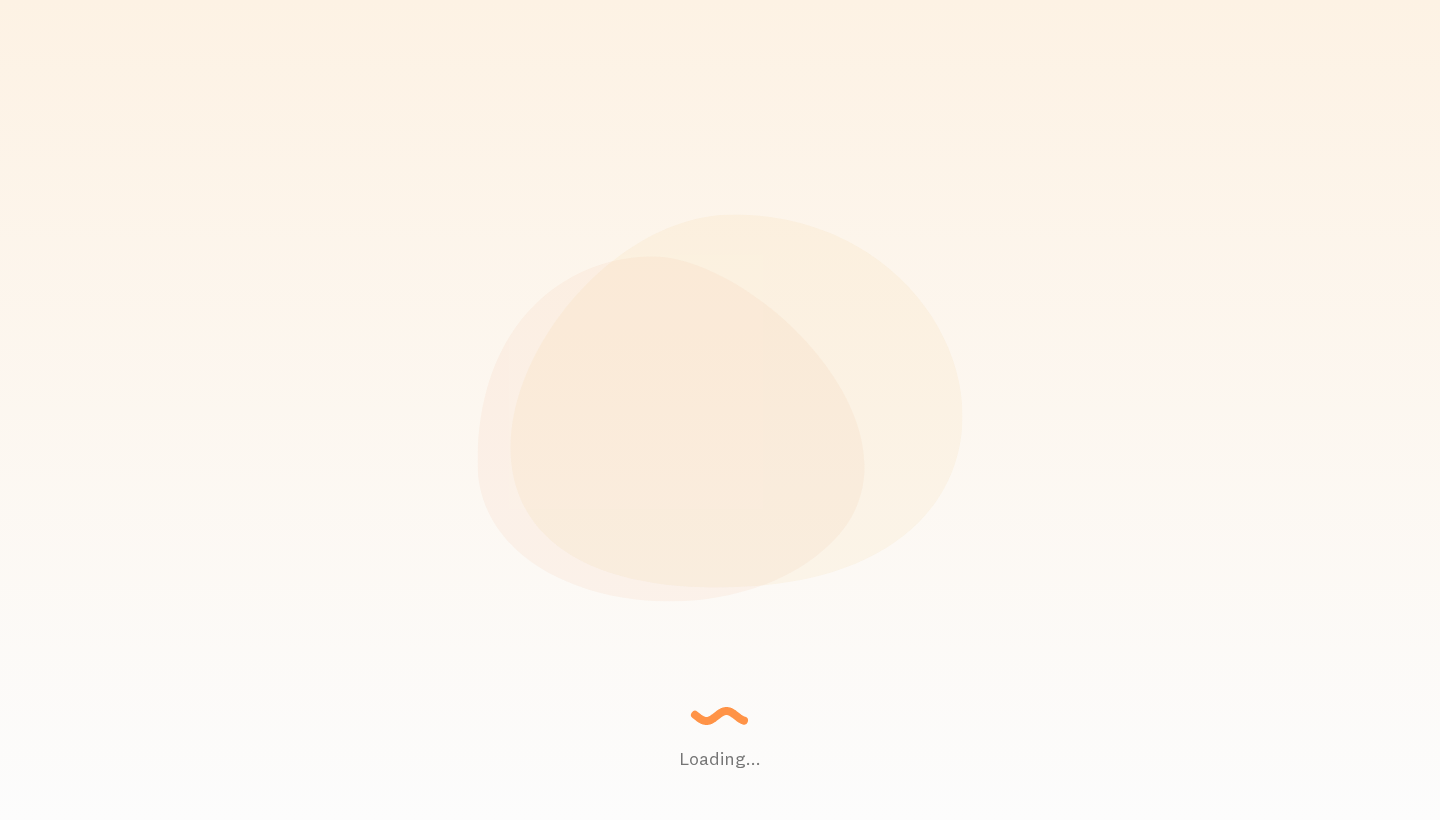 scroll, scrollTop: 0, scrollLeft: 0, axis: both 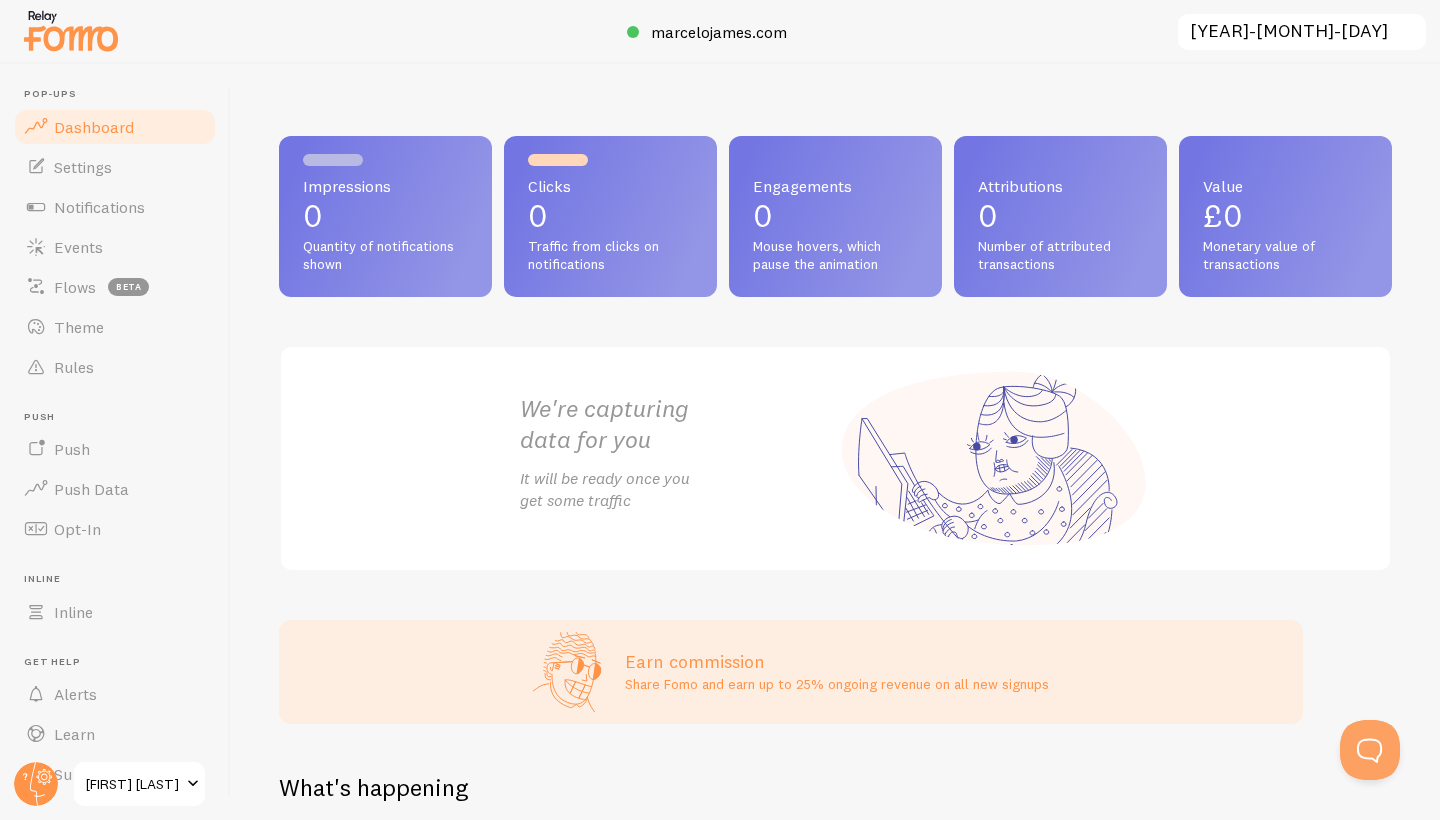 click on "0" at bounding box center [610, 216] 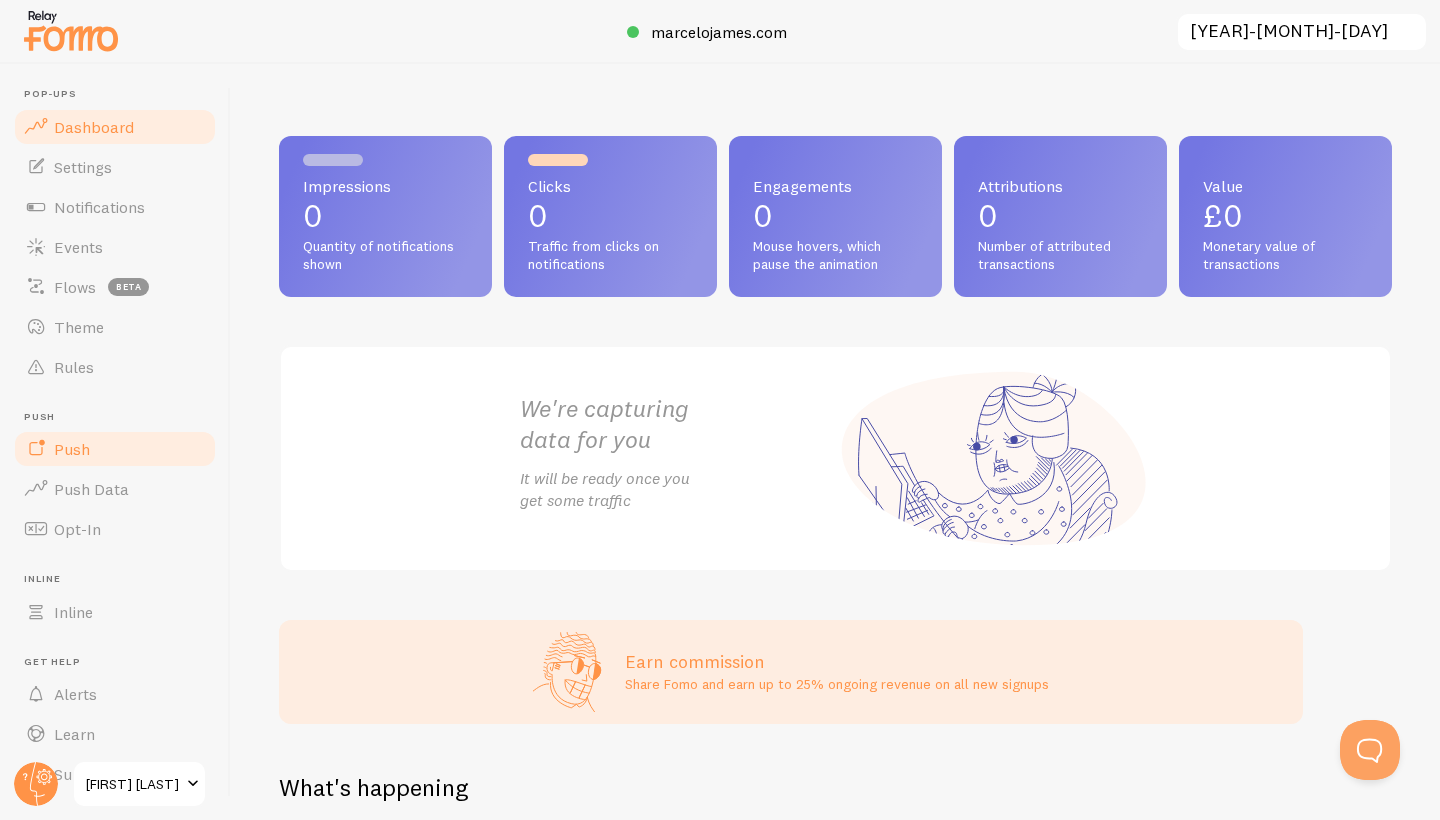 scroll, scrollTop: 0, scrollLeft: 0, axis: both 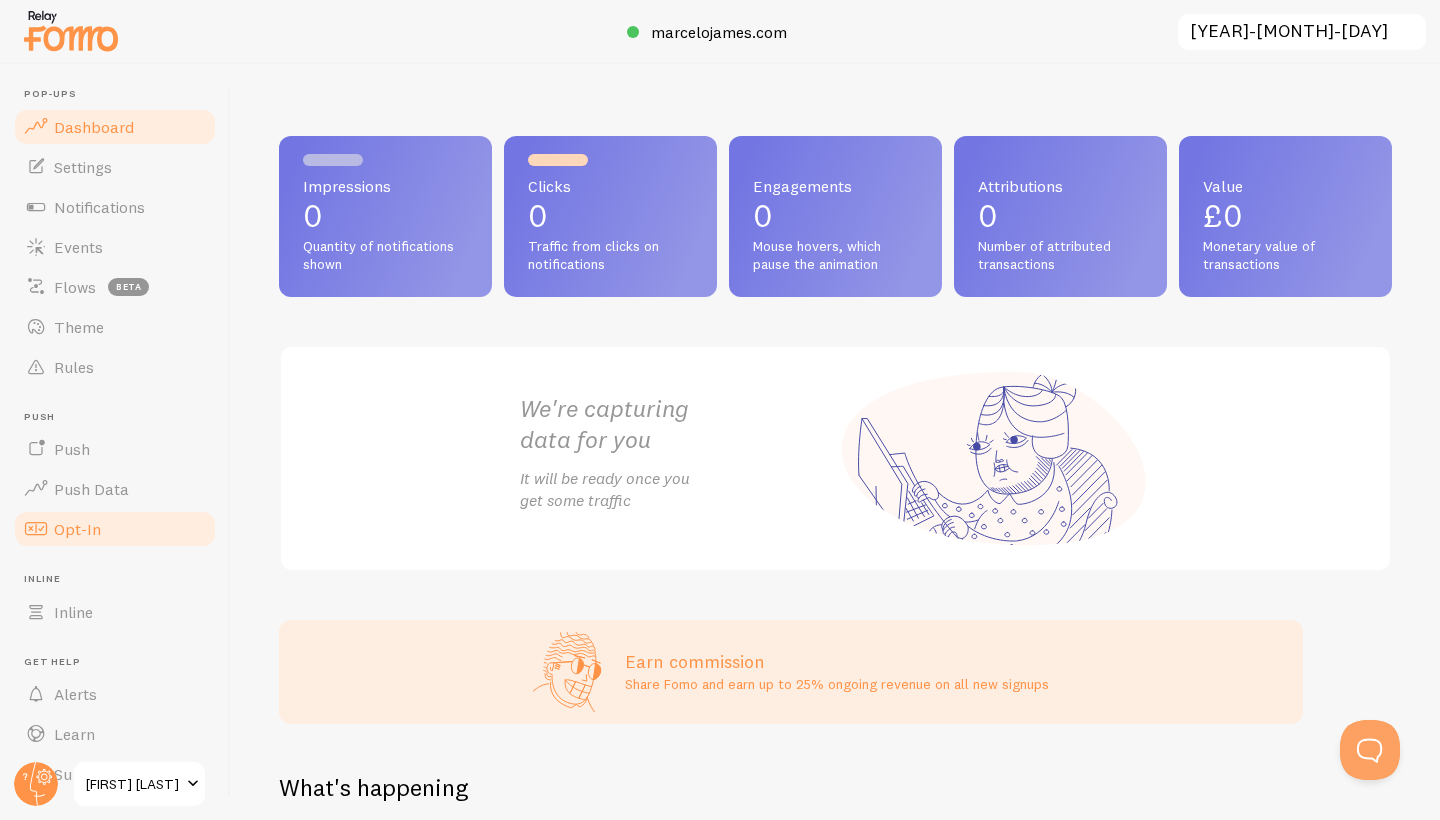 click on "Opt-In" at bounding box center [77, 529] 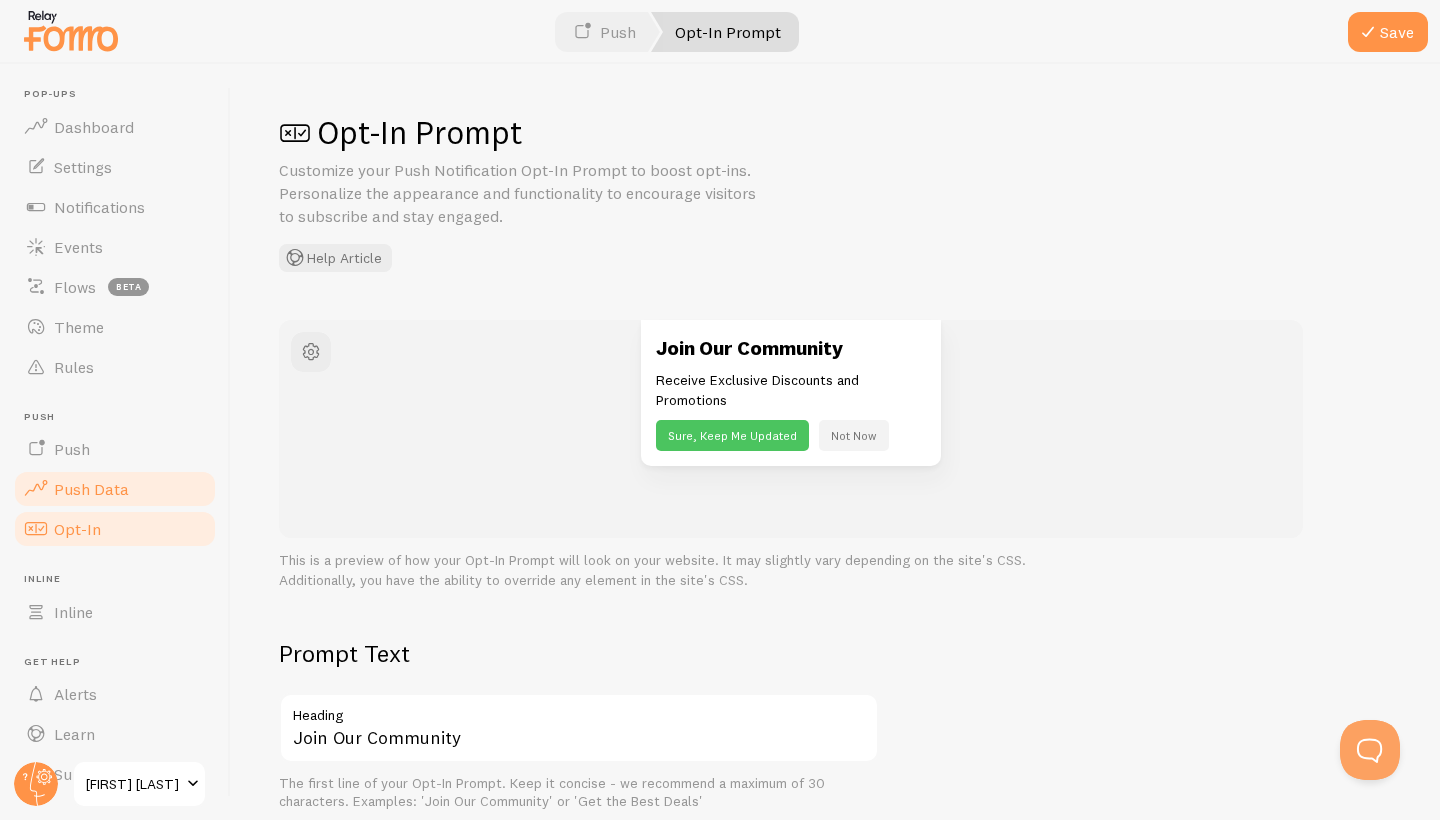 click on "Push Data" at bounding box center (91, 489) 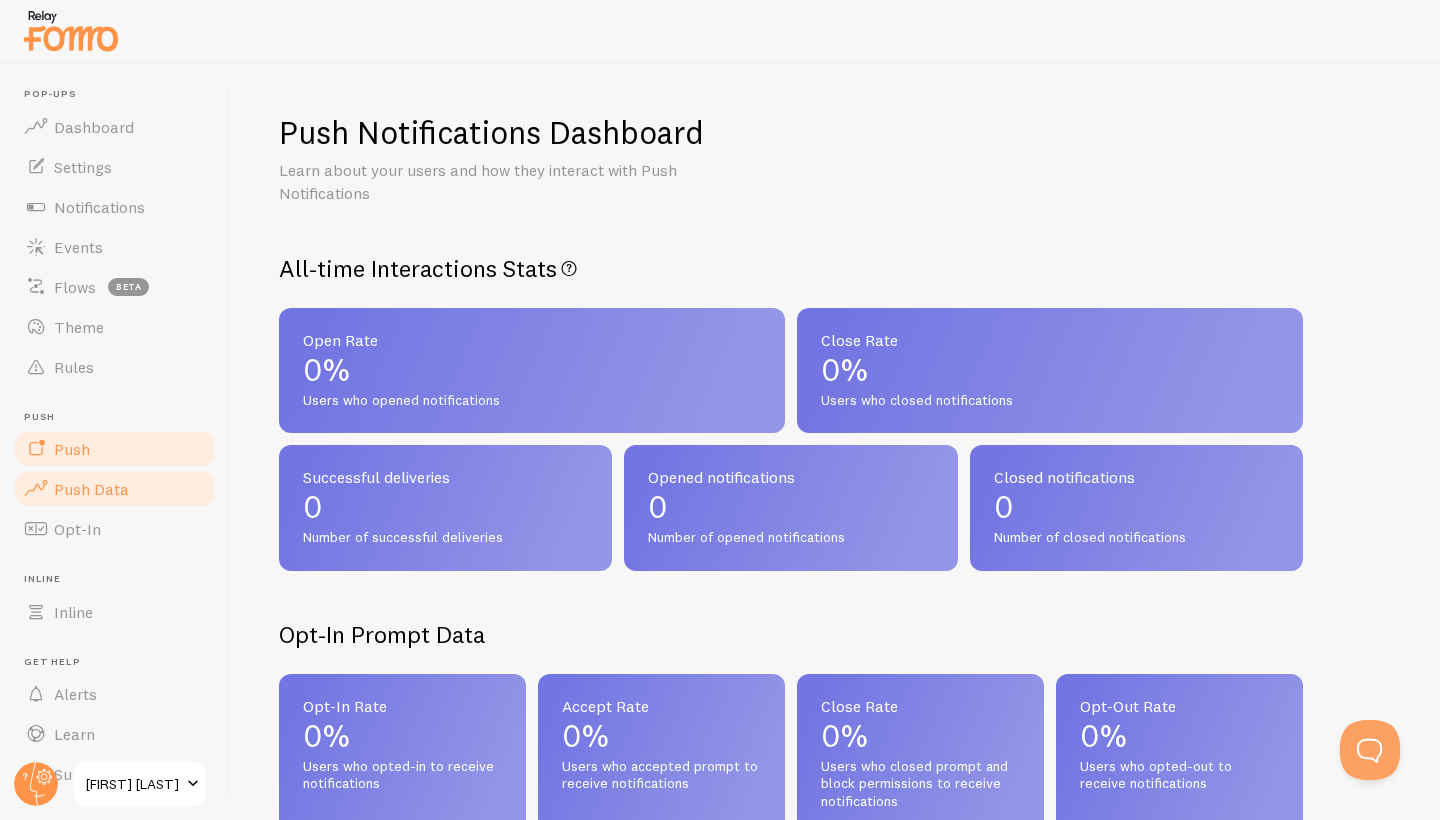 click on "Push" at bounding box center [72, 449] 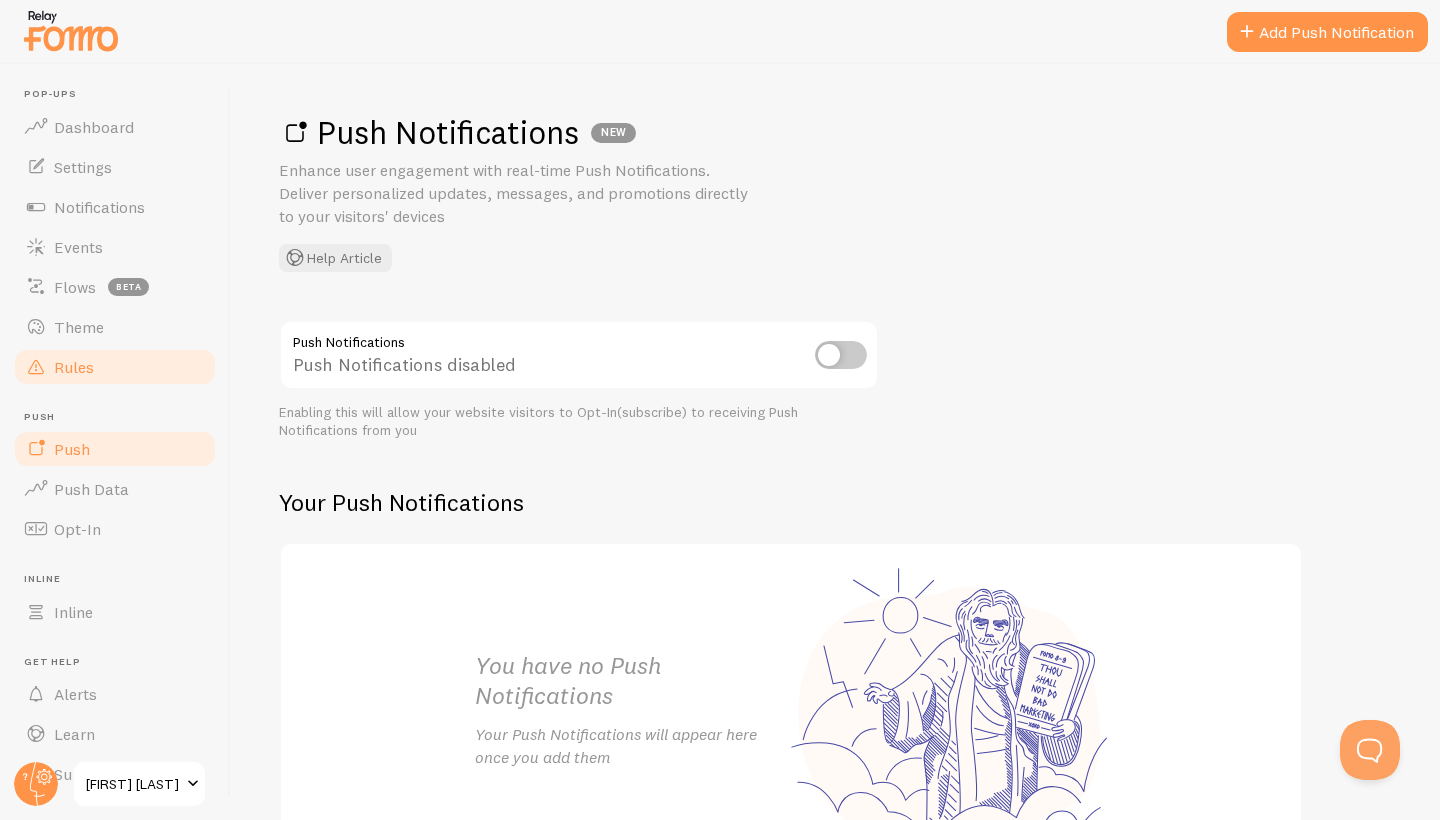 click on "Rules" at bounding box center [74, 367] 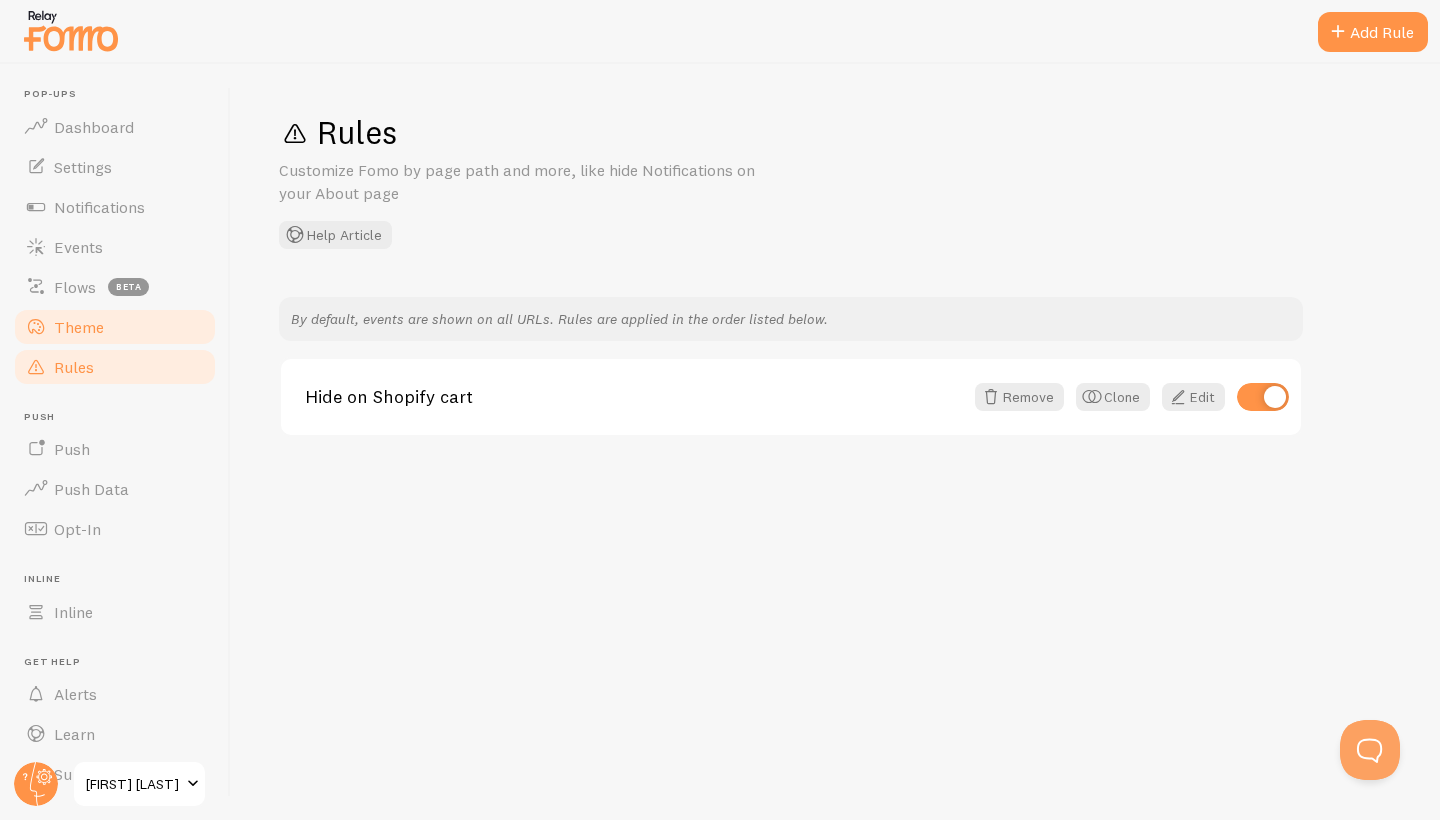 click on "Theme" at bounding box center [79, 327] 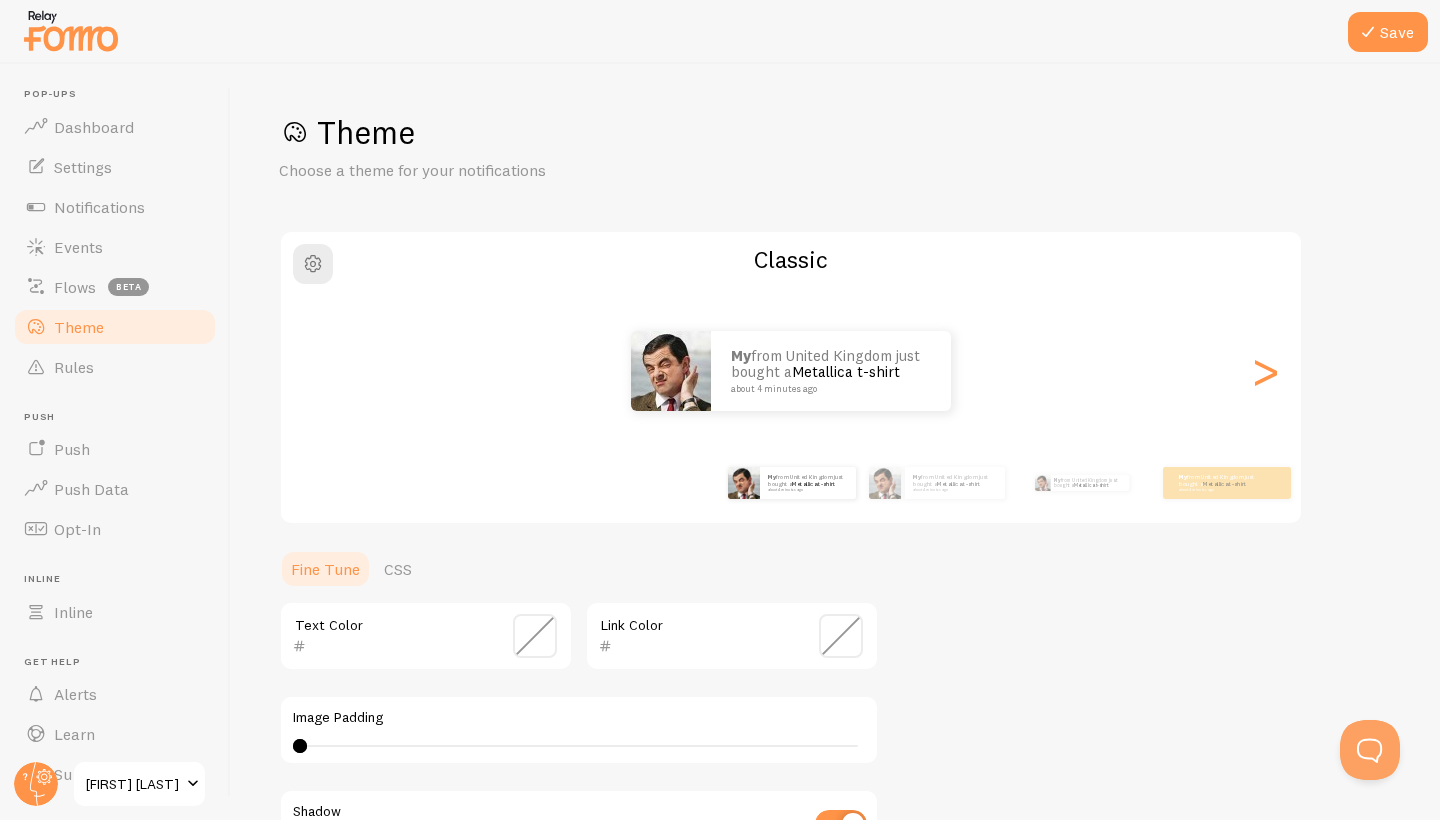 scroll, scrollTop: 0, scrollLeft: 0, axis: both 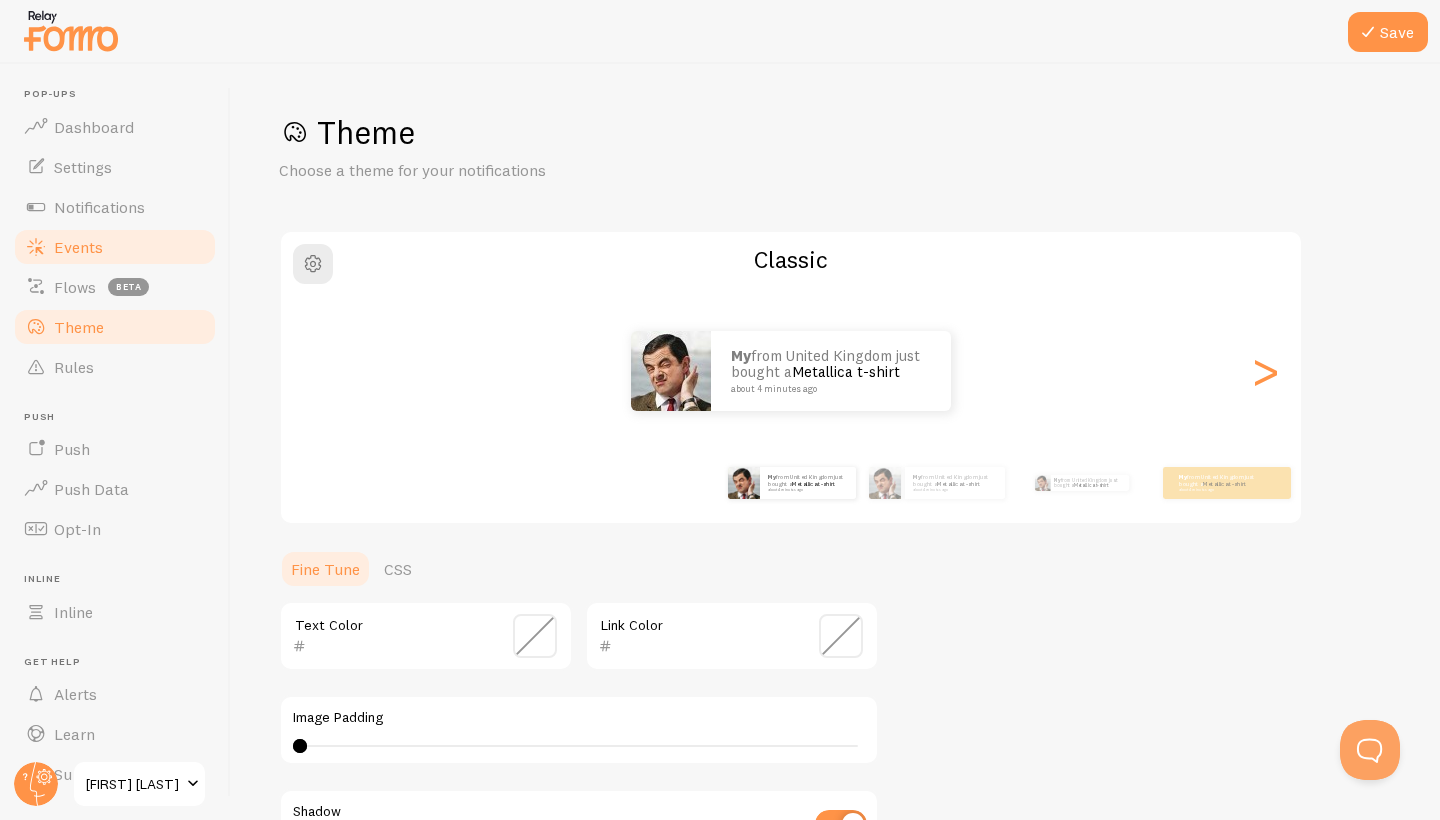 click on "Events" at bounding box center (78, 247) 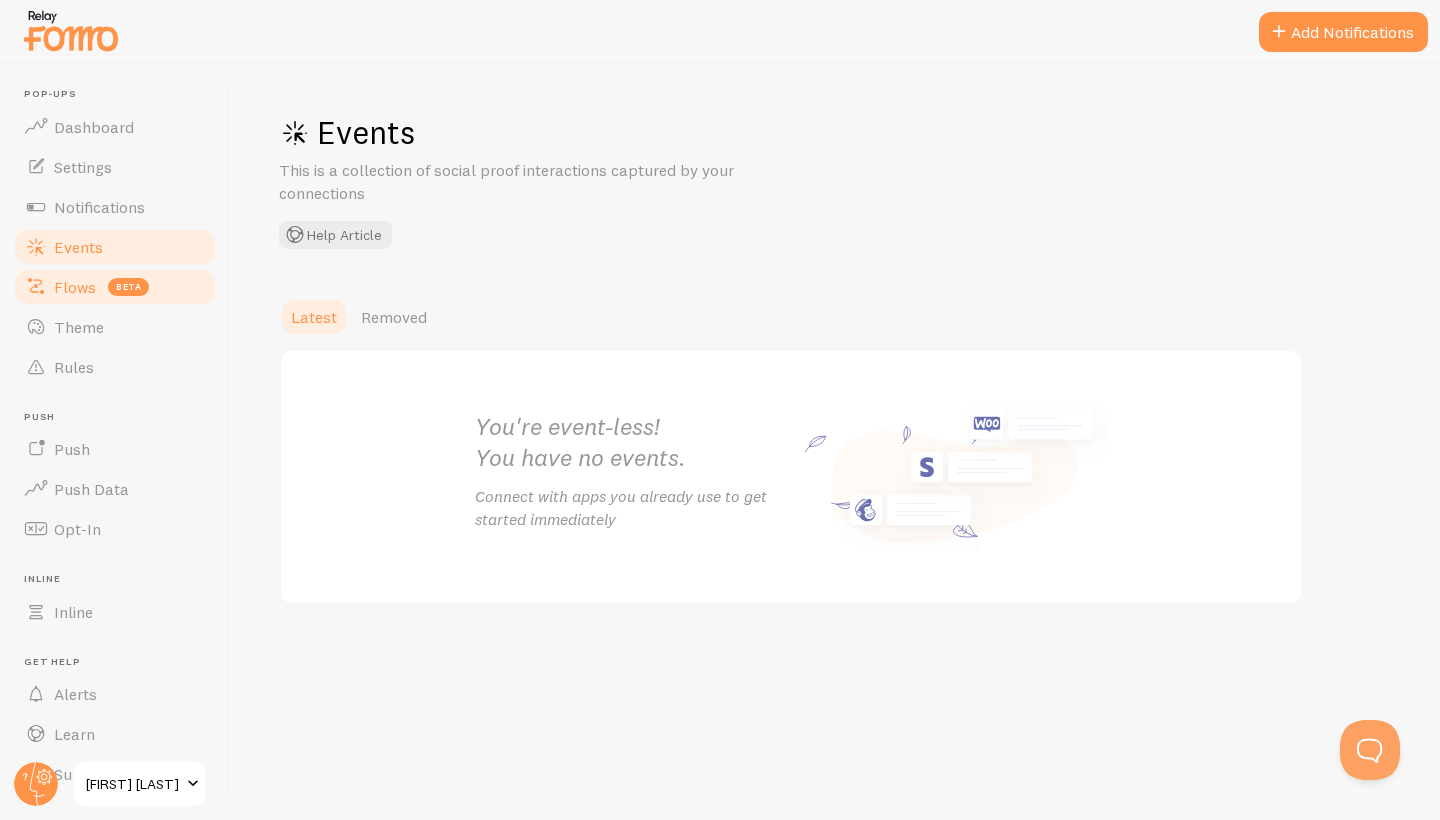 click on "Flows" at bounding box center [75, 287] 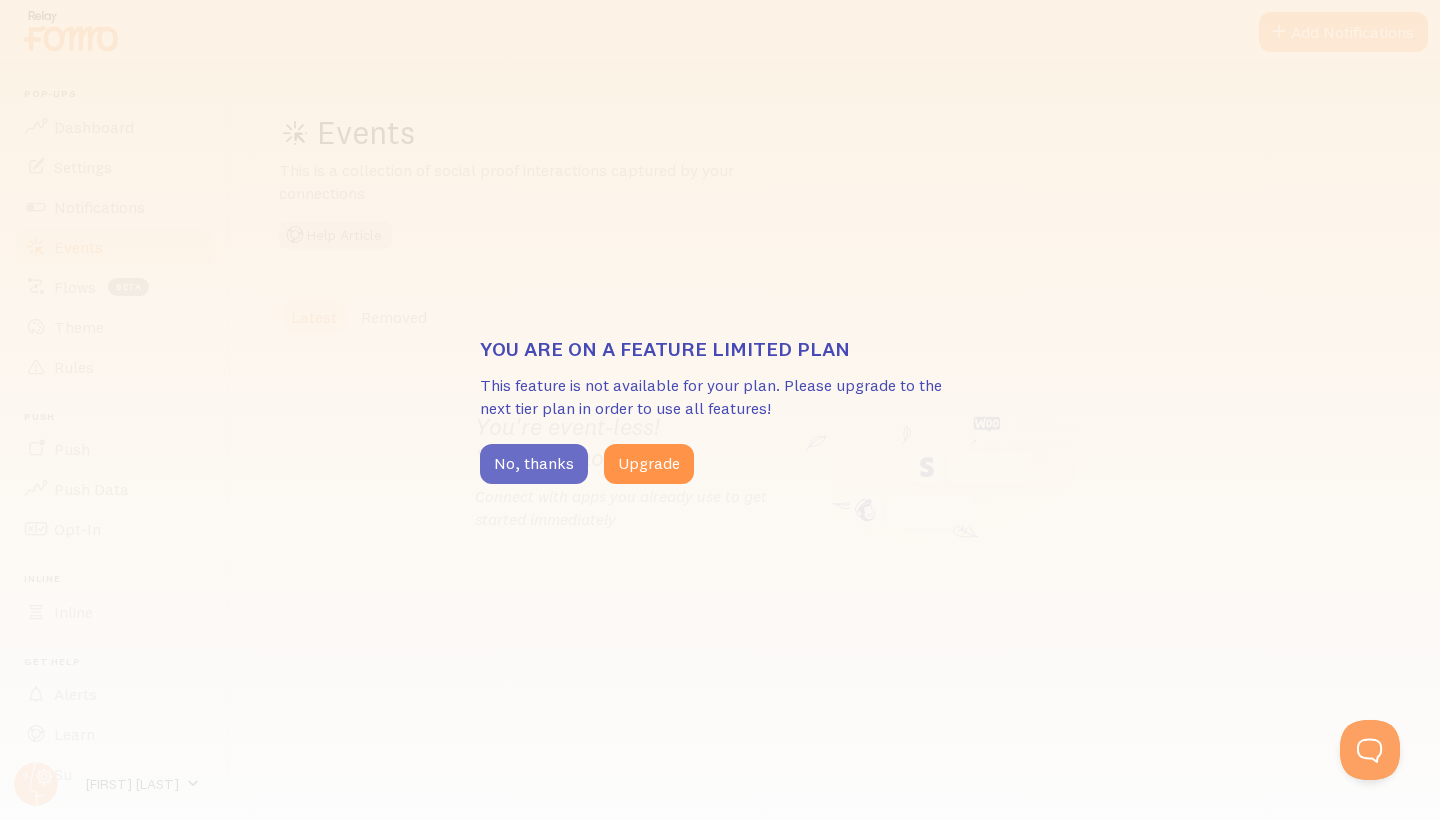 click on "No, thanks" at bounding box center (534, 464) 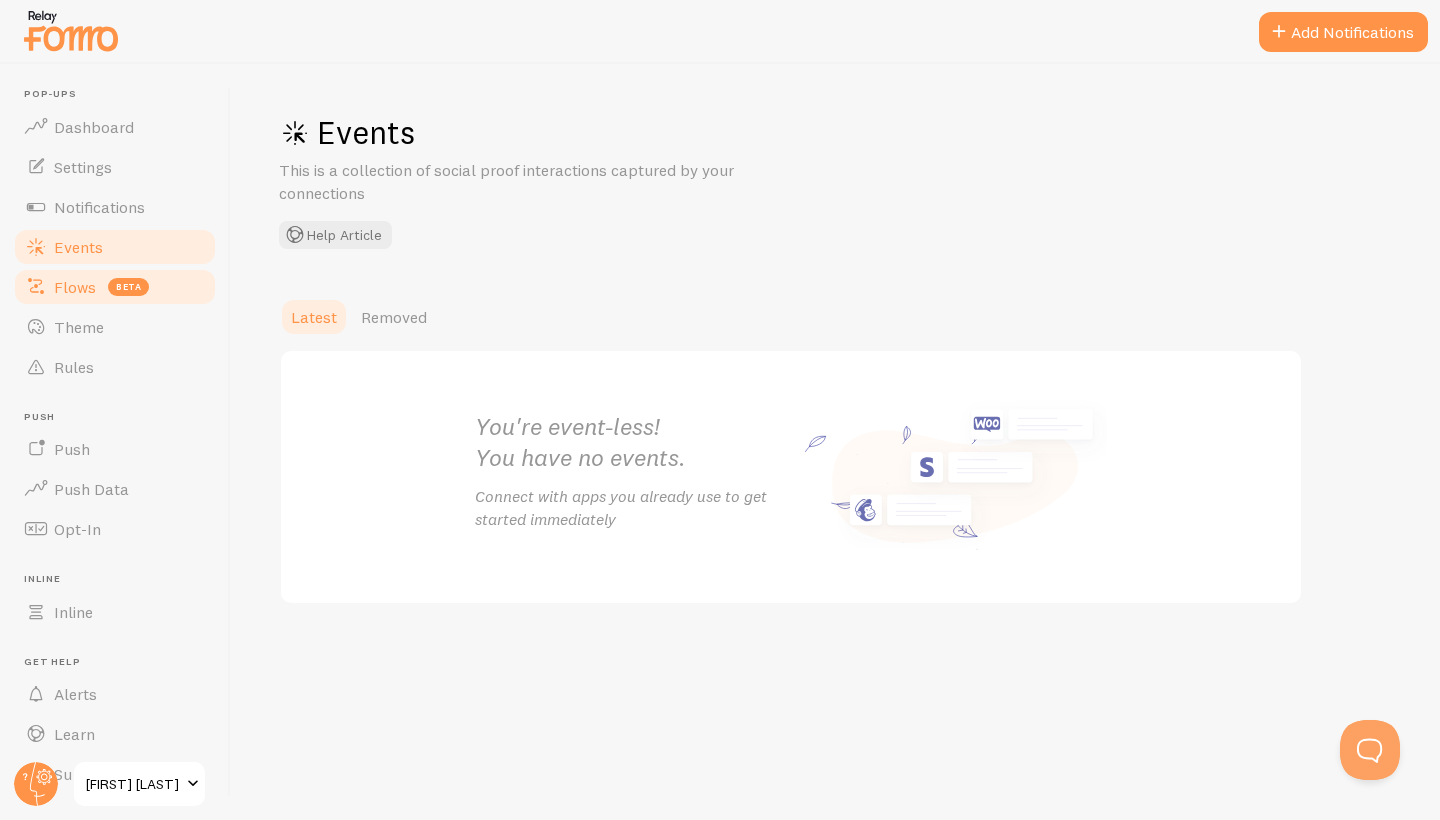 click on "beta" at bounding box center [128, 287] 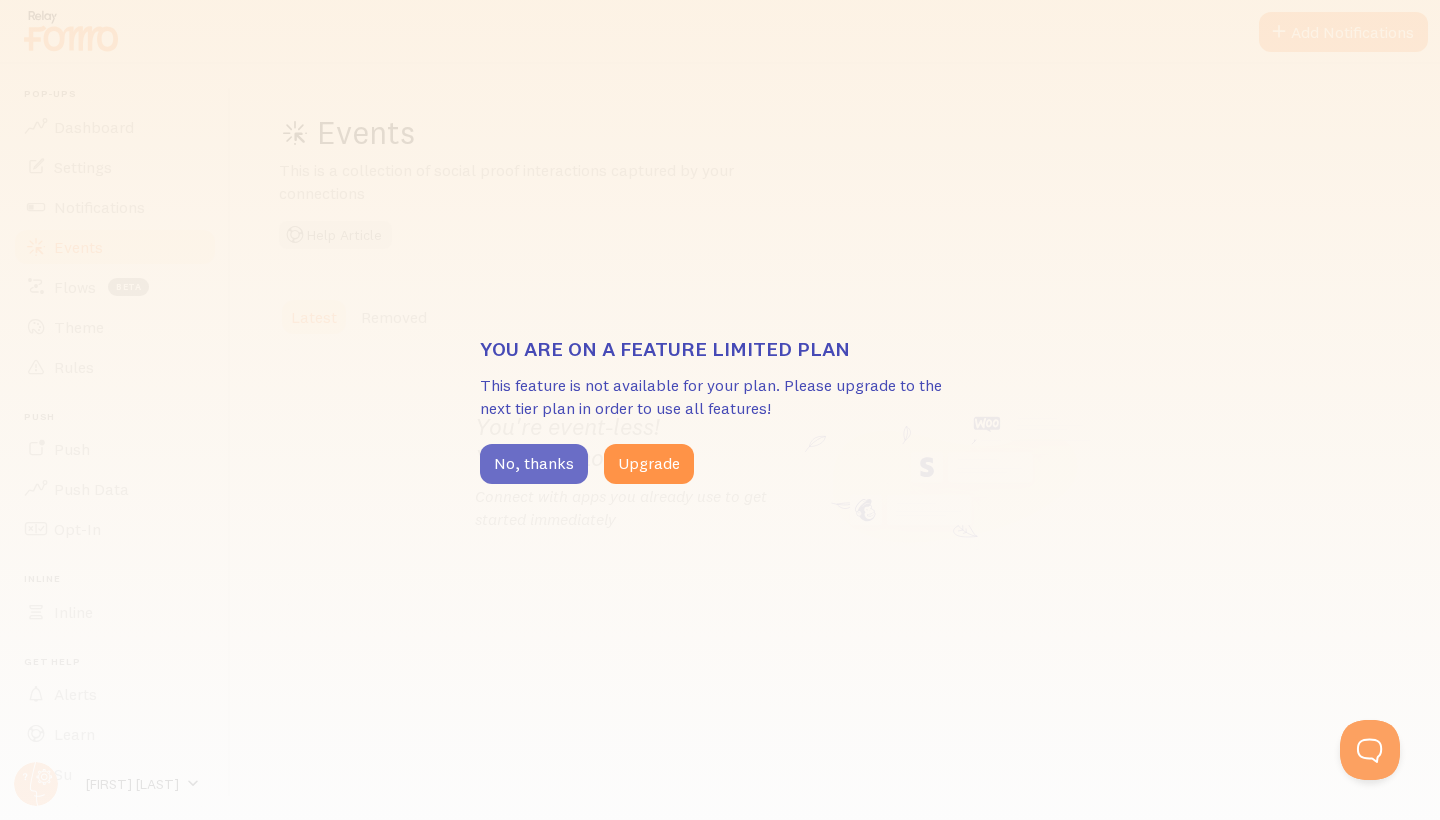 click on "No, thanks" at bounding box center [534, 464] 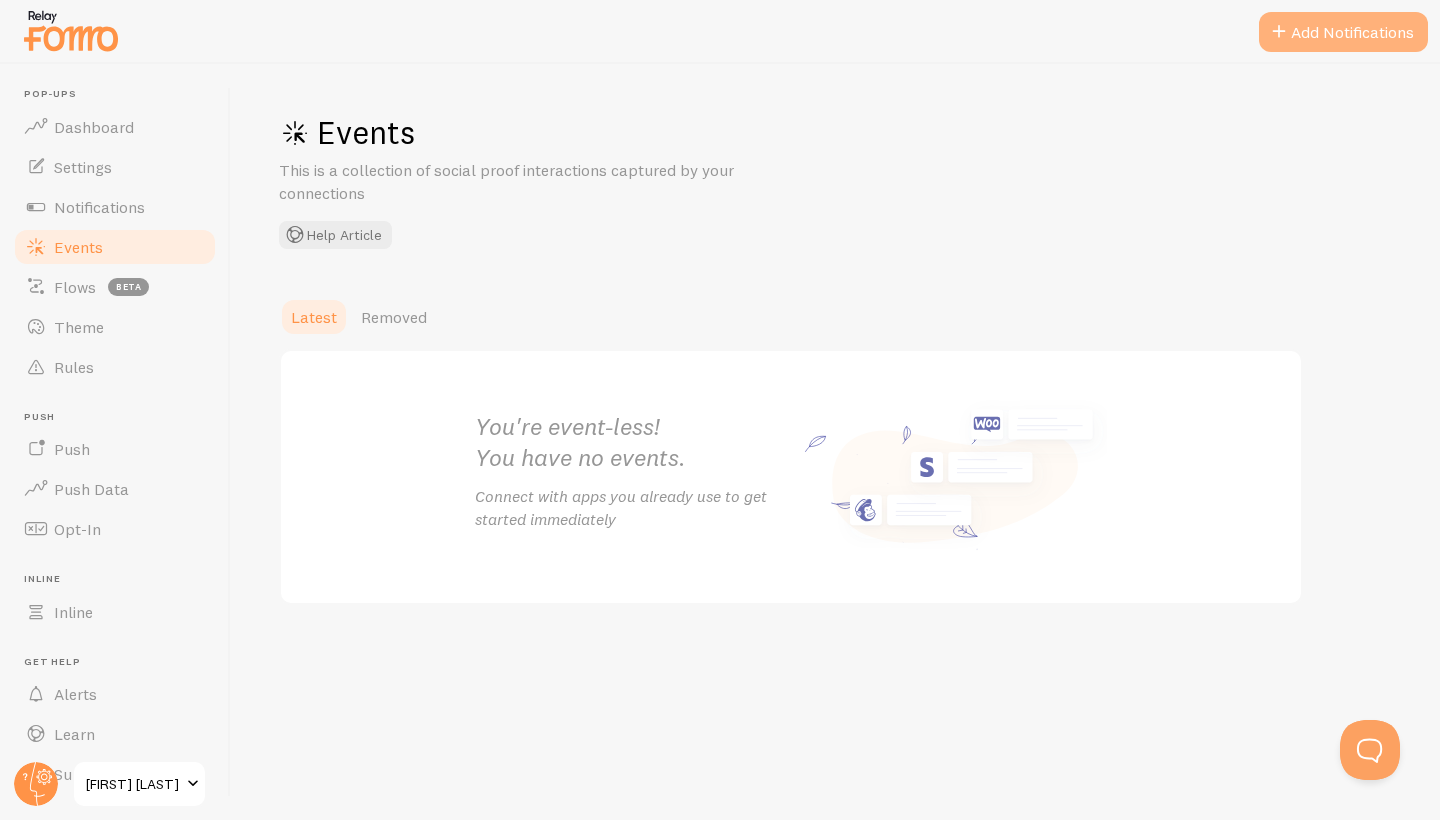 click on "Add Notifications" at bounding box center [1343, 32] 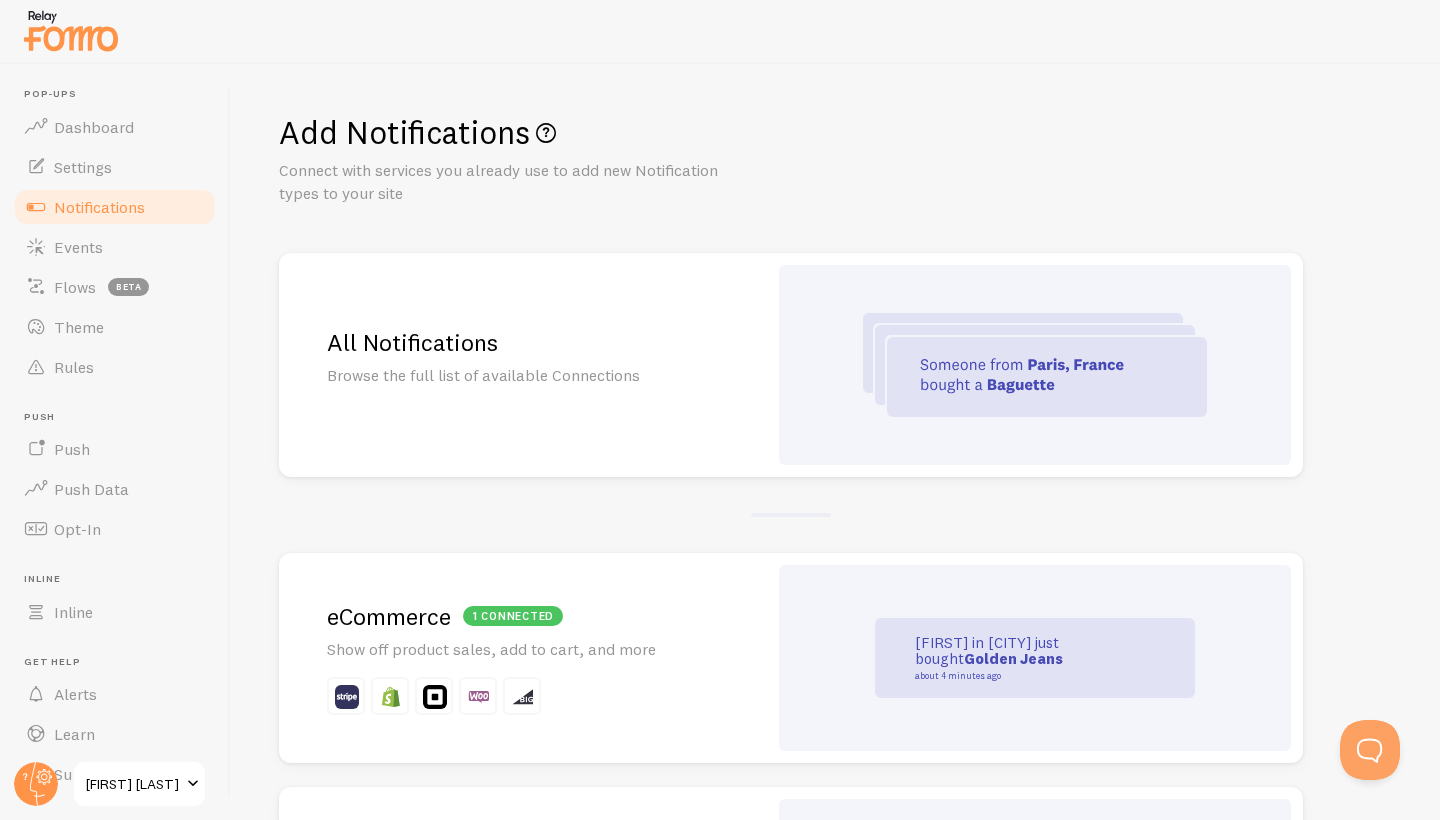 scroll, scrollTop: 0, scrollLeft: 0, axis: both 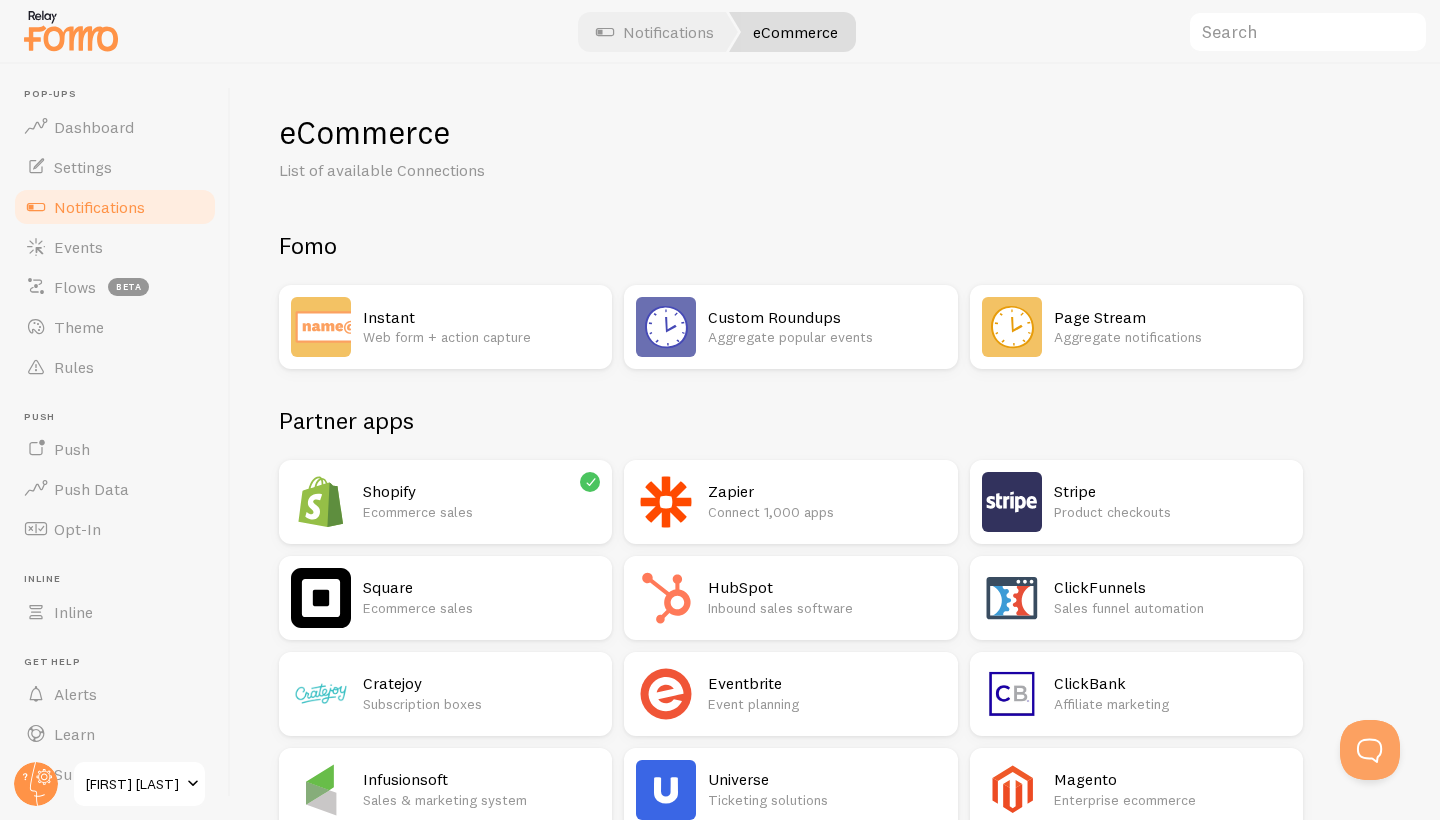 click on "Shopify" at bounding box center (481, 491) 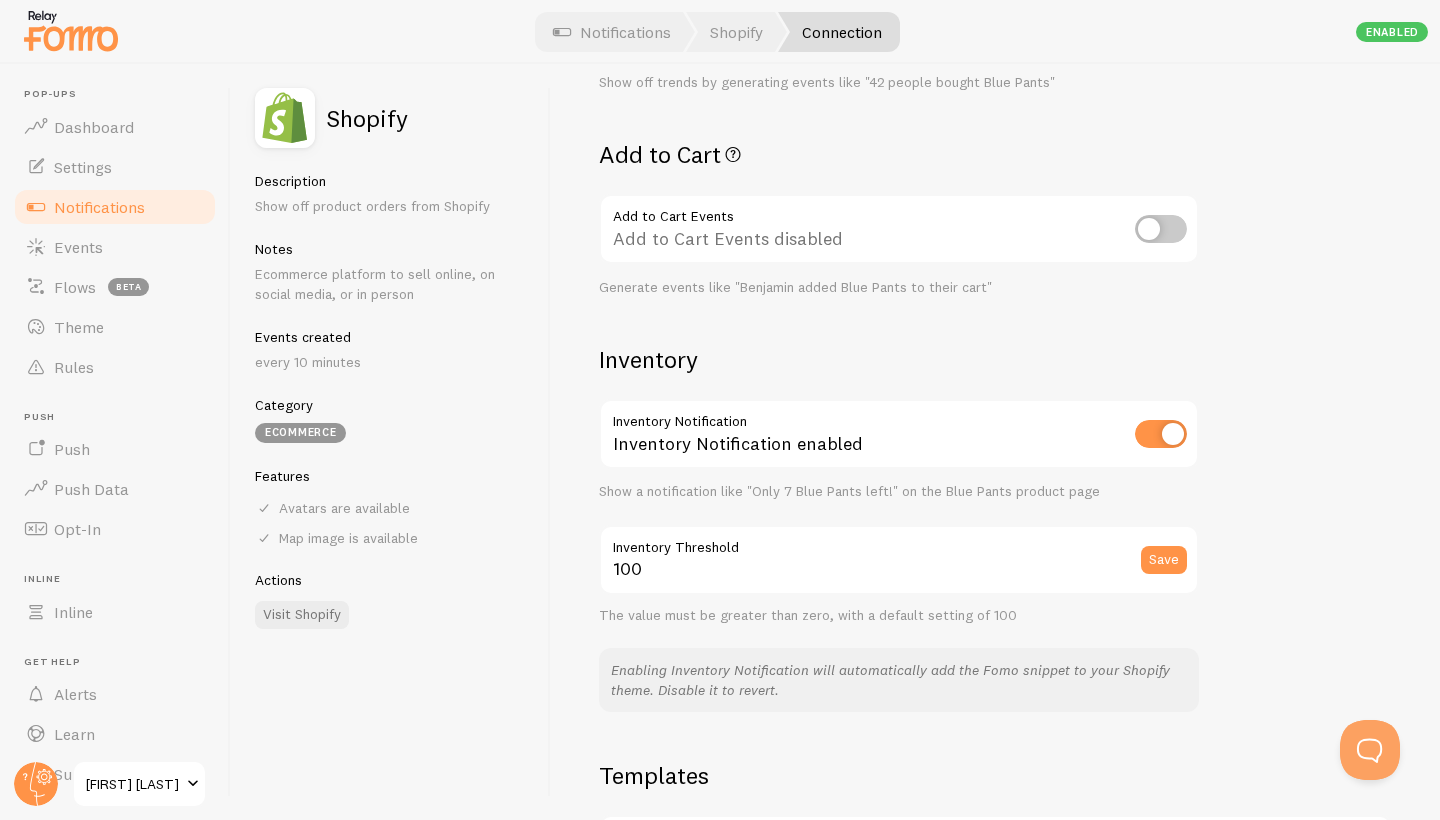 scroll, scrollTop: 760, scrollLeft: 0, axis: vertical 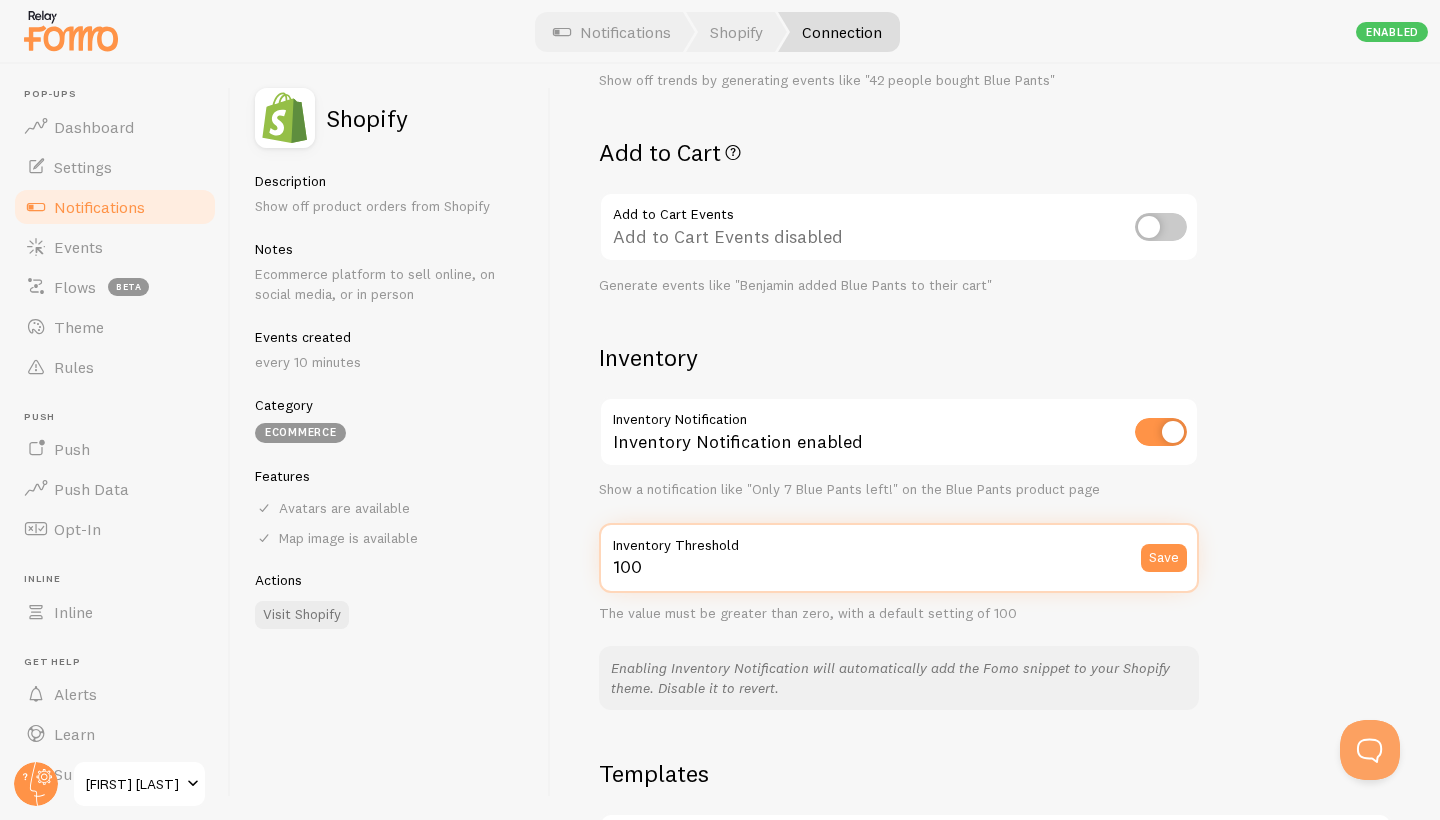 click on "100" at bounding box center (899, 558) 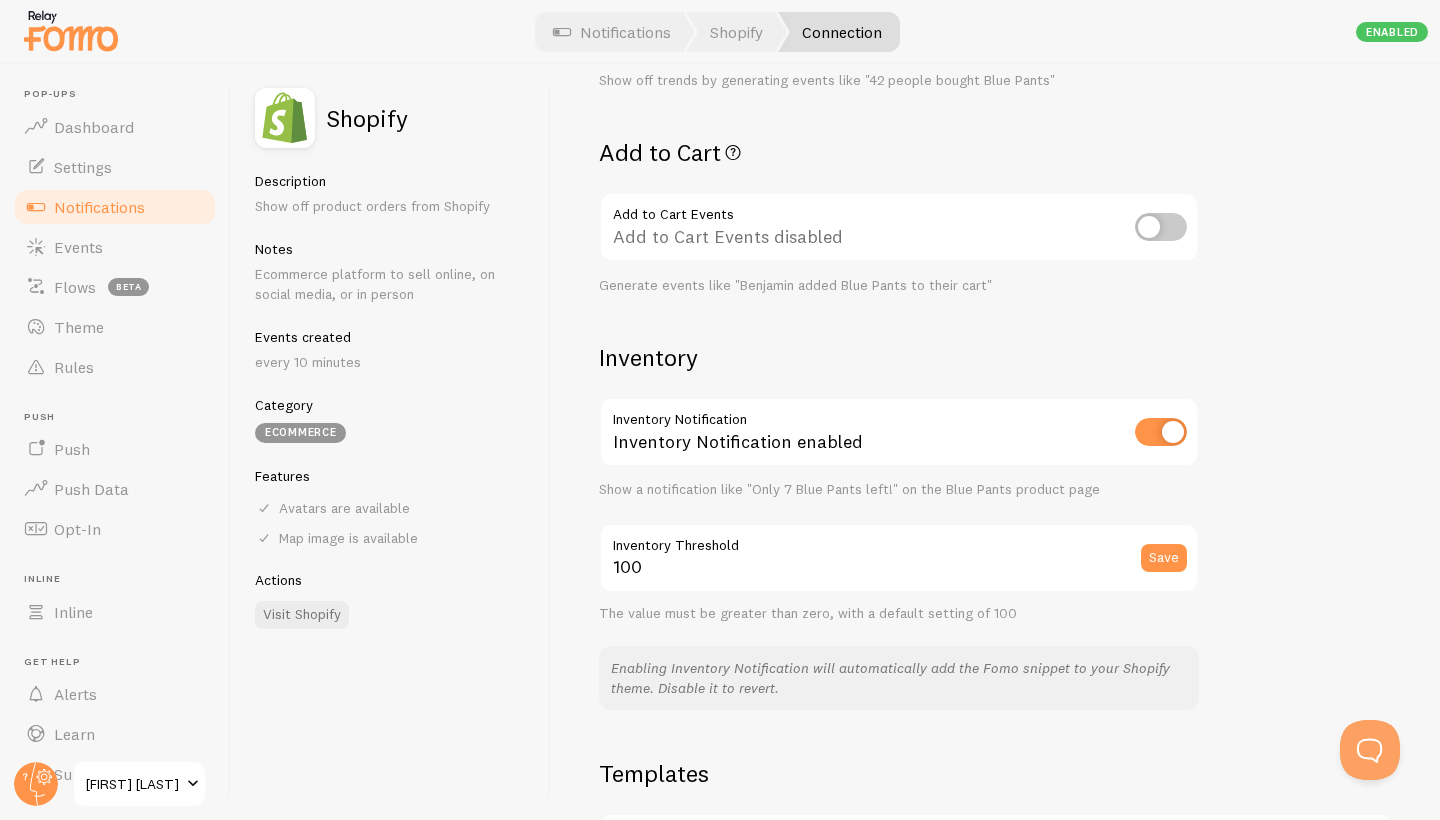 click on "Settings       Connection   Connection enabled   Disabled Connections won't create new Events, but existing ones will still be shown     https://marcelojames.com   Store URL
save
Your store's web address           Events without image   Events without image disabled   Generate Events when the product image is not present           Single Event per Order   Single Event per Order disabled   Generate only 1 event per order
Roundups
Roundup Events   Roundup Events enabled   Show off trends by generating events like "42 people bought Blue Pants"
Add to Cart
Add to Cart Events   Add to Cart Events disabled   Generate events like "Benjamin added Blue Pants to their cart"   Inventory       Inventory Notification   Inventory Notification enabled   Show a notification like "Only 7 Blue Pants left!" on the Blue Pants product page     100" at bounding box center [995, 442] 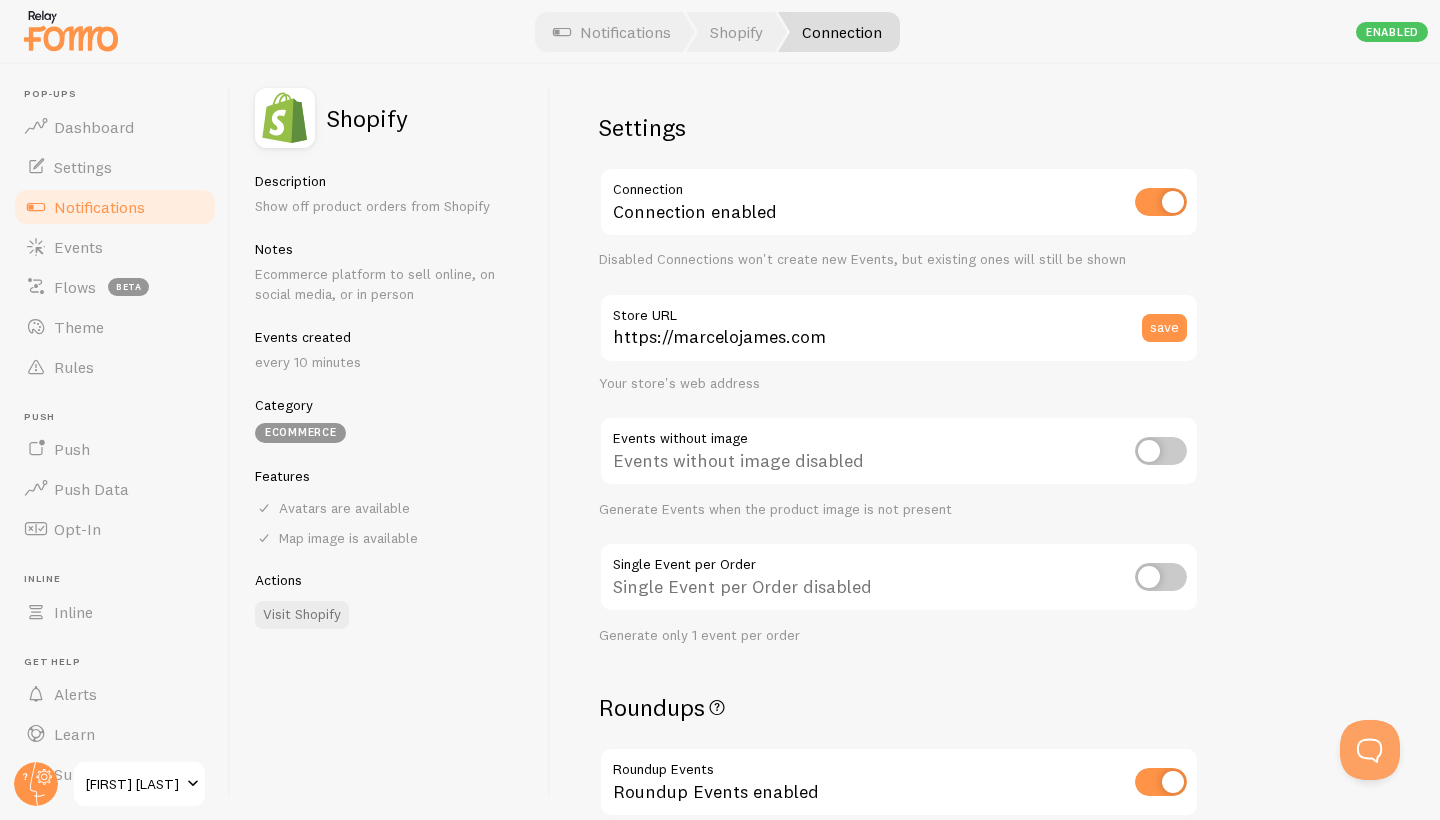 scroll, scrollTop: 0, scrollLeft: 0, axis: both 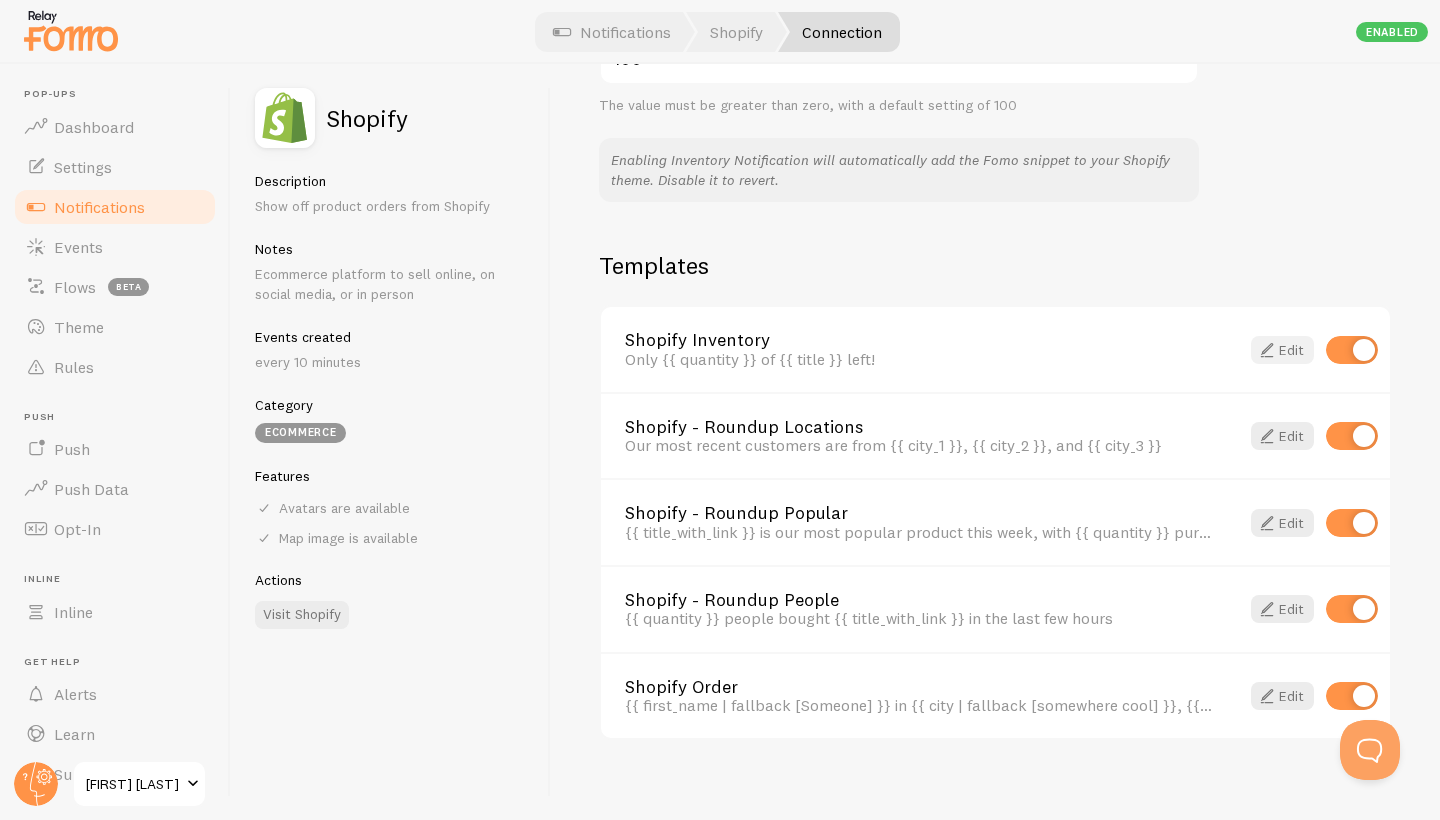 click at bounding box center (1267, 350) 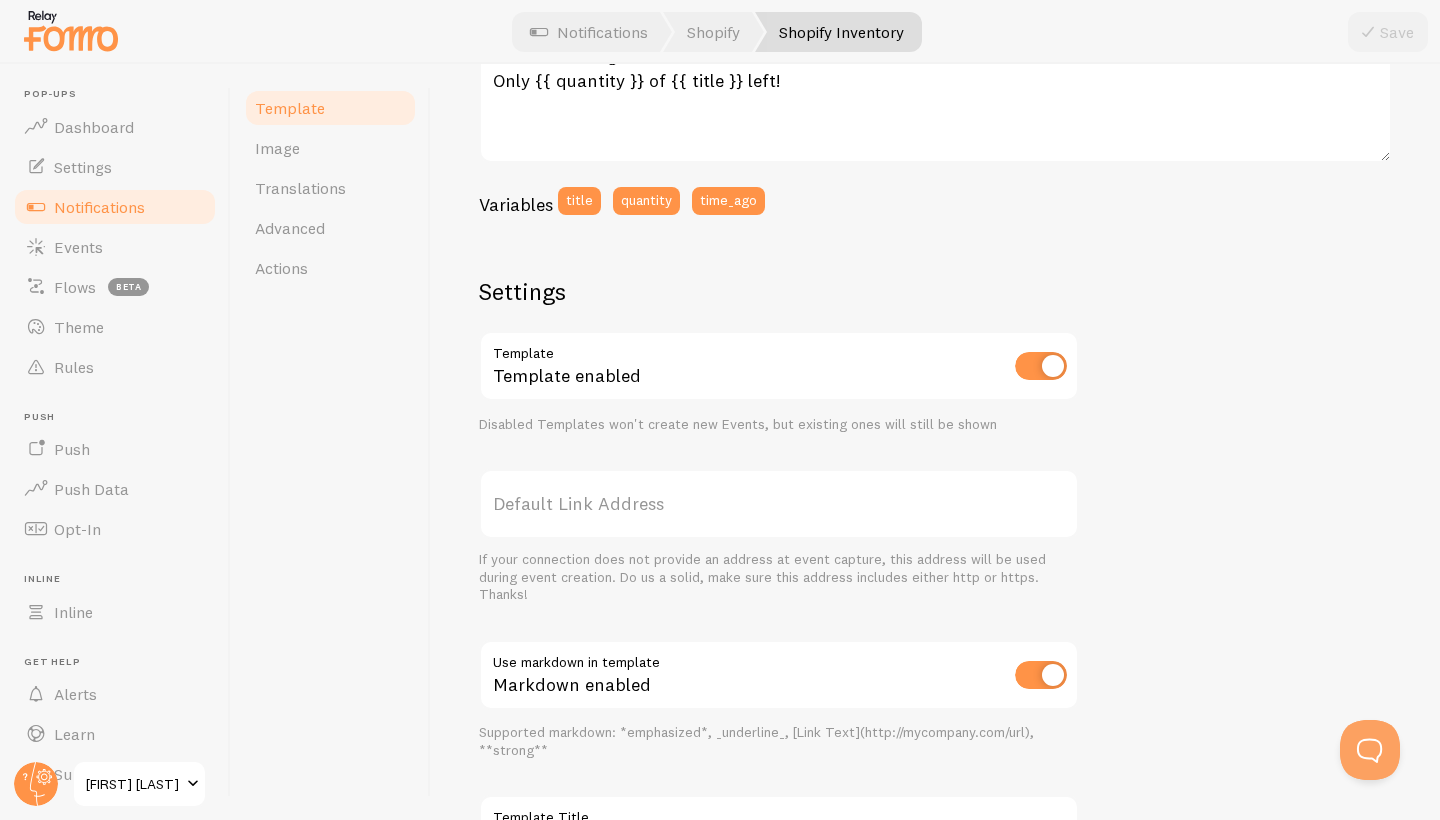scroll, scrollTop: 479, scrollLeft: 0, axis: vertical 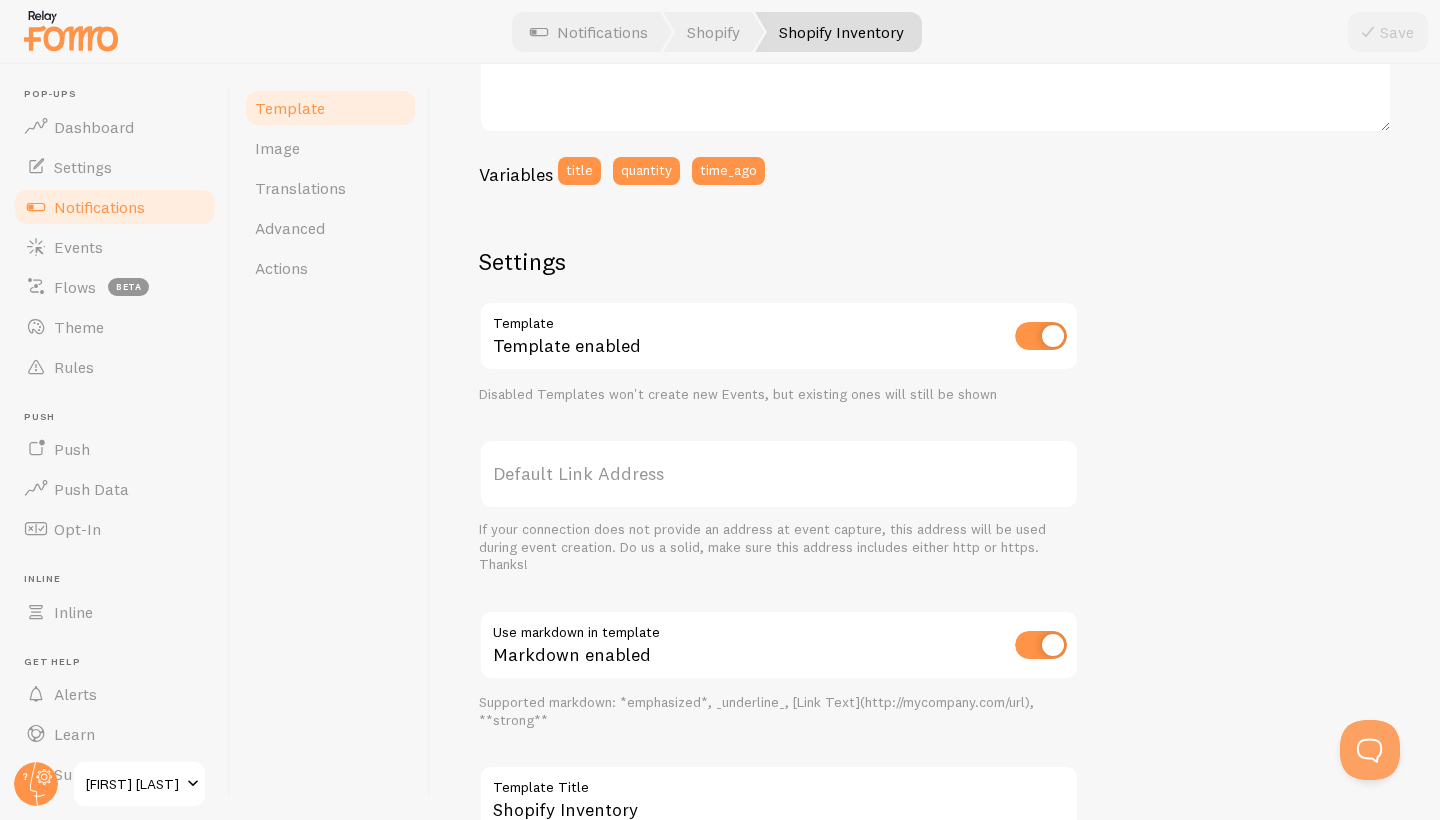 click on "Default Link Address" at bounding box center [779, 474] 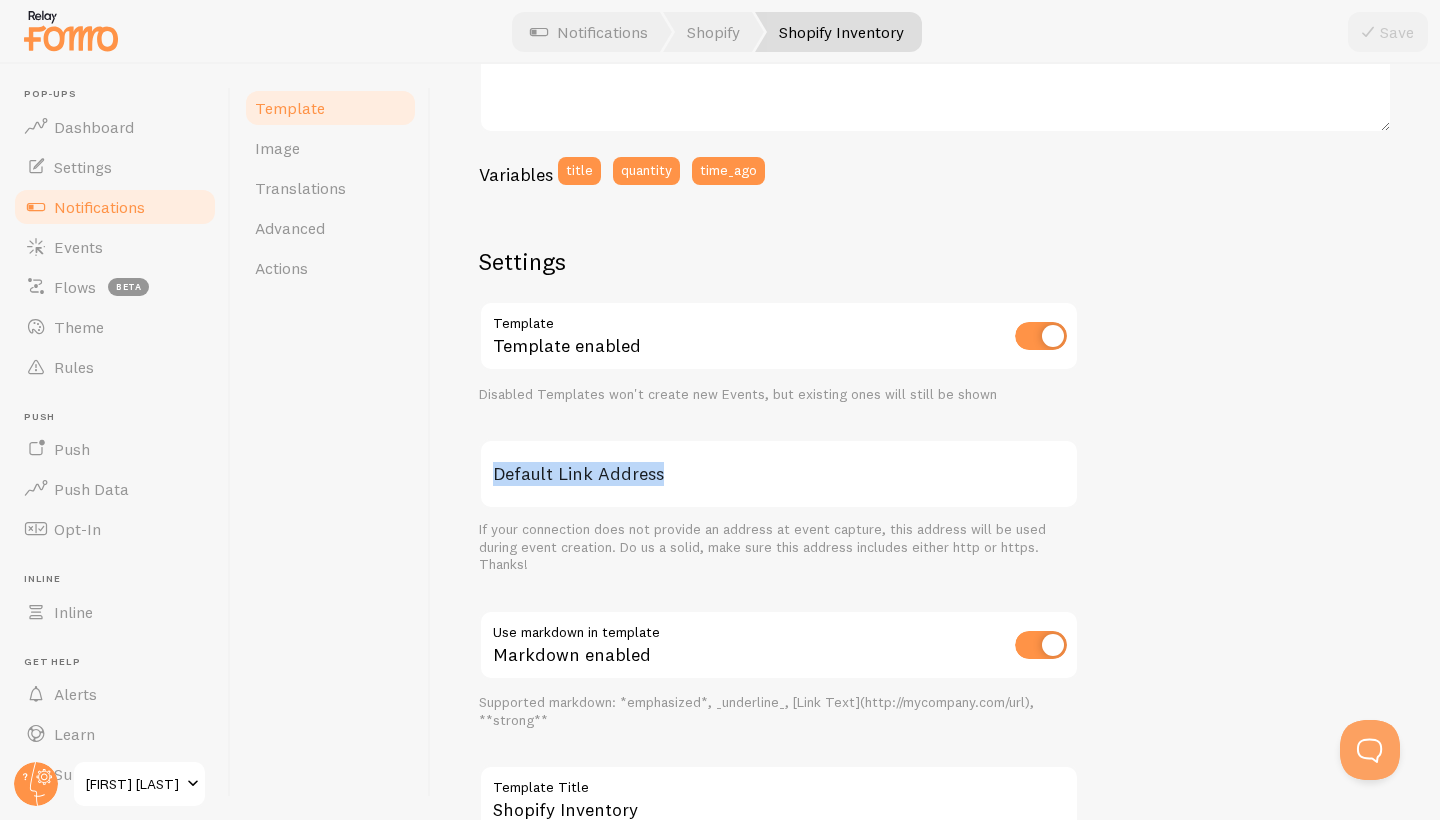 drag, startPoint x: 699, startPoint y: 470, endPoint x: 479, endPoint y: 466, distance: 220.03636 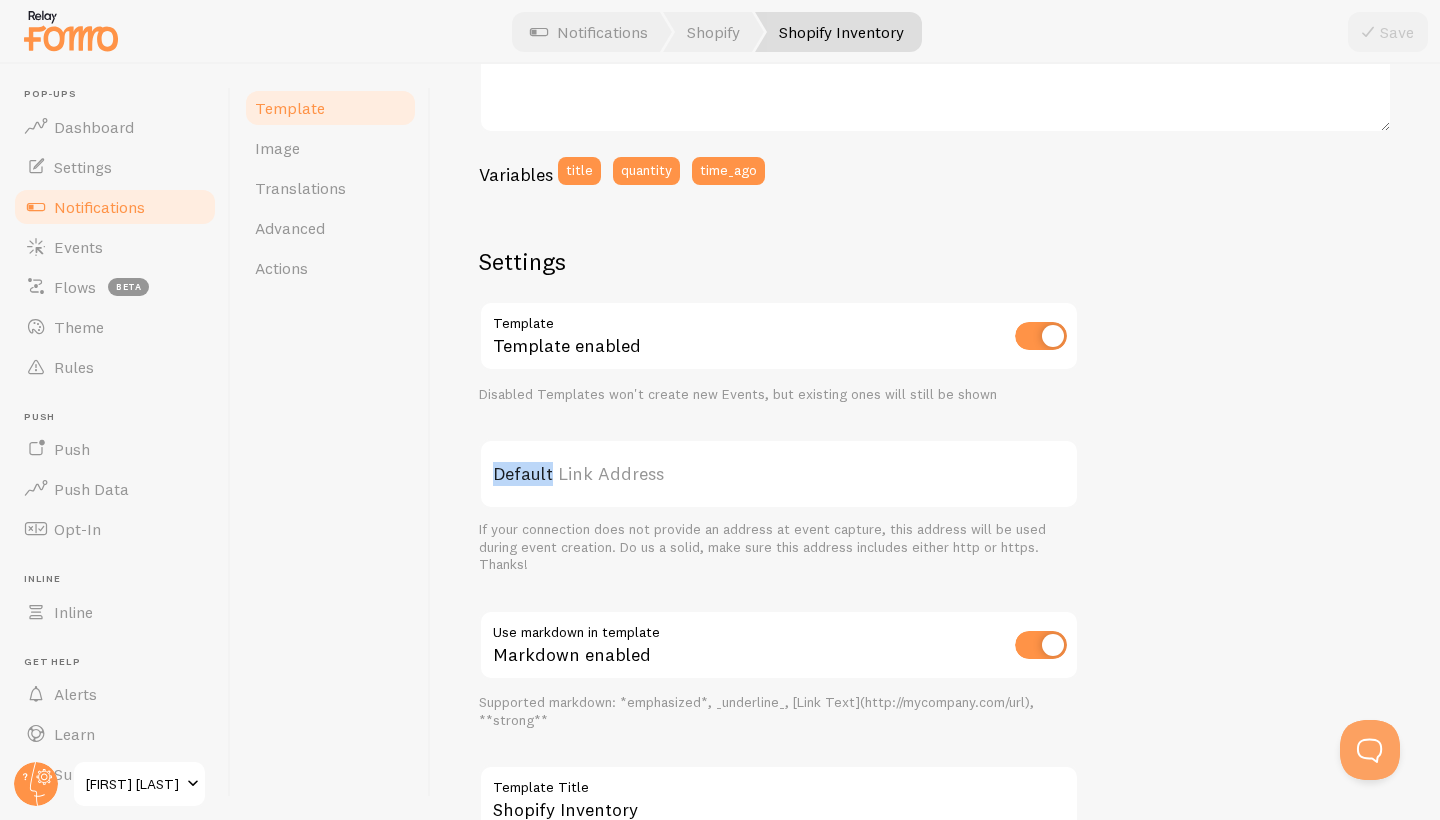 click on "Default Link Address" at bounding box center [779, 474] 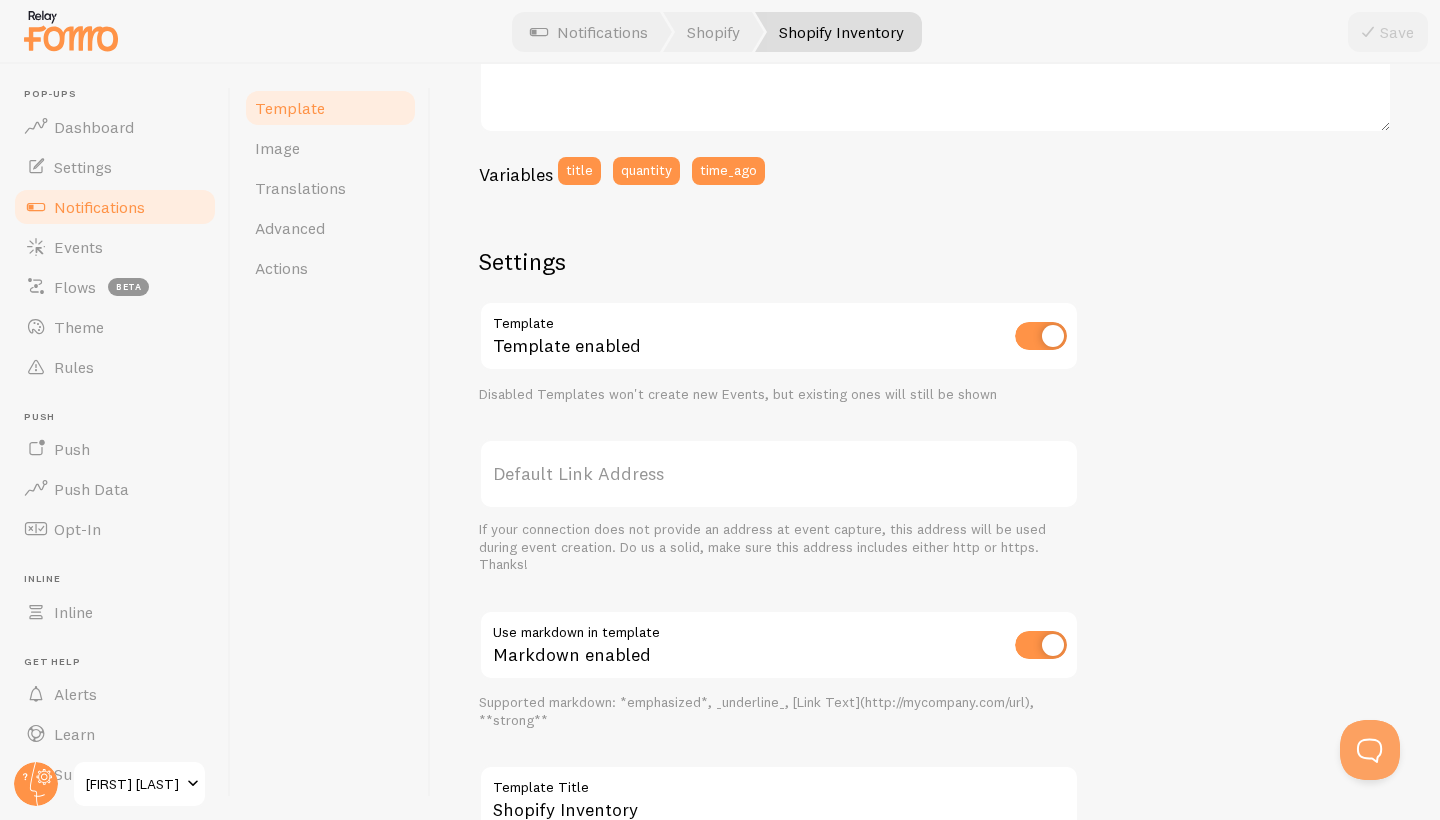 click on "Default Link Address" at bounding box center [779, 474] 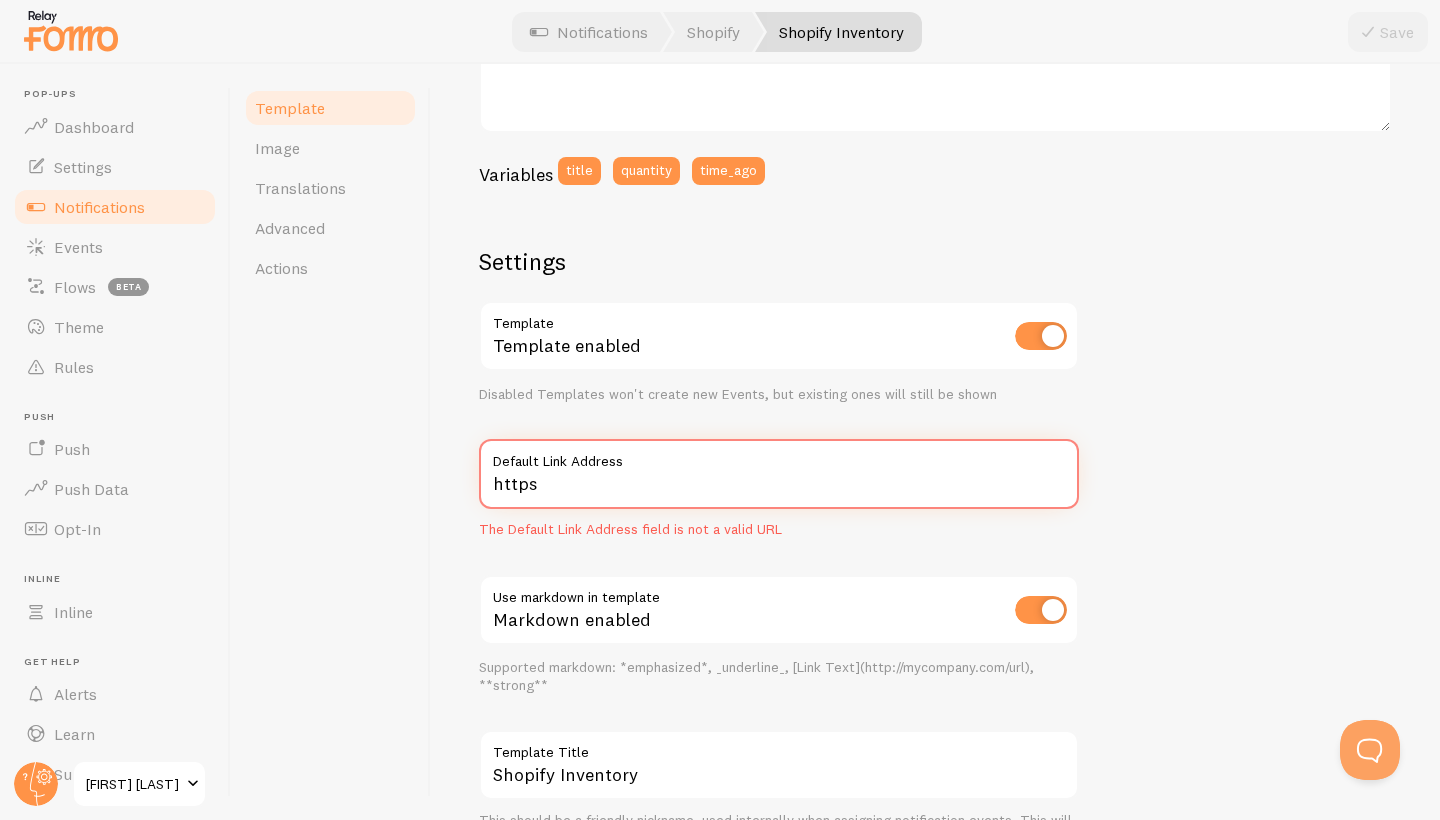 paste on "https://marcelojames.com/products/lucky-spring-ladybug-bracelet-waterproof-womens-jewelry" 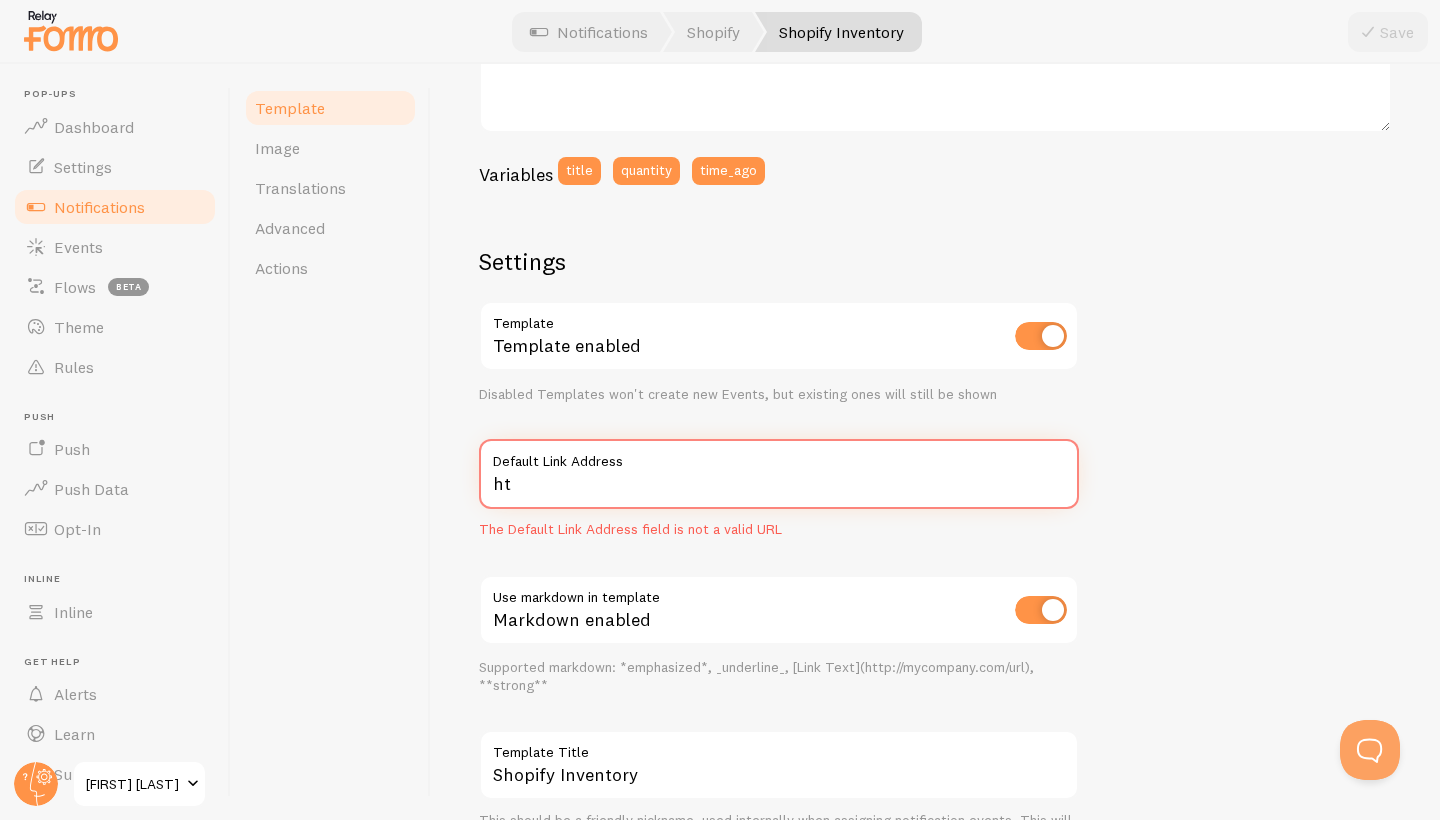 type on "h" 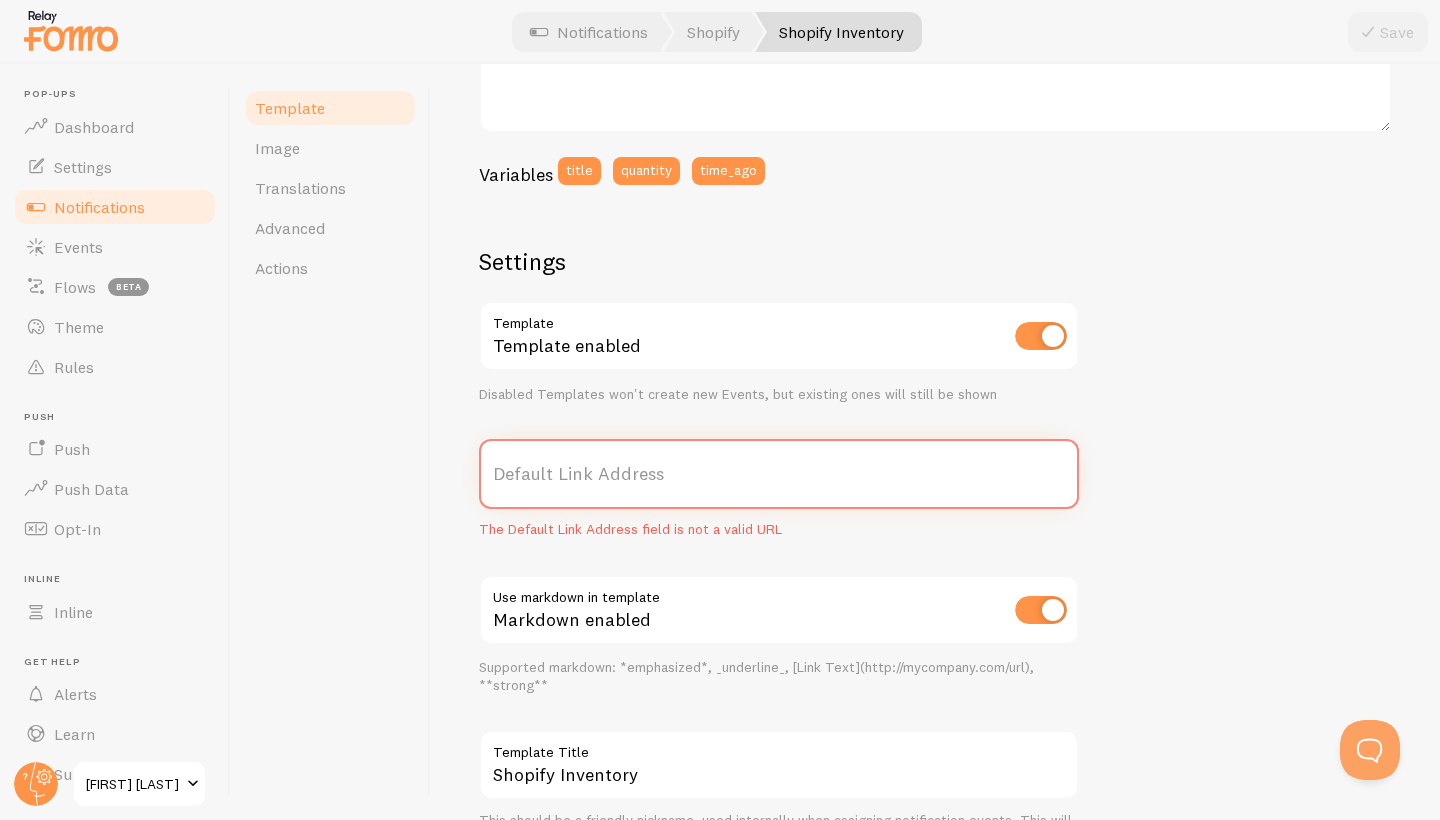 paste on "https://marcelojames.com/products/lucky-spring-ladybug-bracelet-waterproof-womens-jewelry" 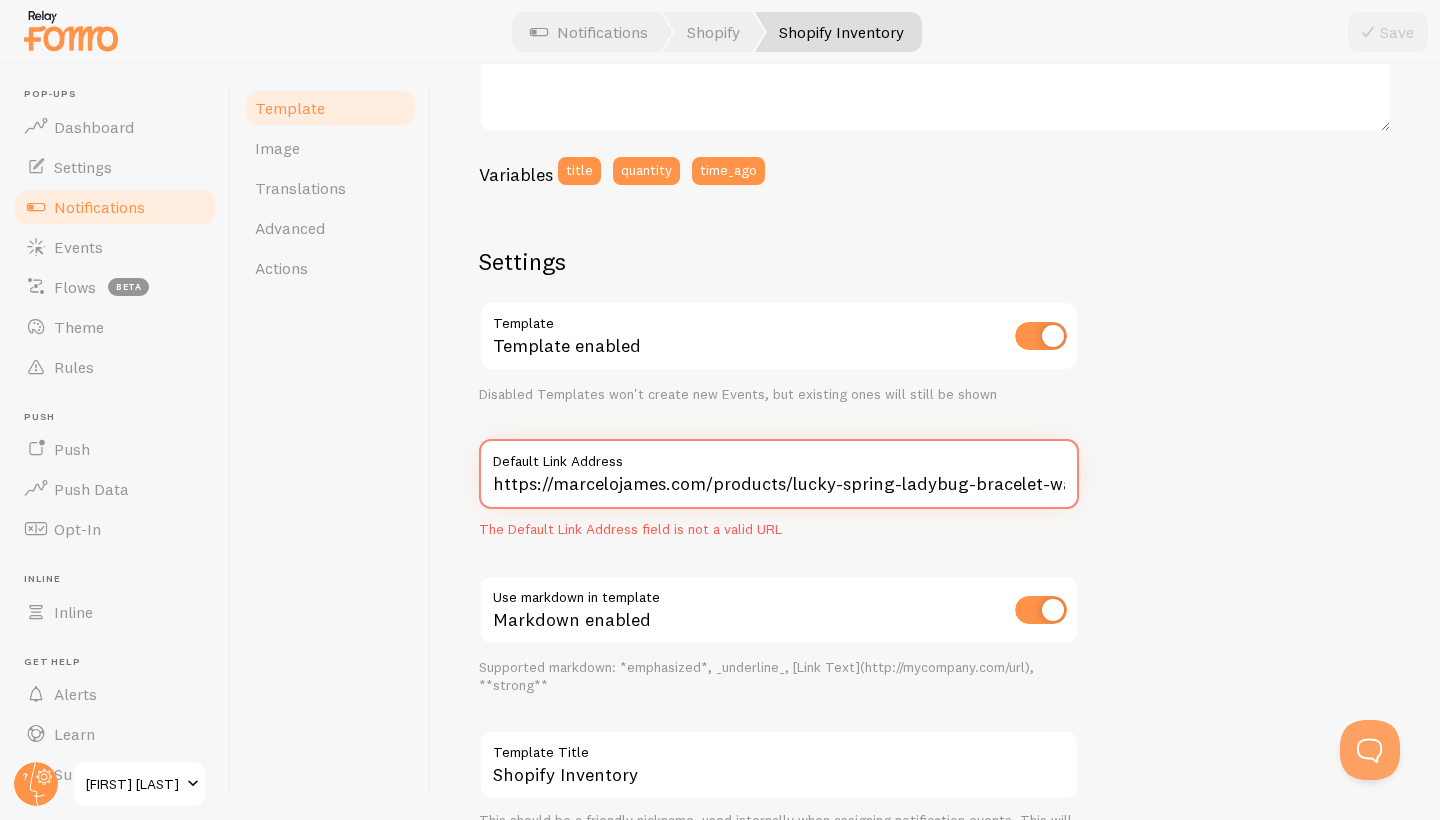 type on "https://marcelojames.com/products/lucky-spring-ladybug-bracelet-waterproof-womens-jewelry" 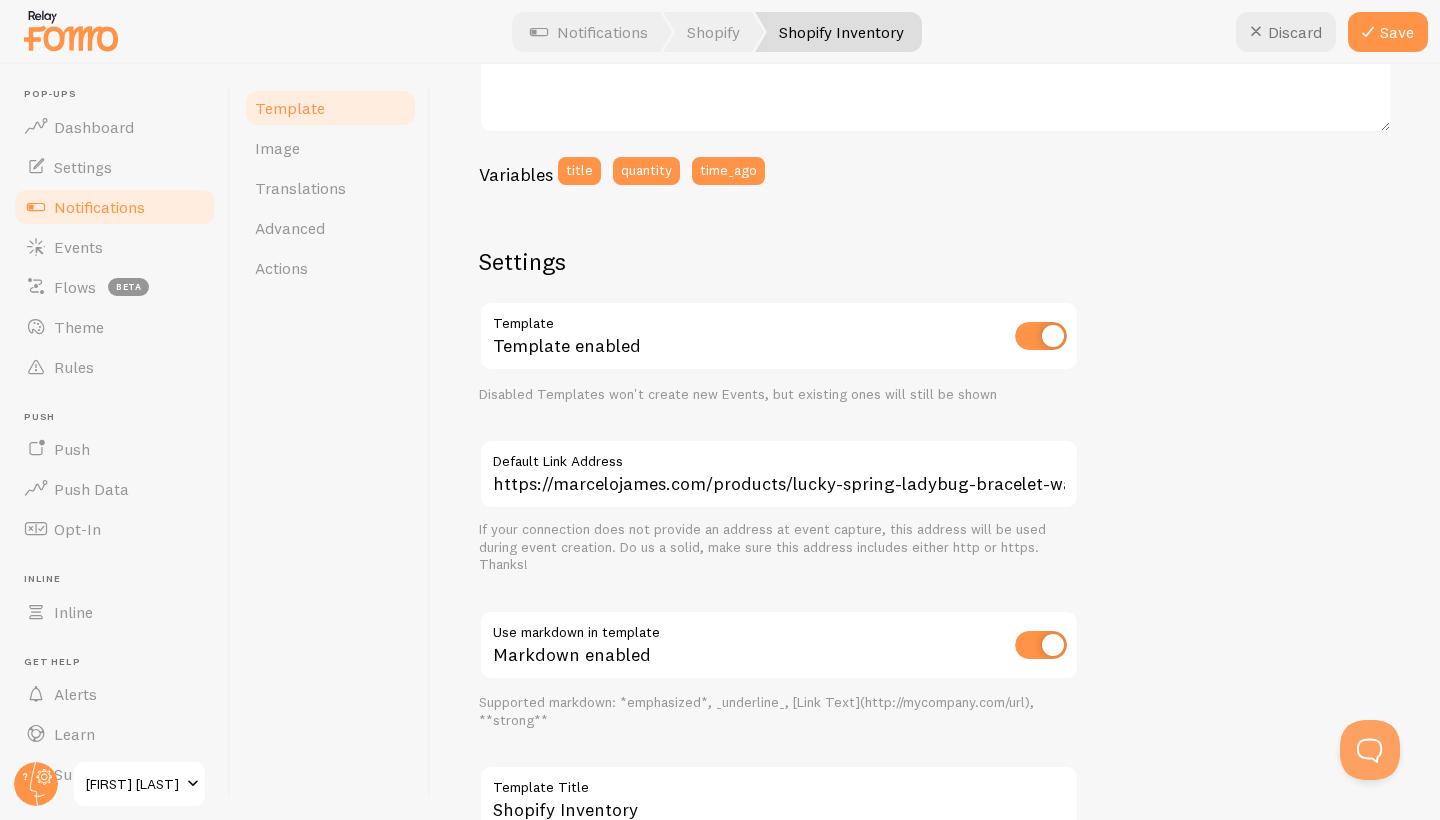click on "Only 12 of Golden Jeans left!   Only {{ quantity }} of {{ title }} left!   Notification Message         Variables
title
quantity
time_ago       Settings         Template   Template enabled   Disabled Templates won't create new Events, but existing ones will still be shown     https://marcelojames.com/products/lucky-spring-ladybug-bracelet-waterproof-womens-jewelry   Default Link Address       If your connection does not provide an address at event capture, this address will be used during event creation. Do us a solid, make sure this address includes either http or https. Thanks!       Use markdown in template   Markdown enabled   Supported markdown: *emphasized*, _underline_, [Link Text](http://mycompany.com/url), **strong**     Shopify Inventory   Template Title       This should be a friendly nickname, used internally when assigning notification events. This will not be seen by end users." at bounding box center [935, 356] 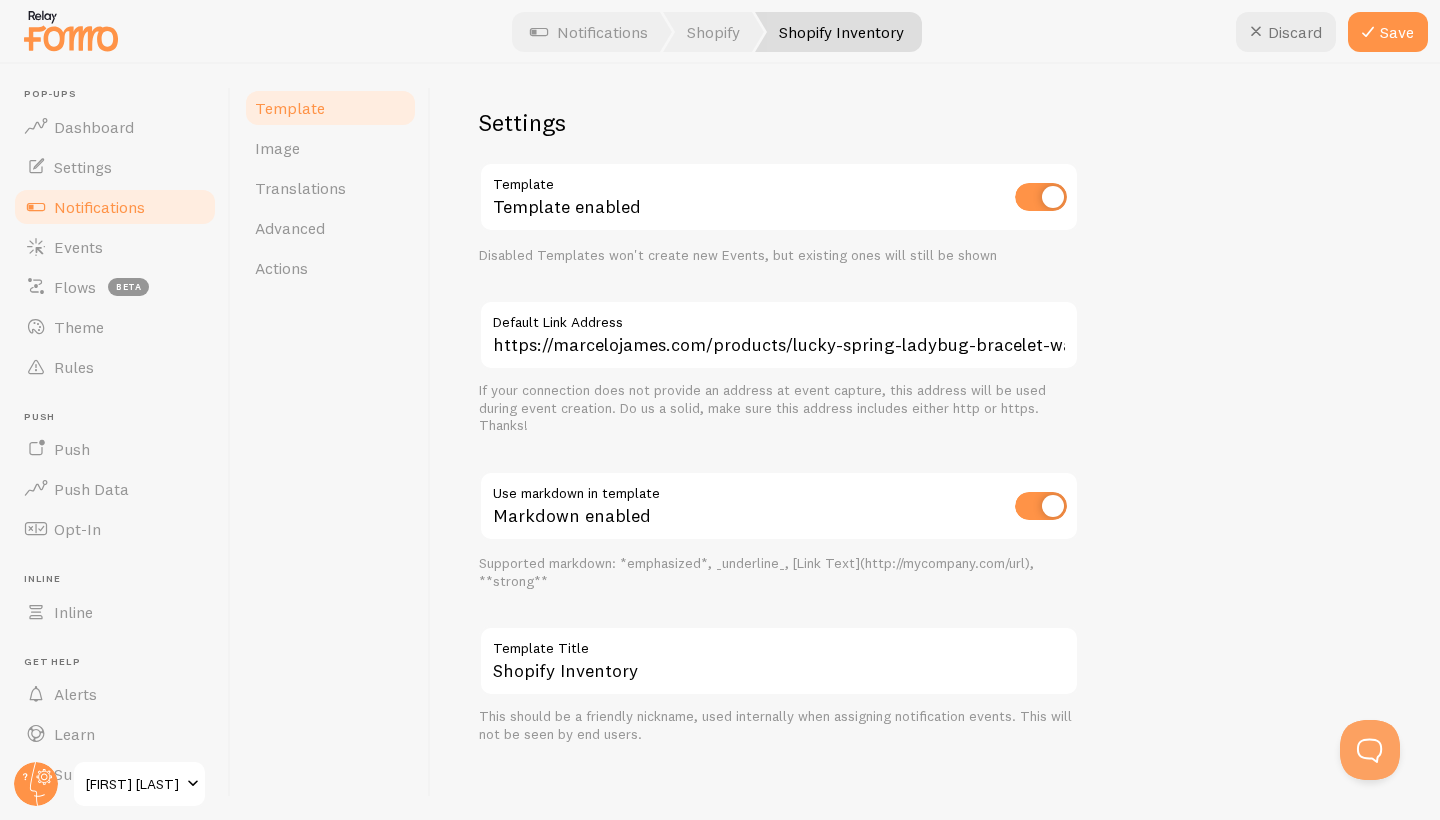 scroll, scrollTop: 617, scrollLeft: 0, axis: vertical 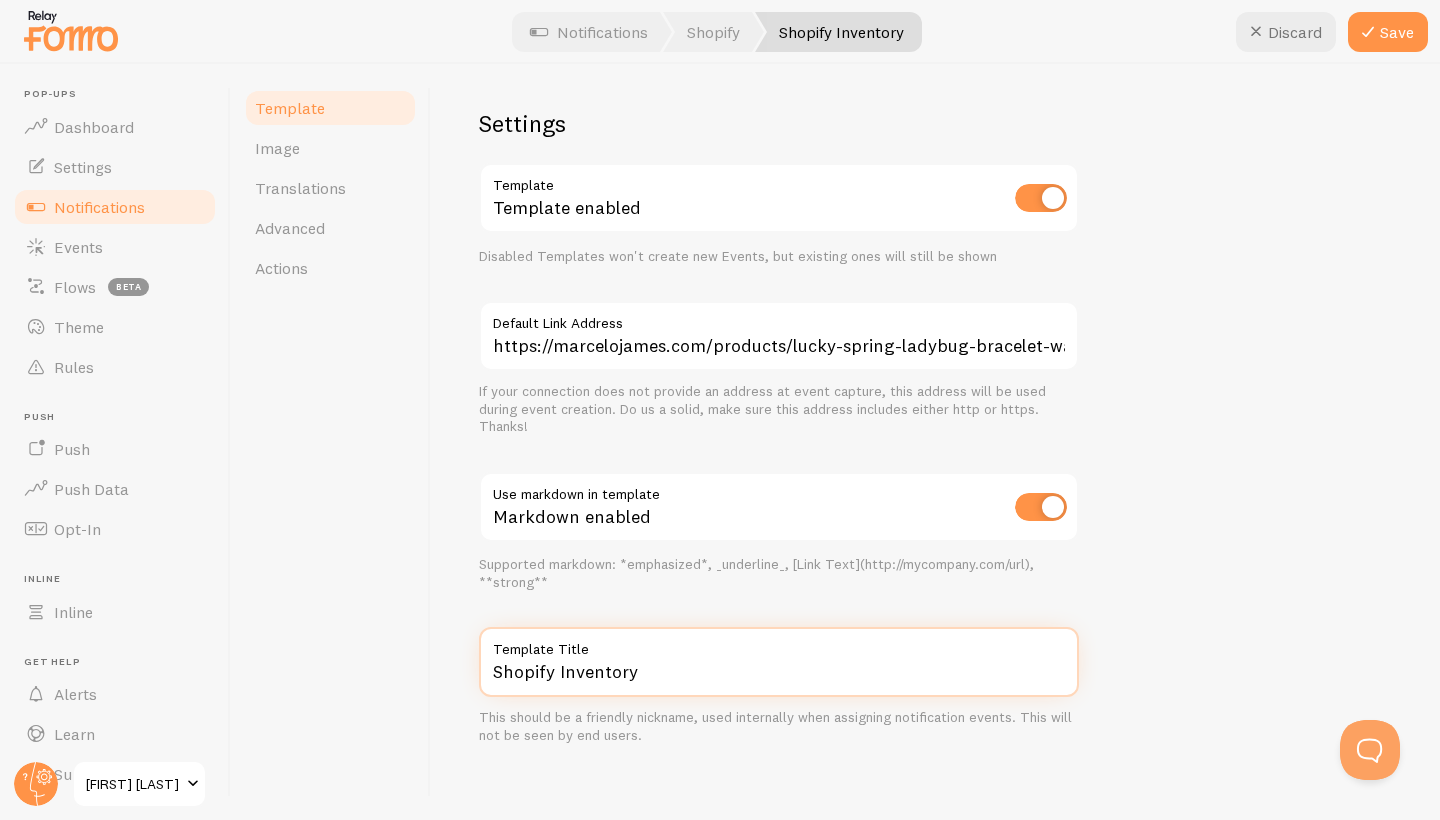 click on "Shopify Inventory" at bounding box center (779, 662) 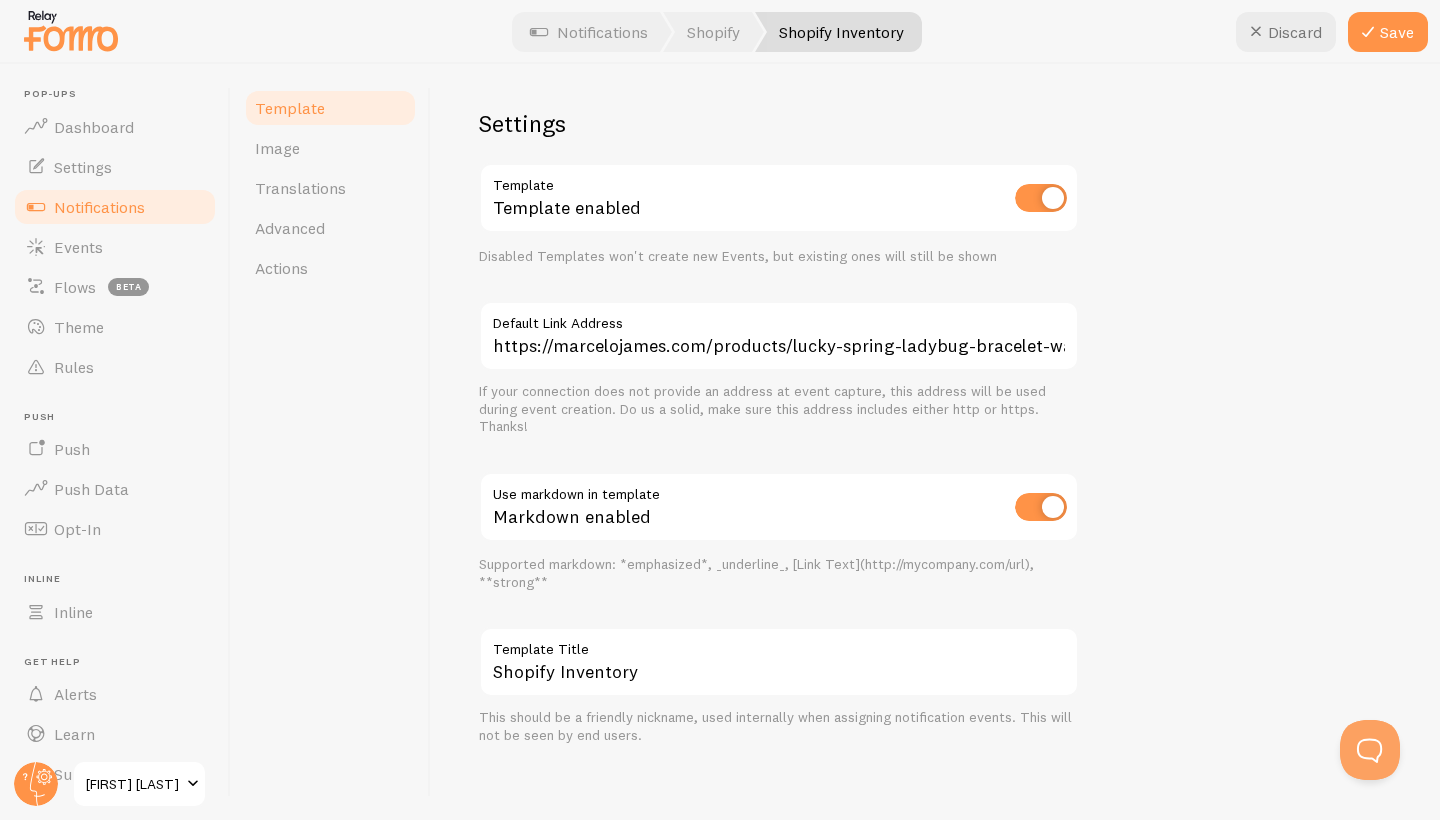 click on "Settings         Template   Template enabled   Disabled Templates won't create new Events, but existing ones will still be shown     https://marcelojames.com/products/lucky-spring-ladybug-bracelet-waterproof-womens-jewelry   Default Link Address       If your connection does not provide an address at event capture, this address will be used during event creation. Do us a solid, make sure this address includes either http or https. Thanks!       Use markdown in template   Markdown enabled   Supported markdown: *emphasized*, _underline_, [Link Text](http://mycompany.com/url), **strong**     Shopify Inventory   Template Title       This should be a friendly nickname, used internally when assigning notification events. This will not be seen by end users." at bounding box center (779, 426) 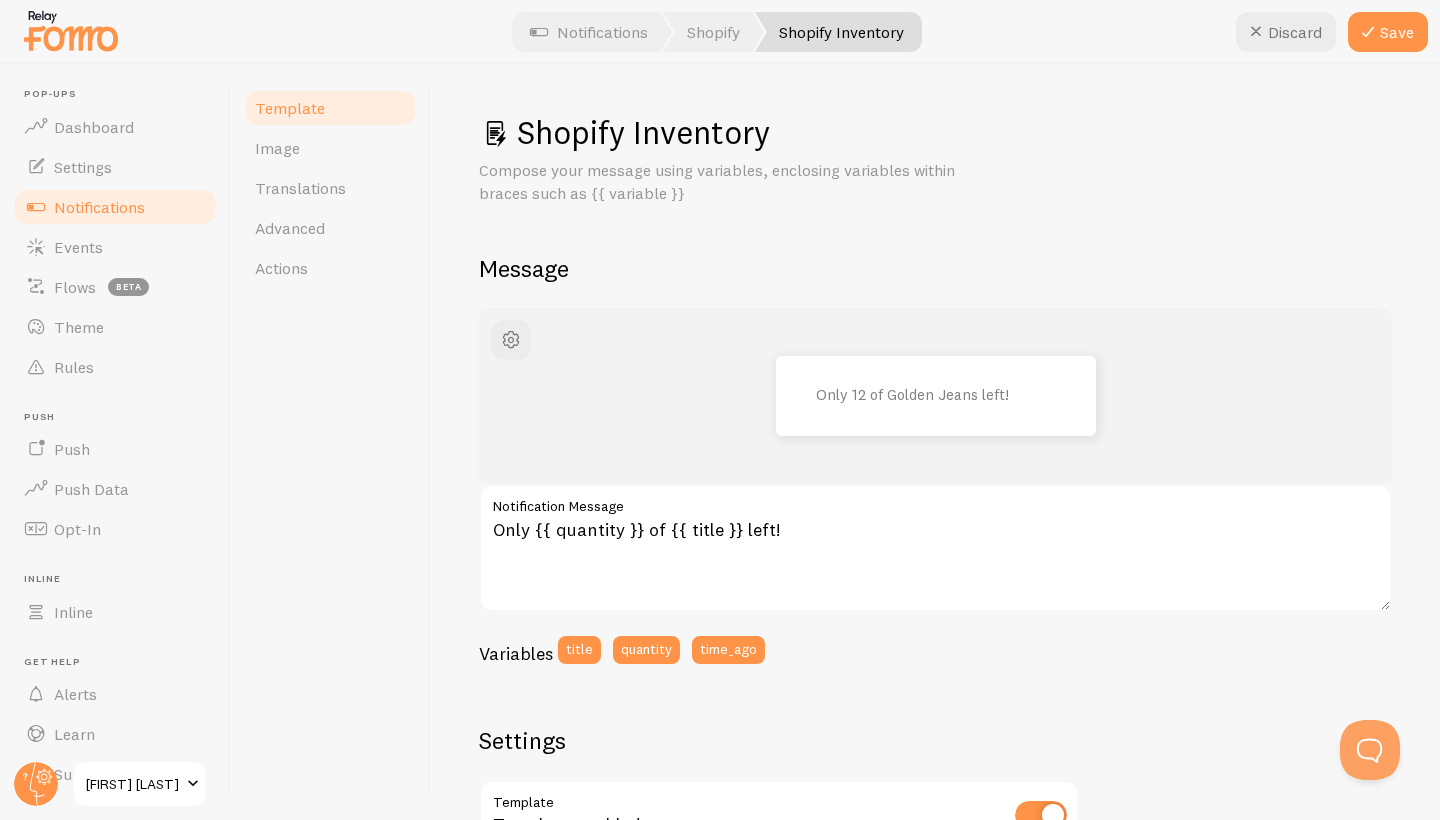 scroll, scrollTop: 0, scrollLeft: 0, axis: both 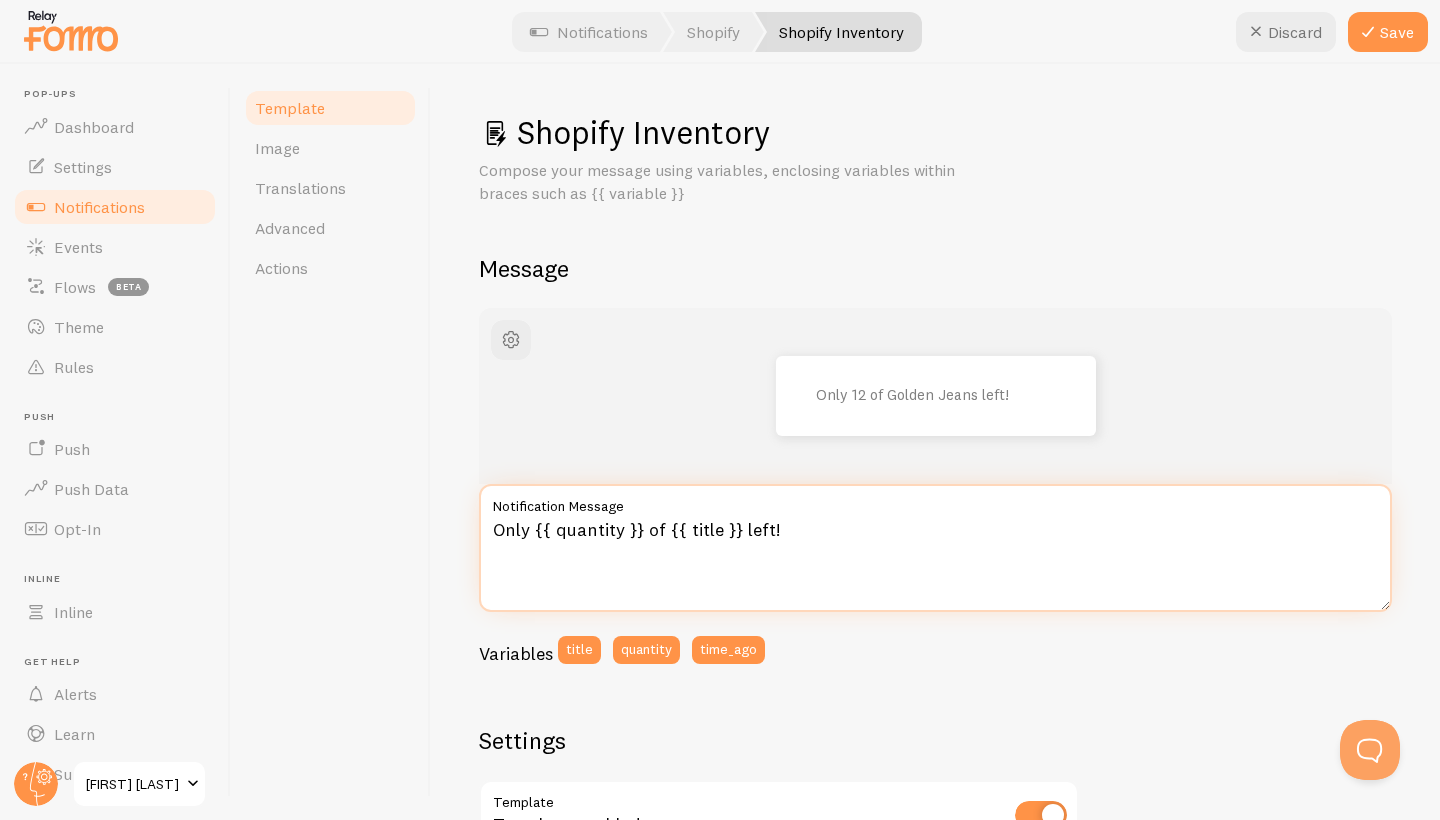 drag, startPoint x: 639, startPoint y: 527, endPoint x: 536, endPoint y: 532, distance: 103.121284 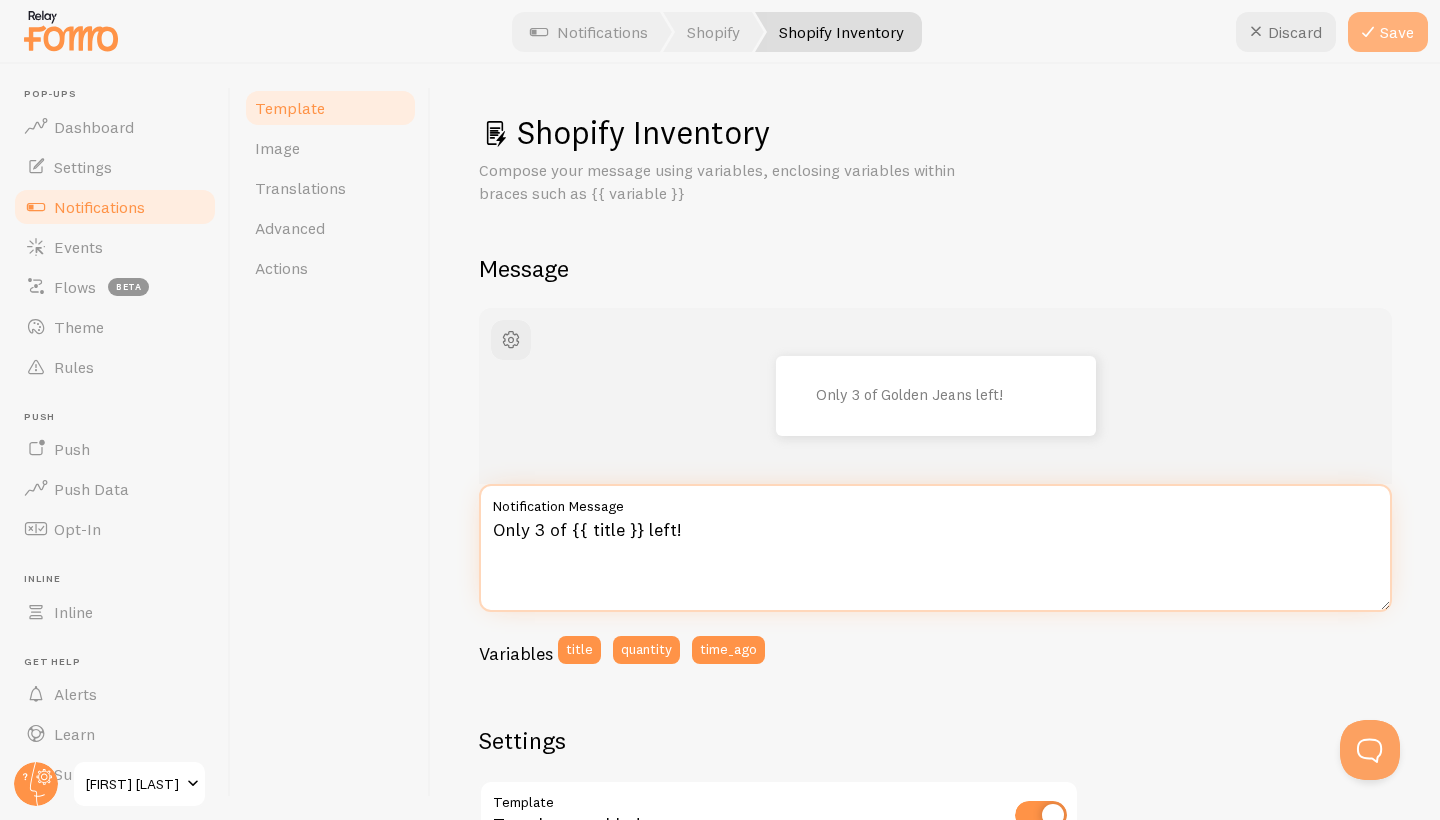 type on "Only 3 of {{ title }} left!" 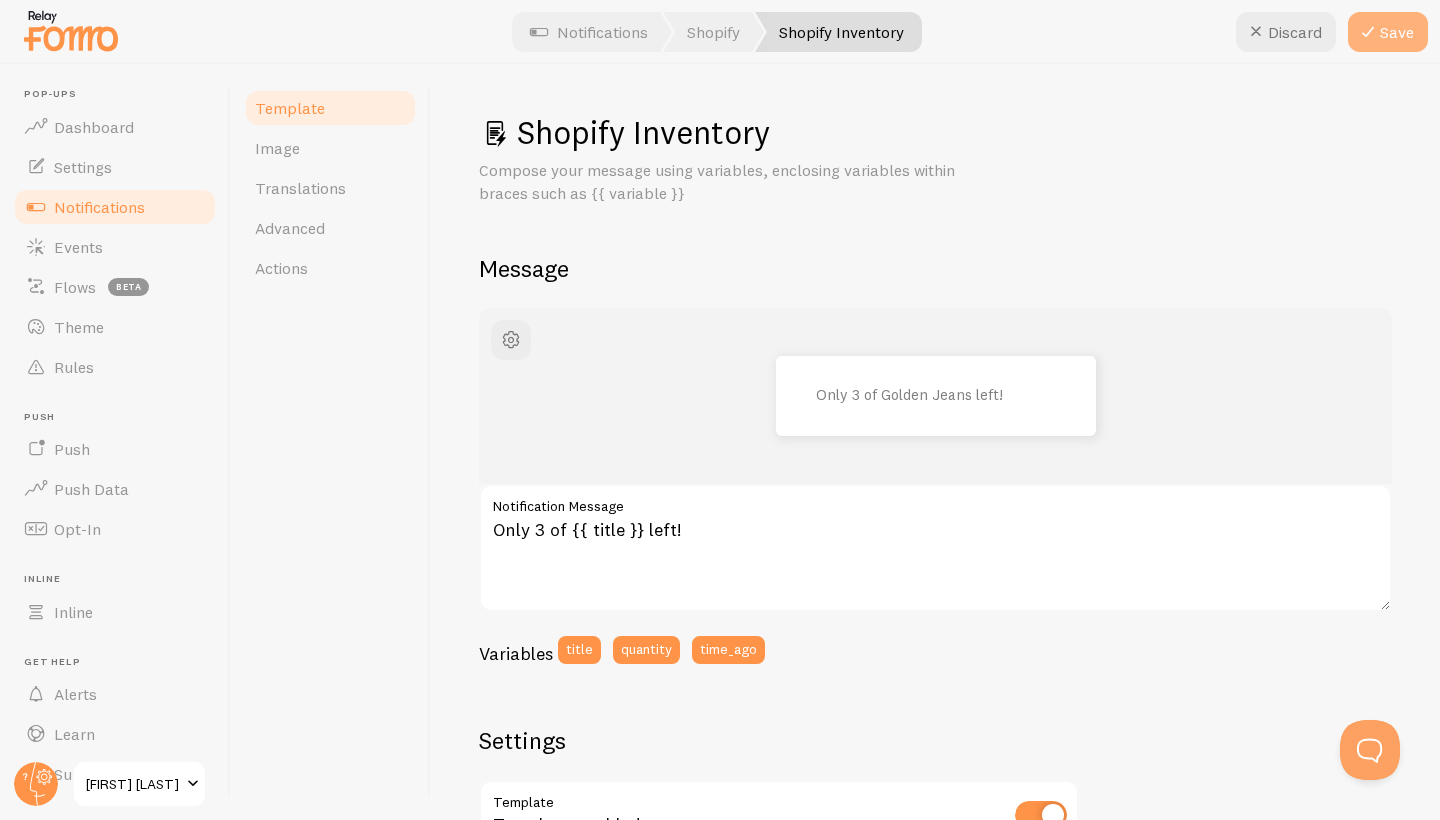 click on "Save" at bounding box center (1388, 32) 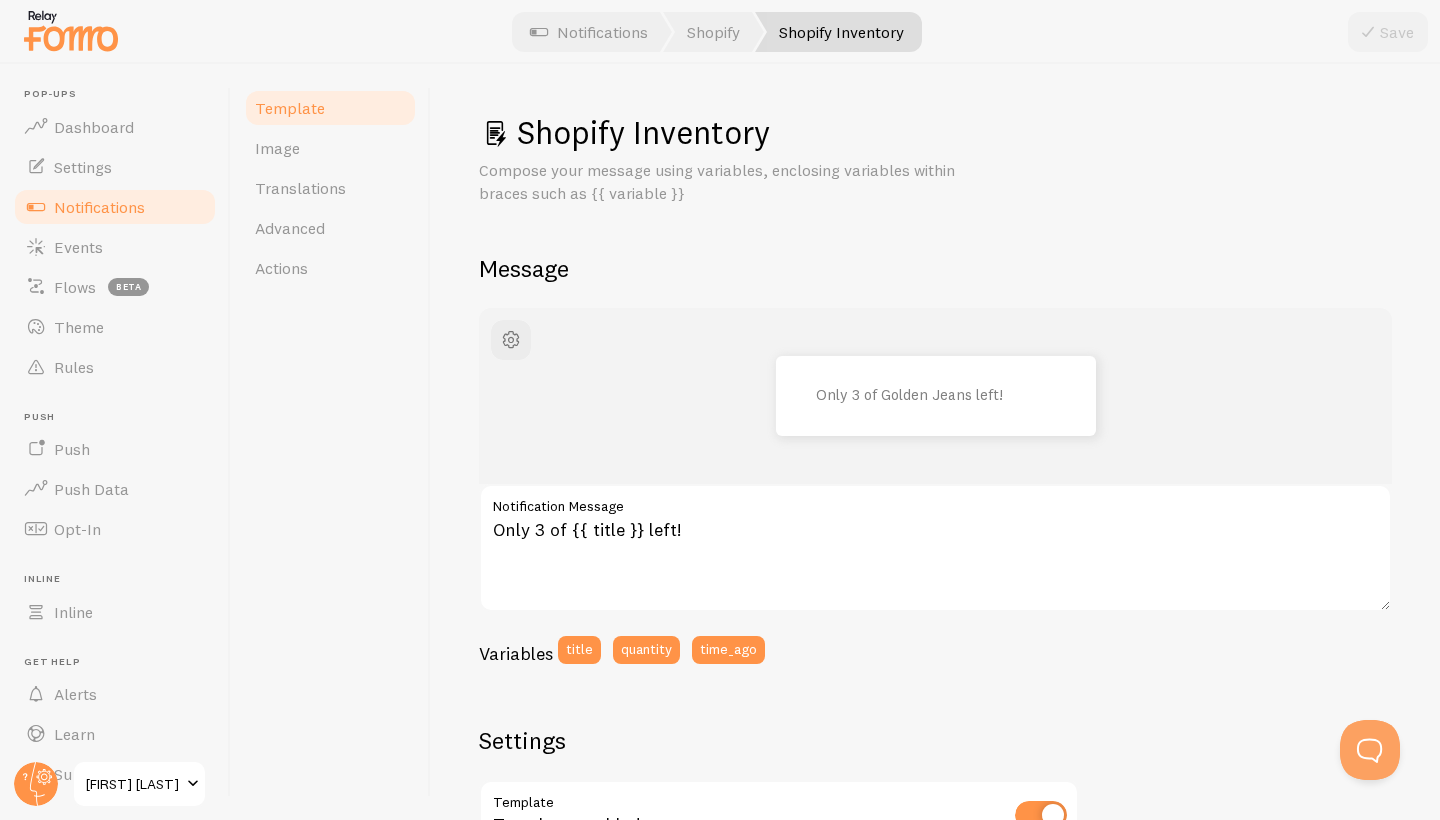 scroll, scrollTop: 0, scrollLeft: 0, axis: both 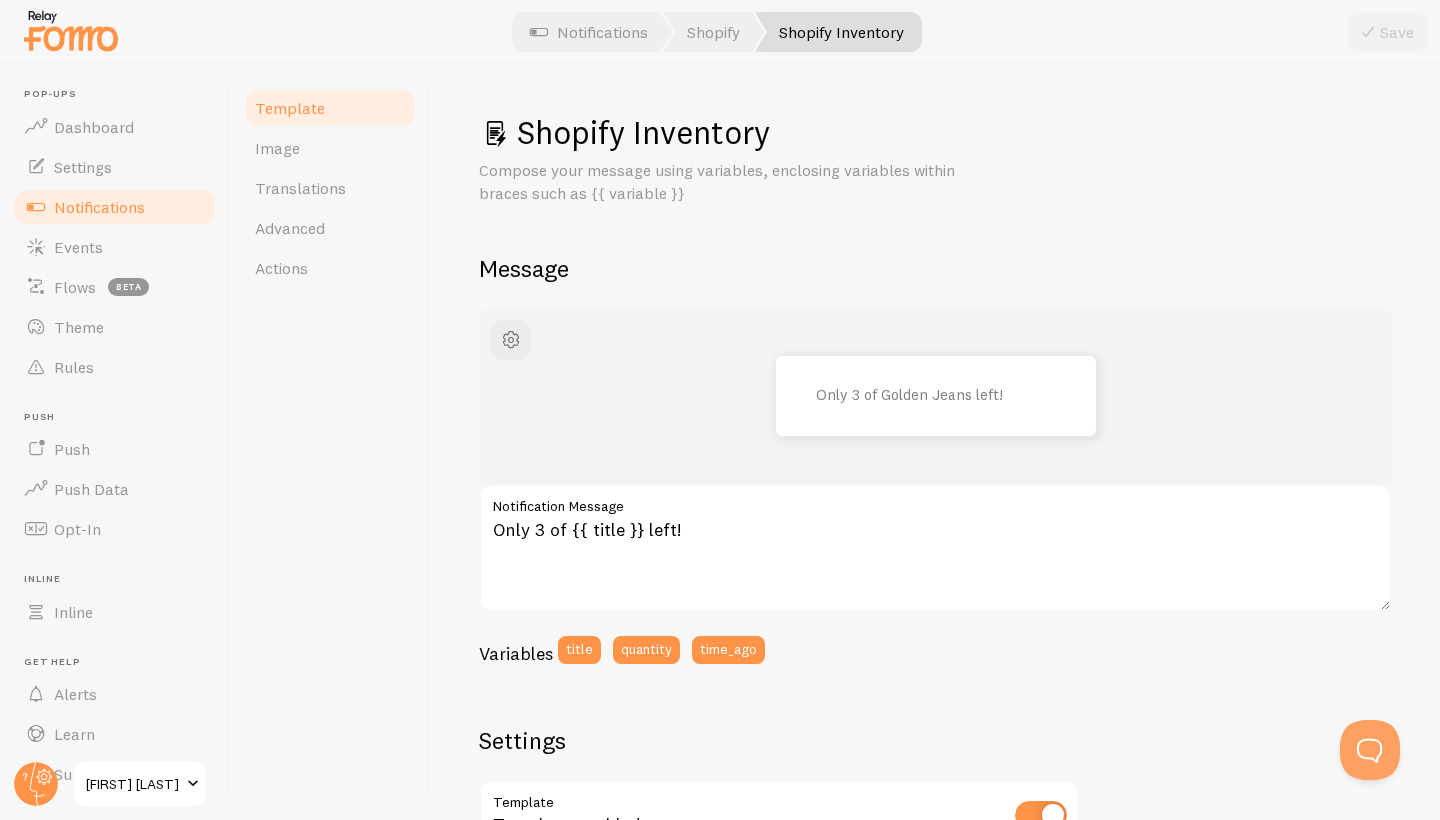 click on "Notifications" at bounding box center [99, 207] 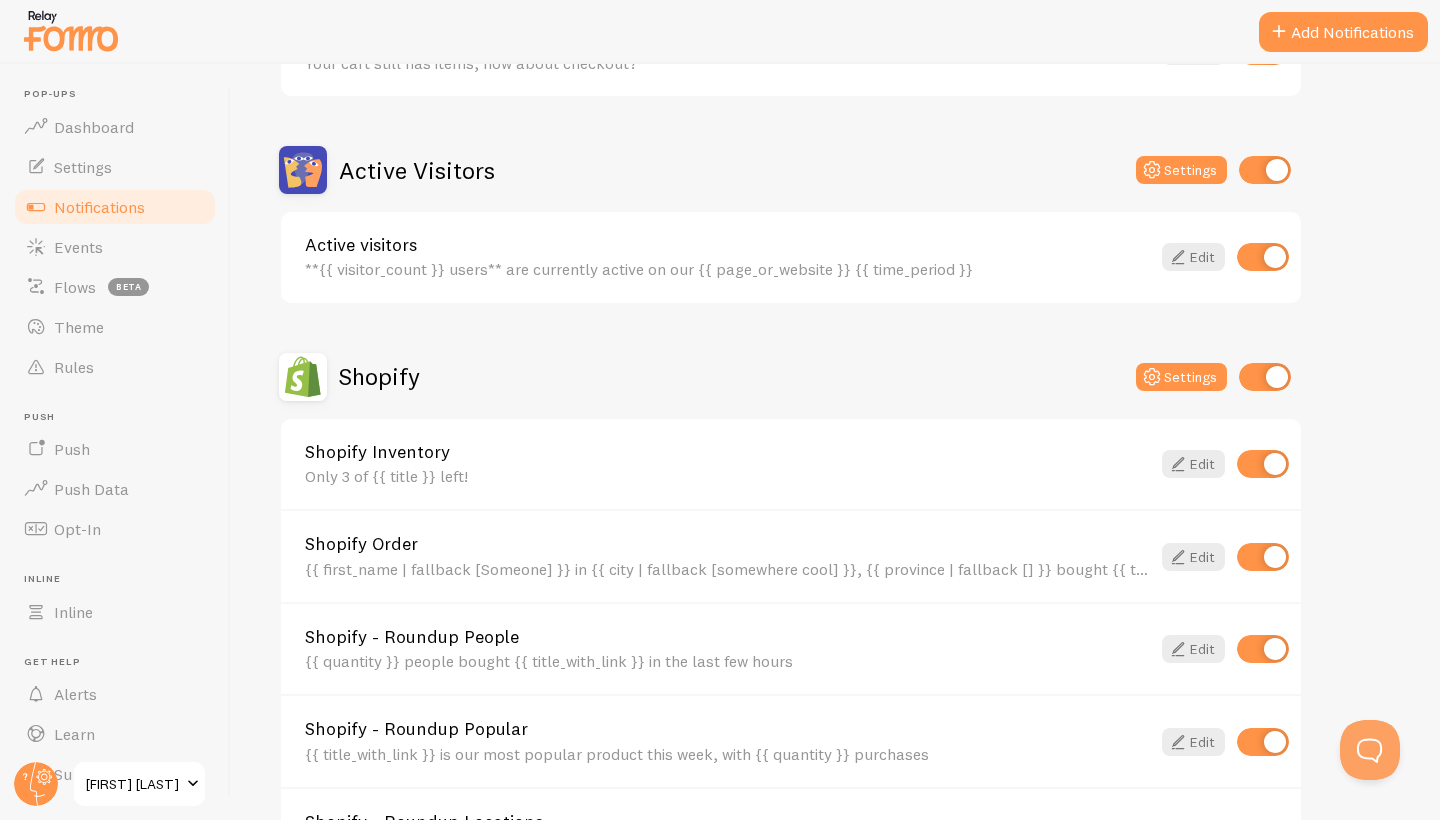 scroll, scrollTop: 447, scrollLeft: 0, axis: vertical 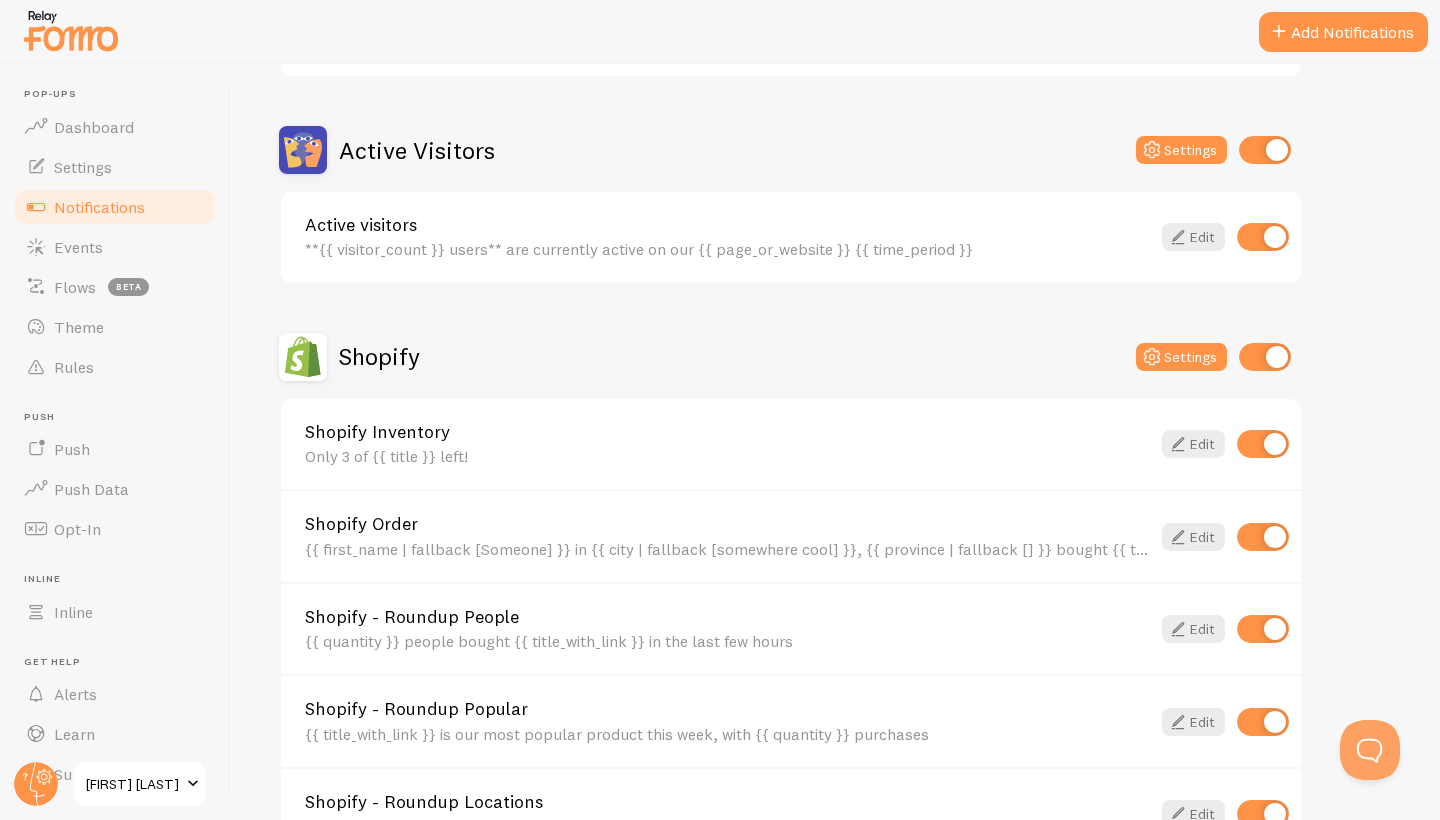 click at bounding box center (1263, 537) 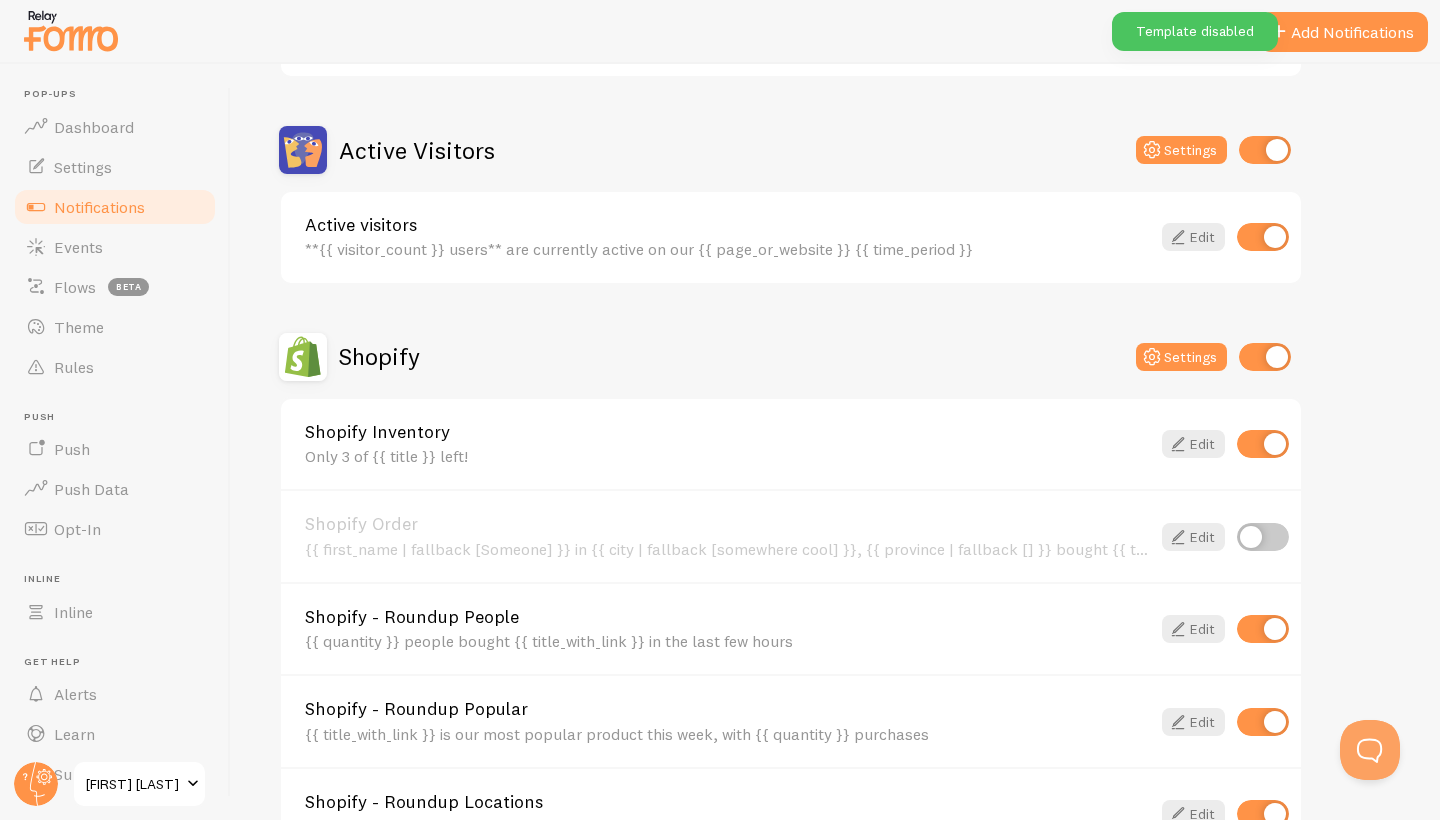 click at bounding box center [1263, 629] 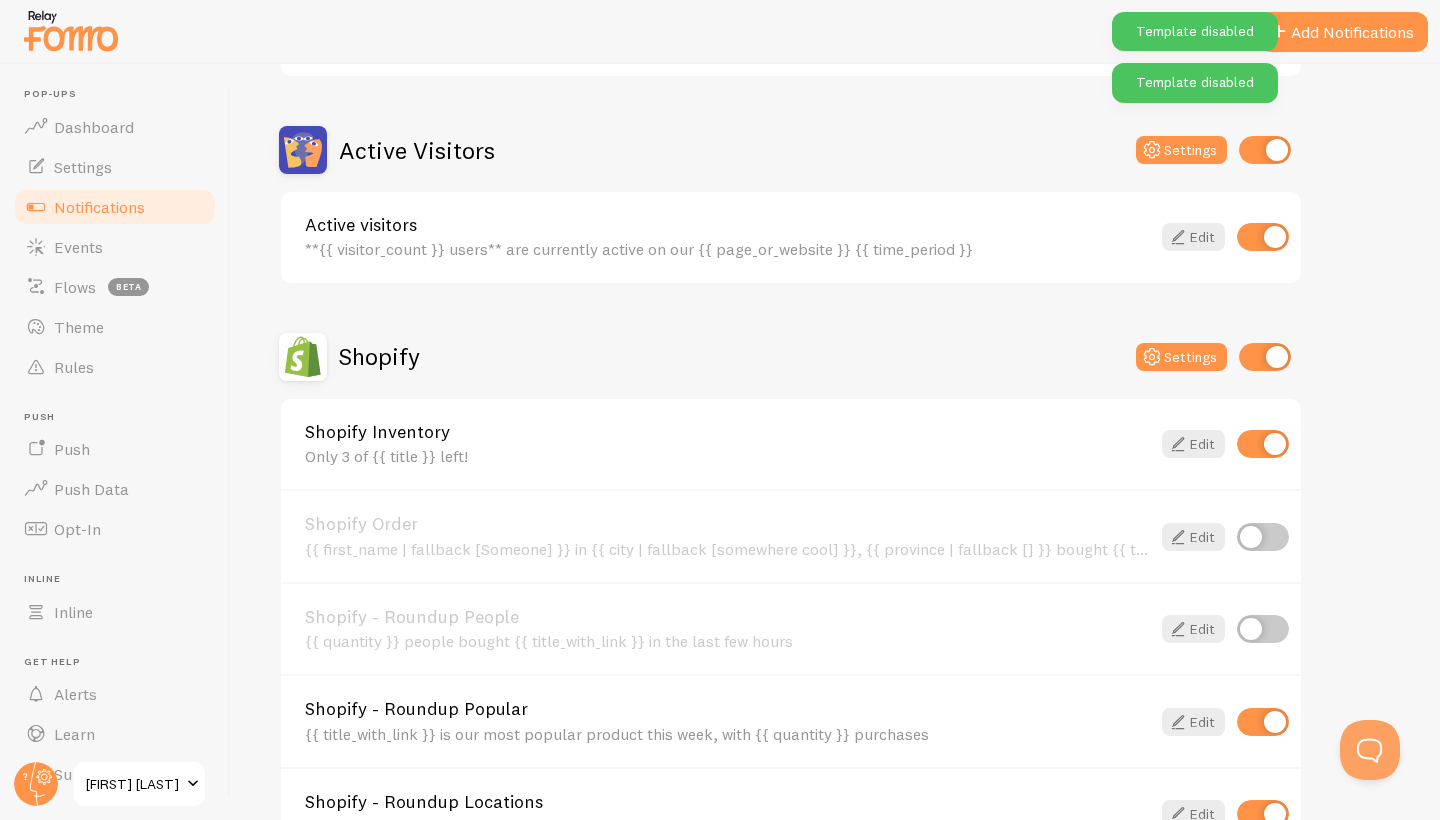 click at bounding box center [1263, 722] 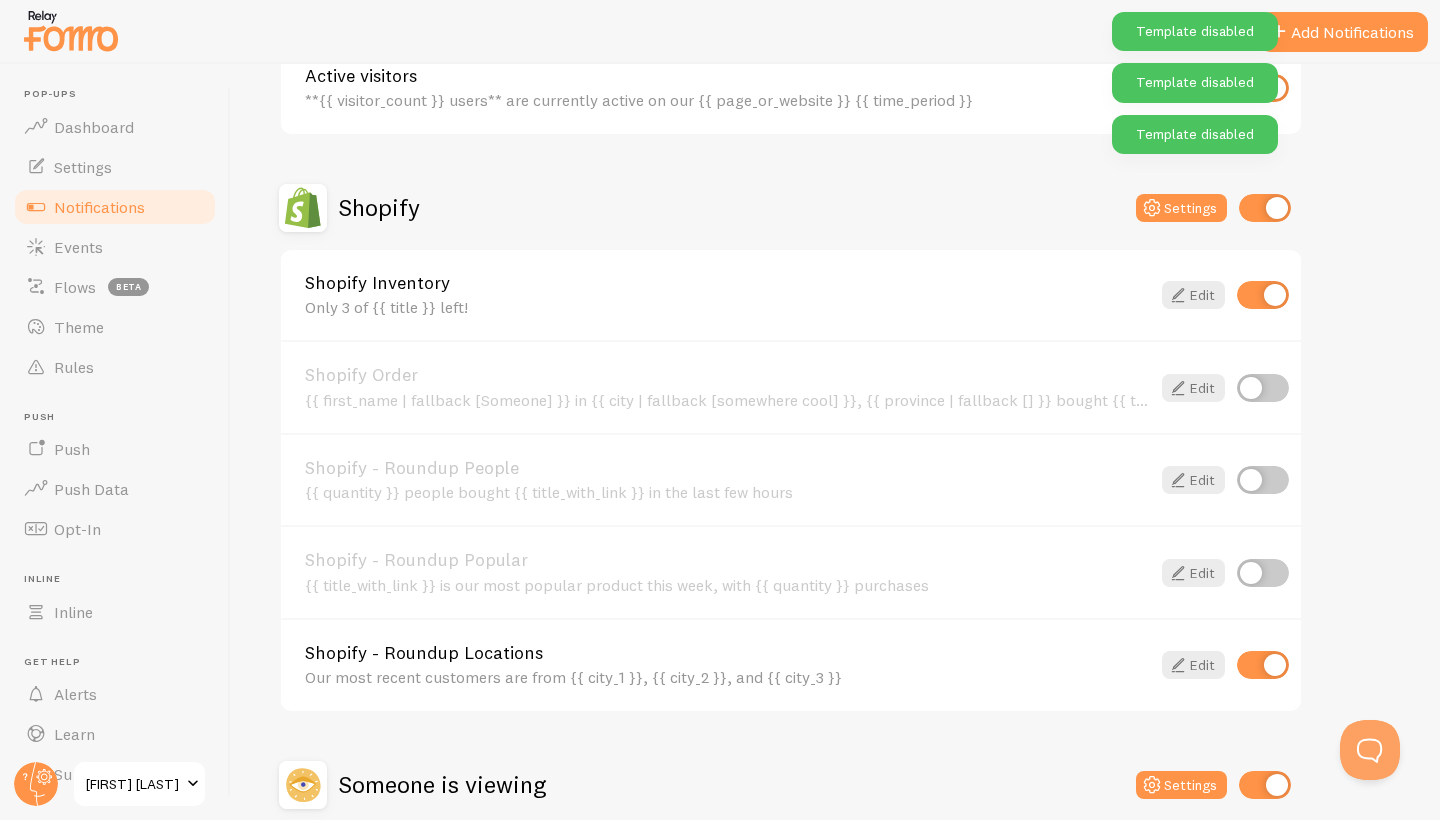 scroll, scrollTop: 598, scrollLeft: 0, axis: vertical 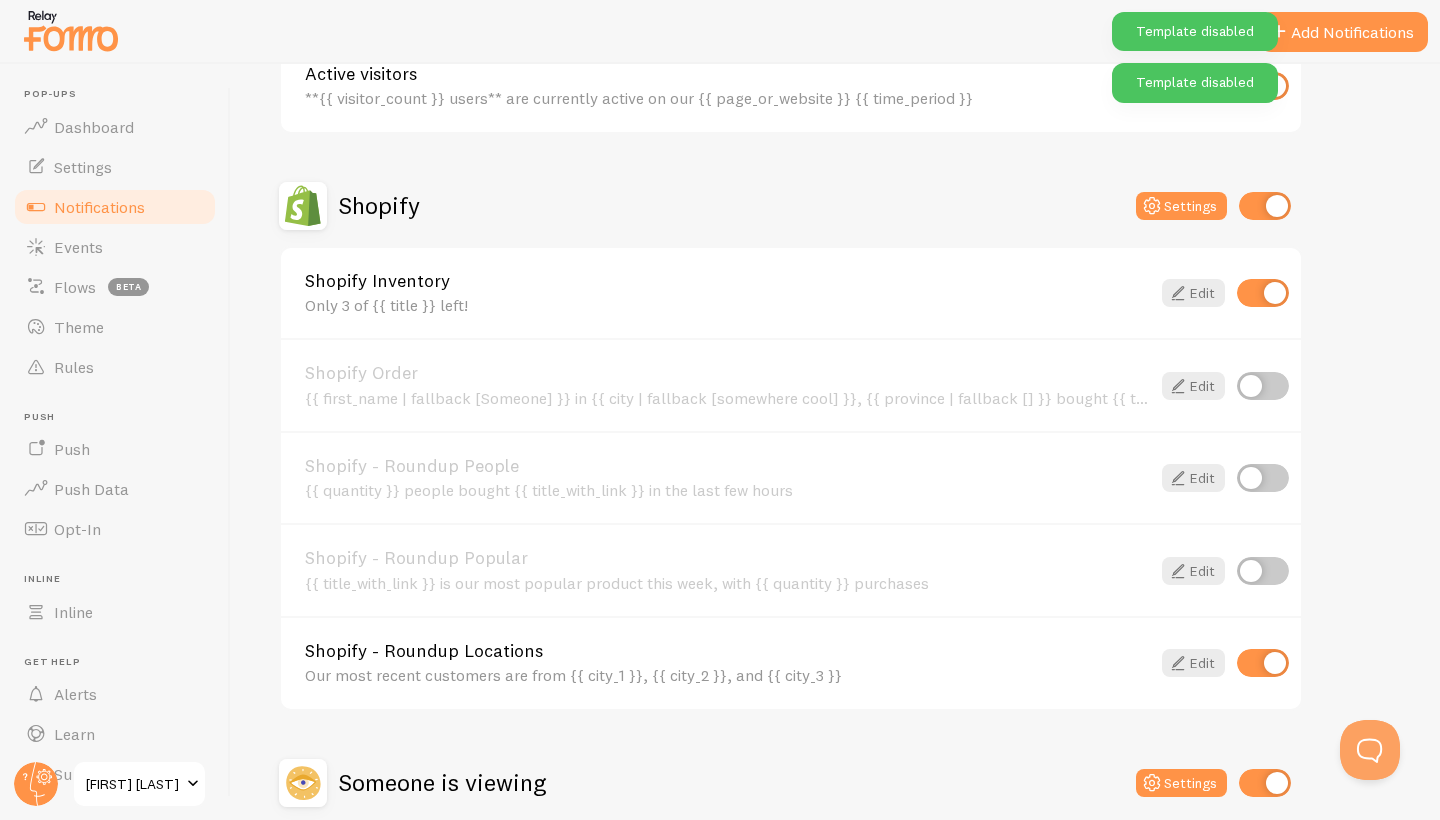 click at bounding box center (1263, 663) 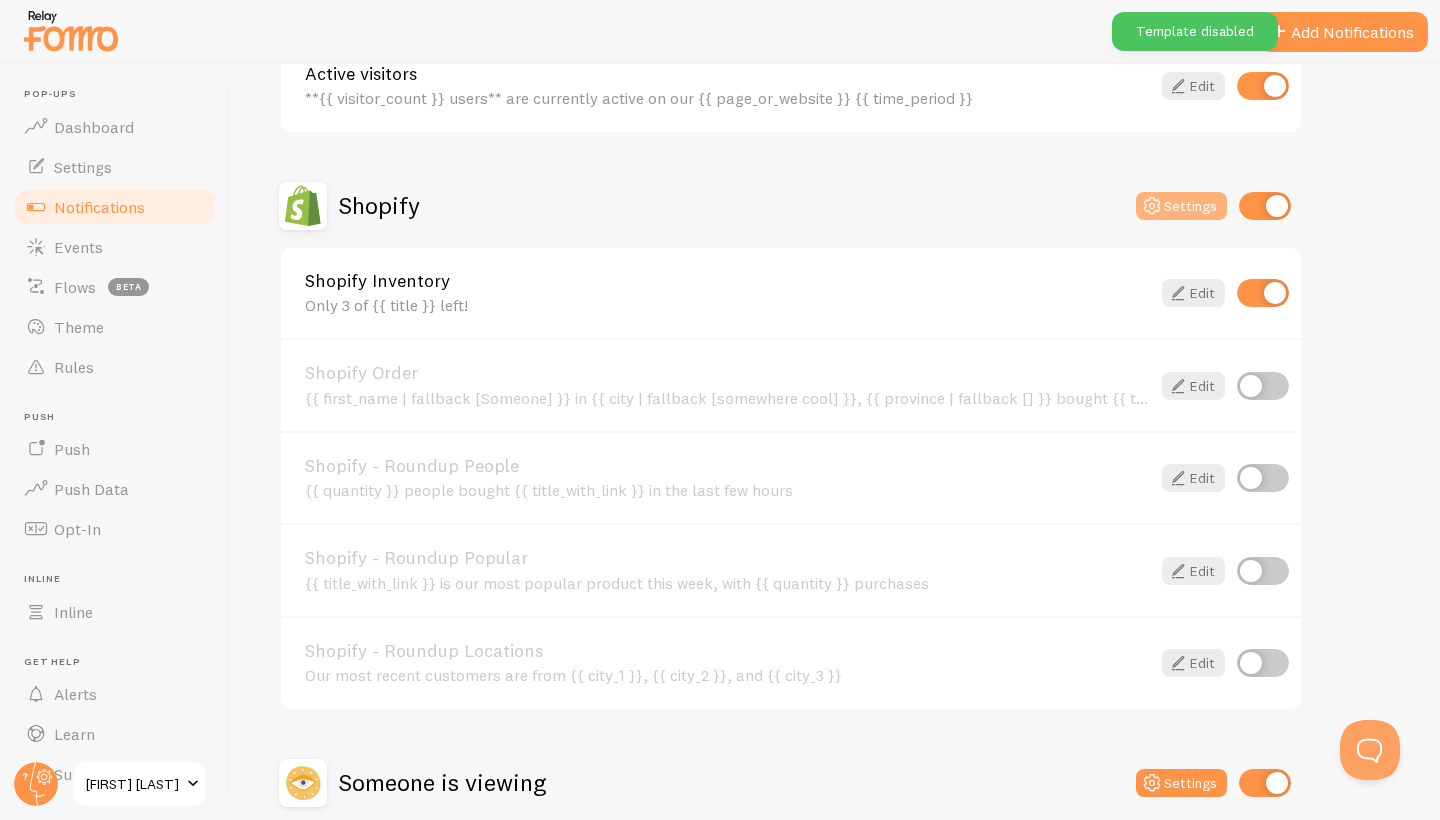 click on "Settings" at bounding box center [1181, 206] 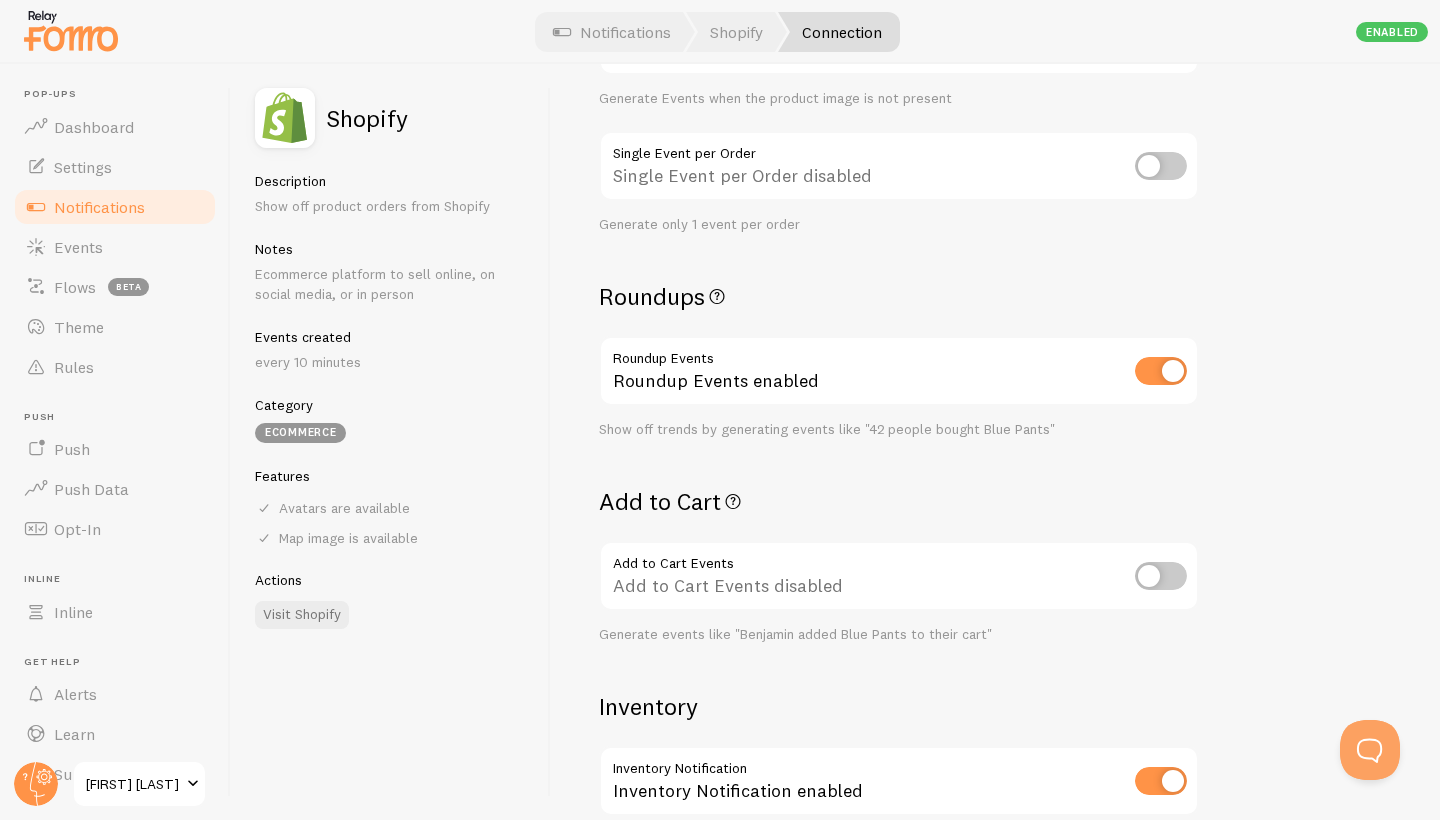 scroll, scrollTop: 415, scrollLeft: 0, axis: vertical 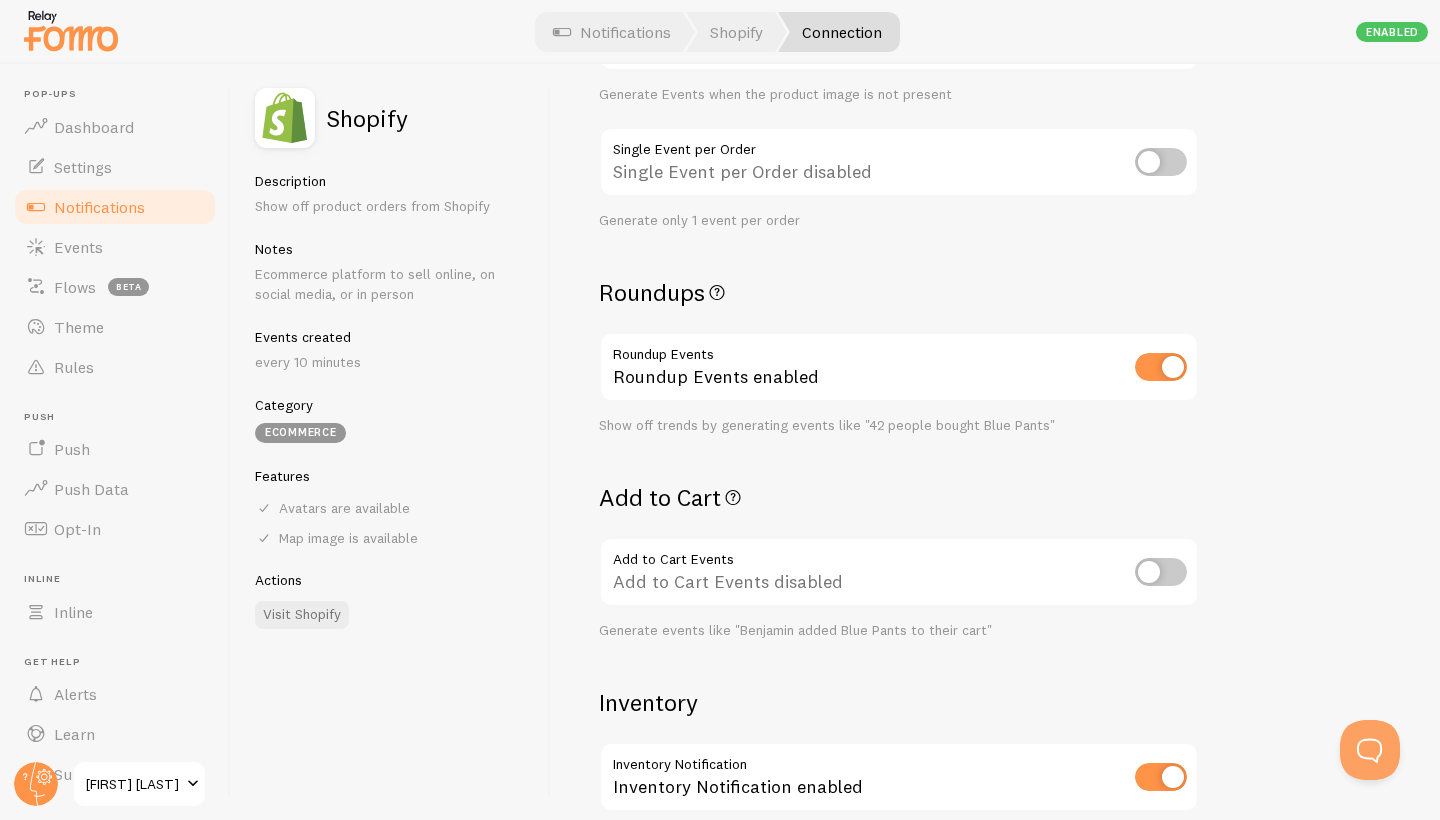 click at bounding box center (1161, 367) 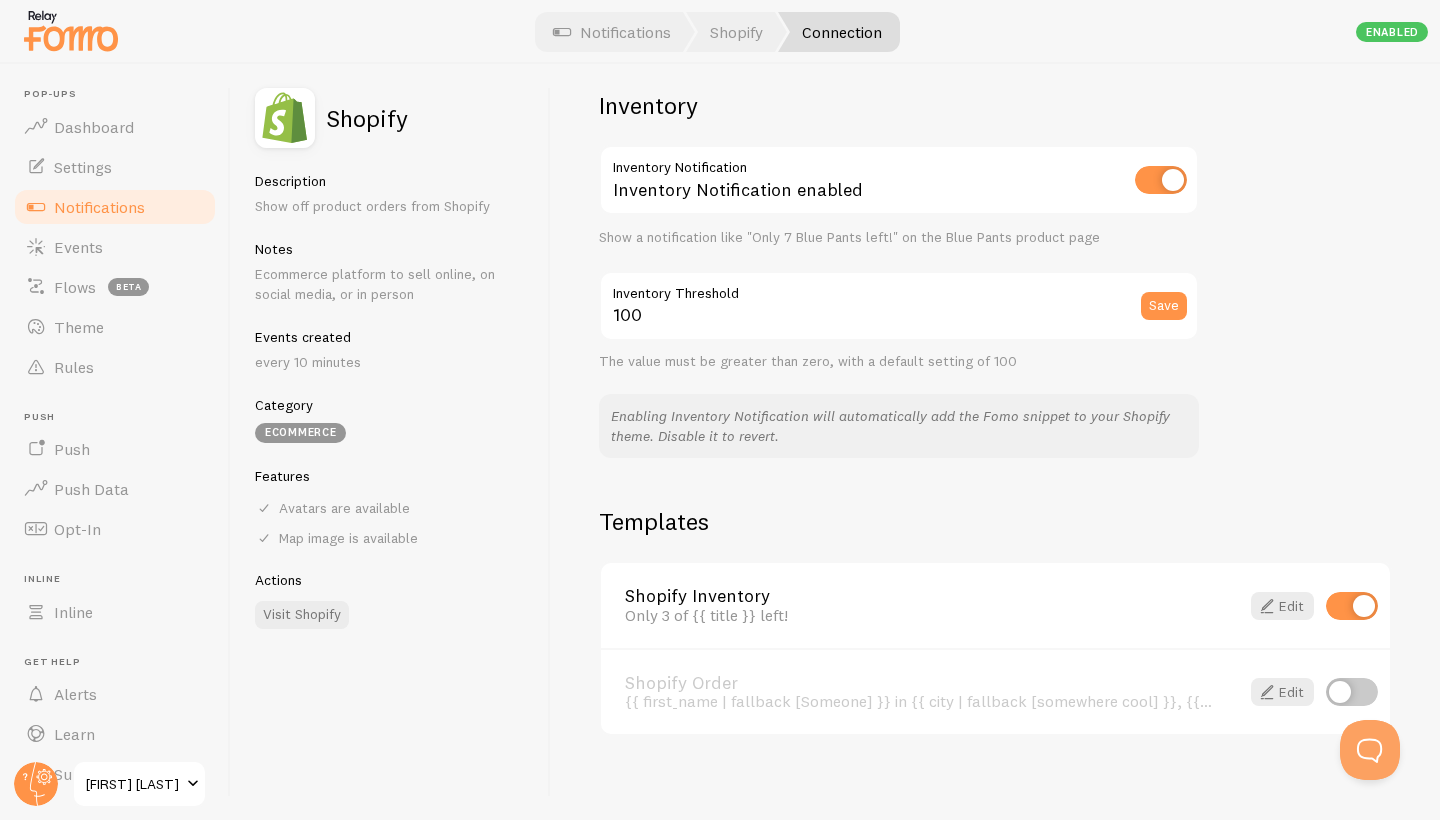 scroll, scrollTop: 1010, scrollLeft: 0, axis: vertical 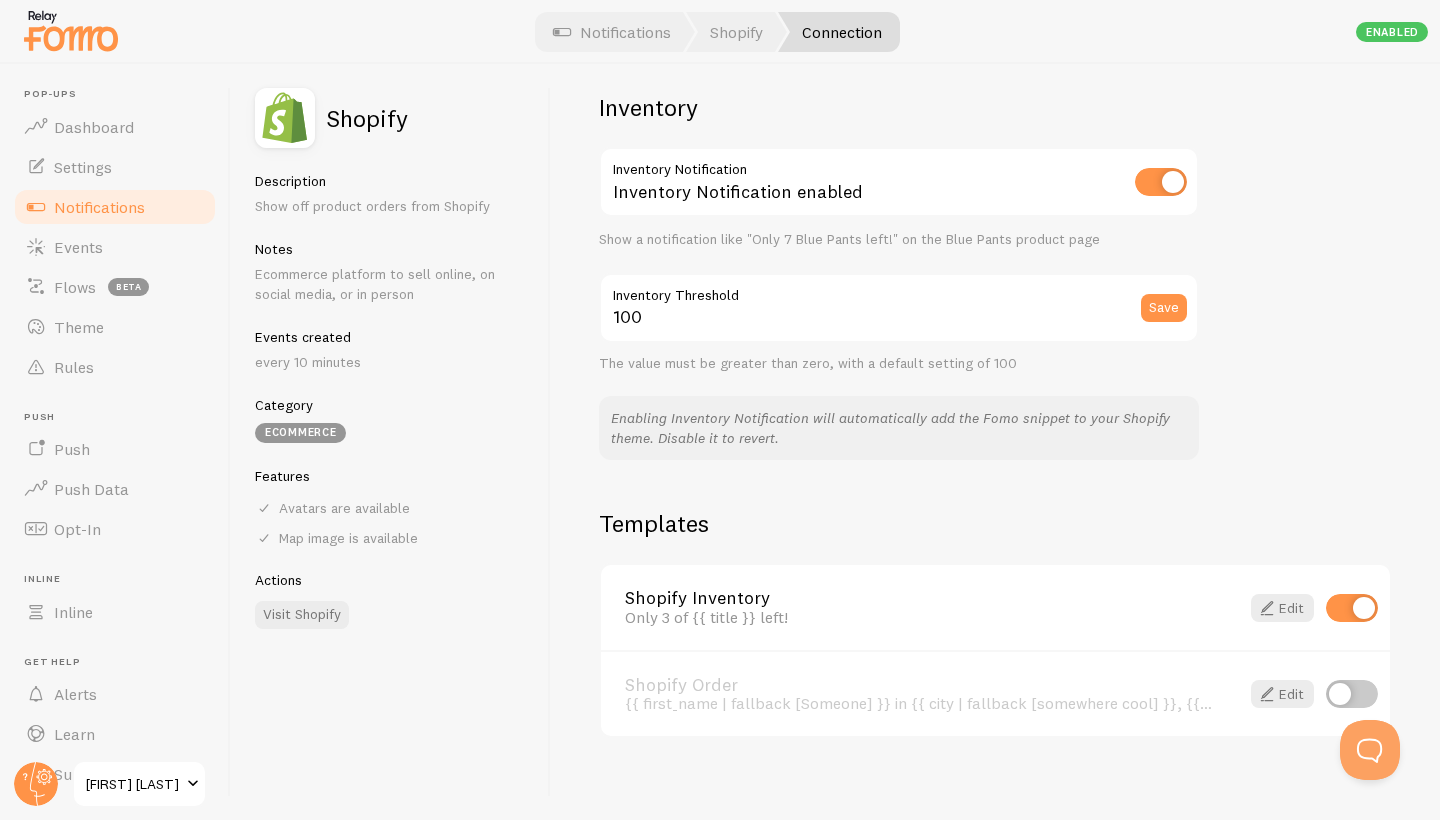 click on "Templates
Shopify Inventory
Only 3 of {{ title }} left!
Edit
Shopify Order
{{ first_name | fallback [Someone] }} in {{ city | fallback [somewhere cool] }}, {{ province | fallback [] }} bought {{ title_with_link | fallback [something] }} {{ time_ago }}
Edit" at bounding box center [995, 623] 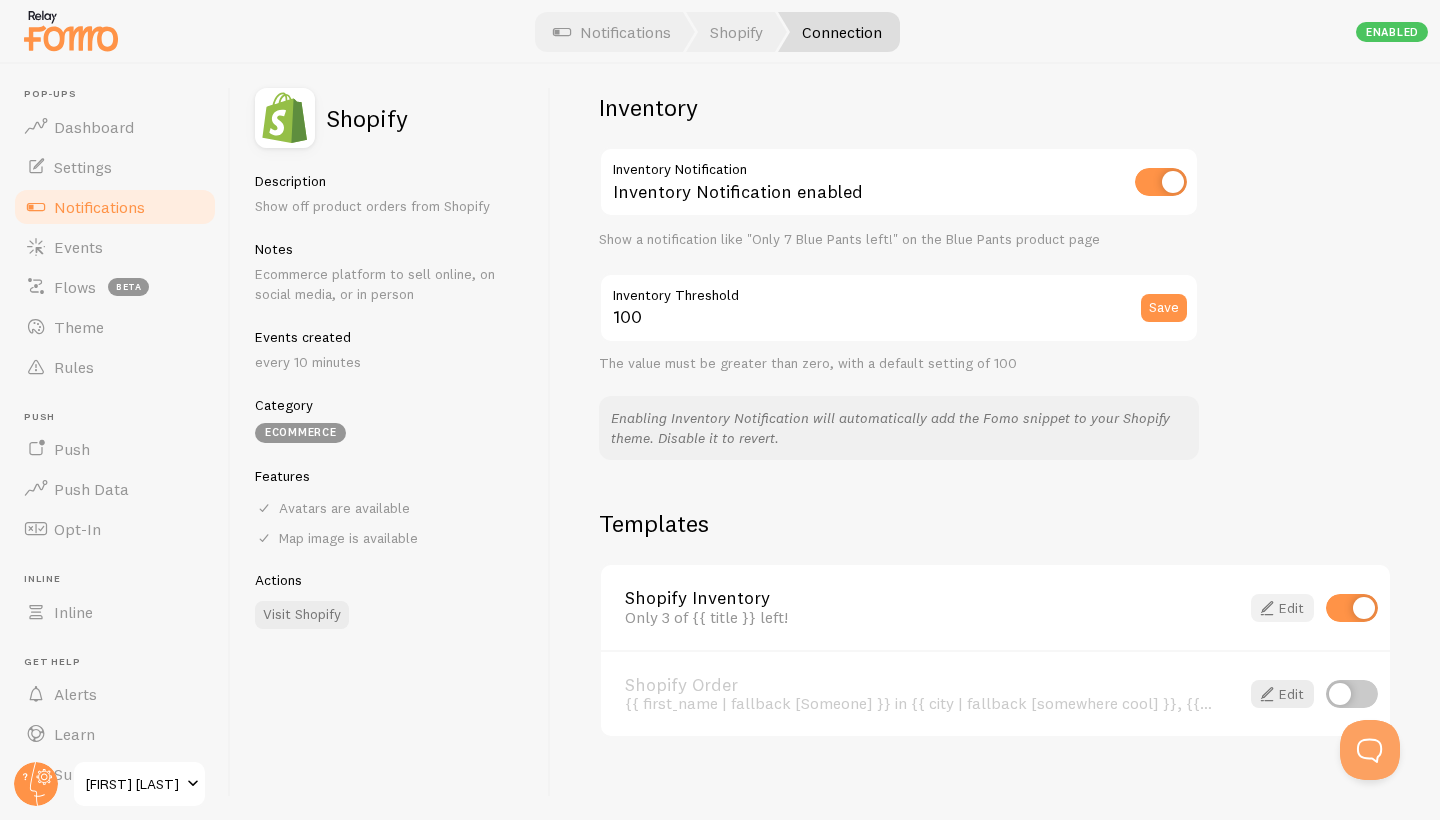 click at bounding box center (1267, 608) 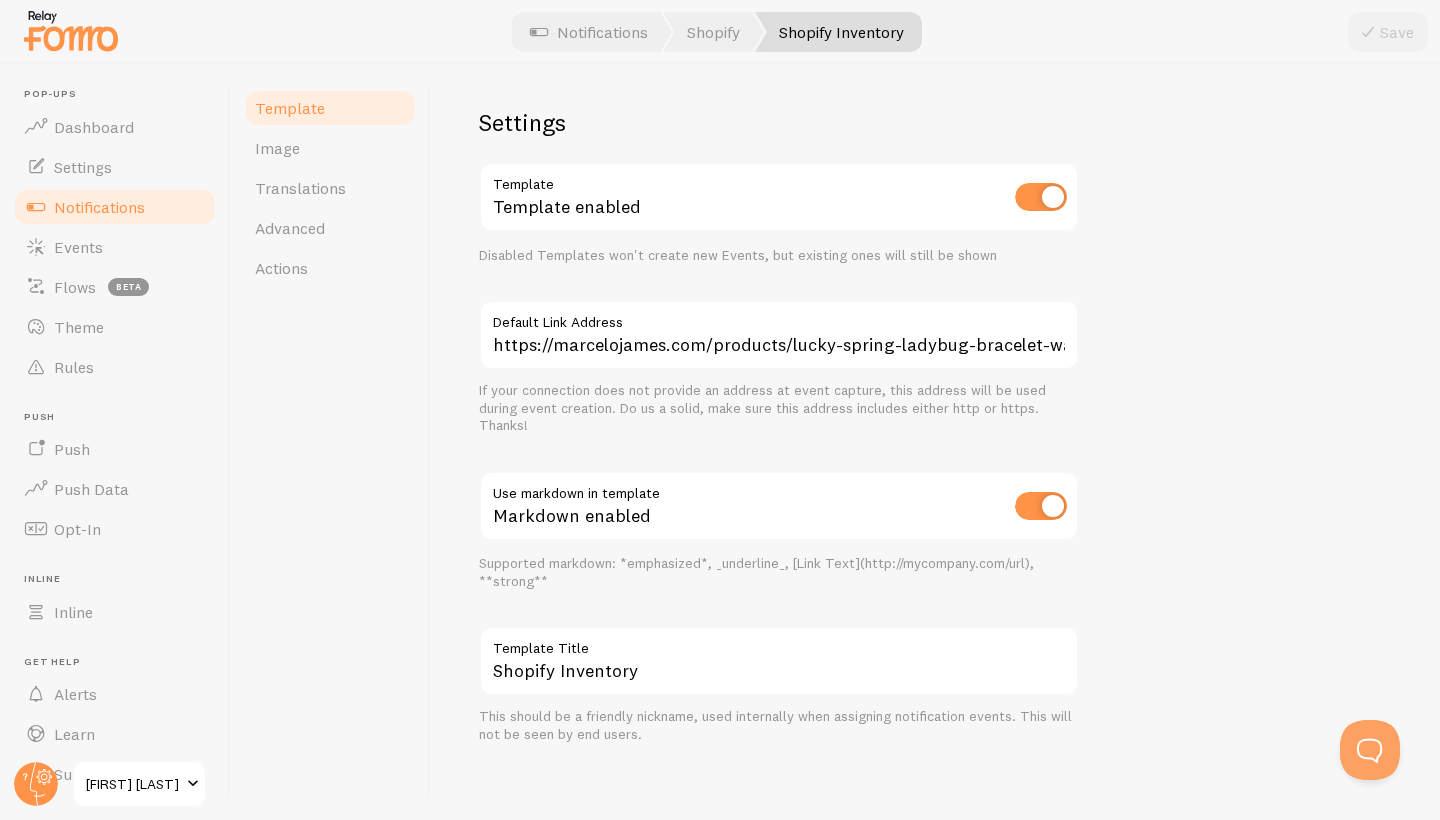 scroll, scrollTop: 617, scrollLeft: 0, axis: vertical 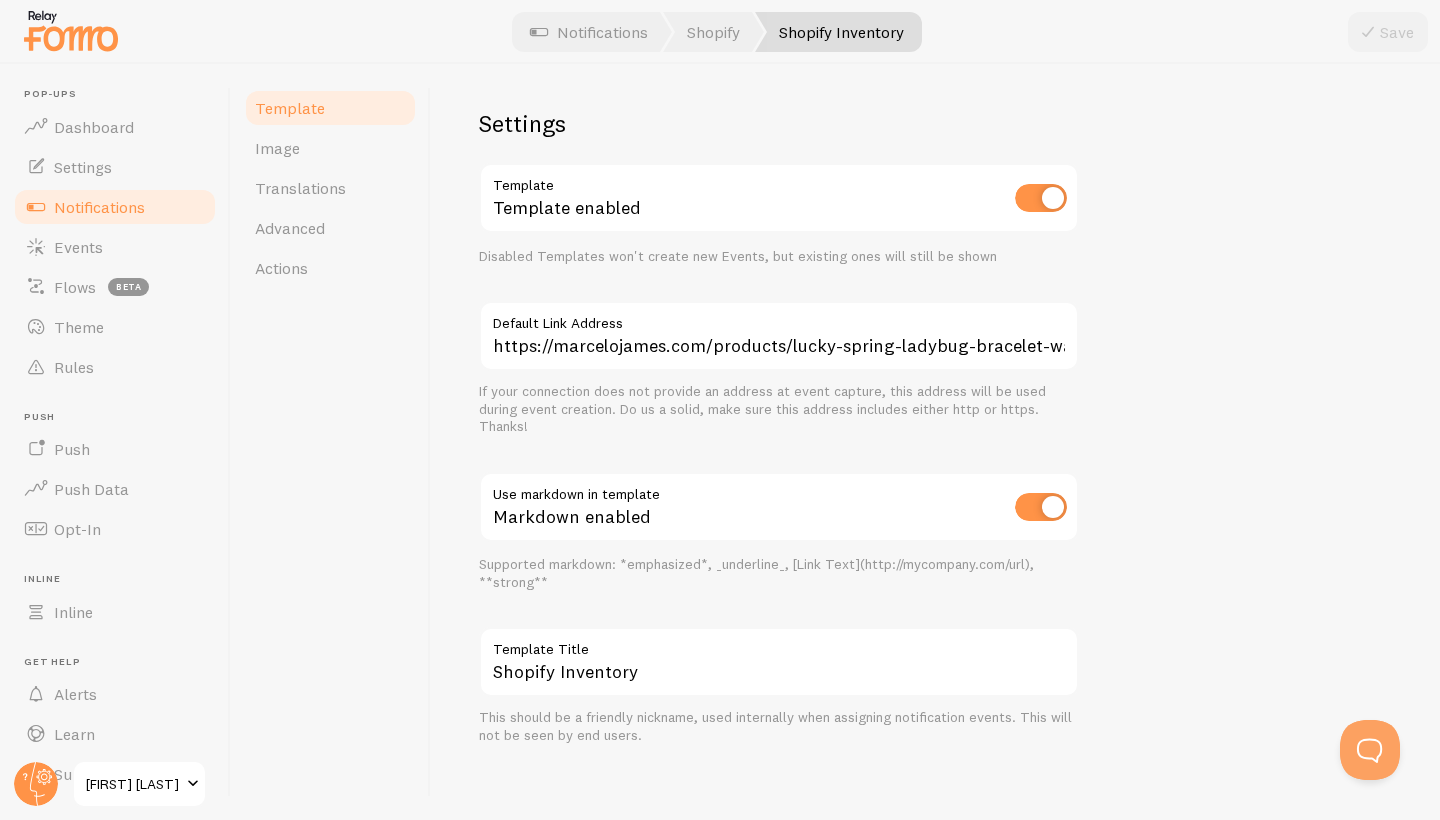 click on "Template
Image
Translations
Advanced
Actions" at bounding box center (331, 442) 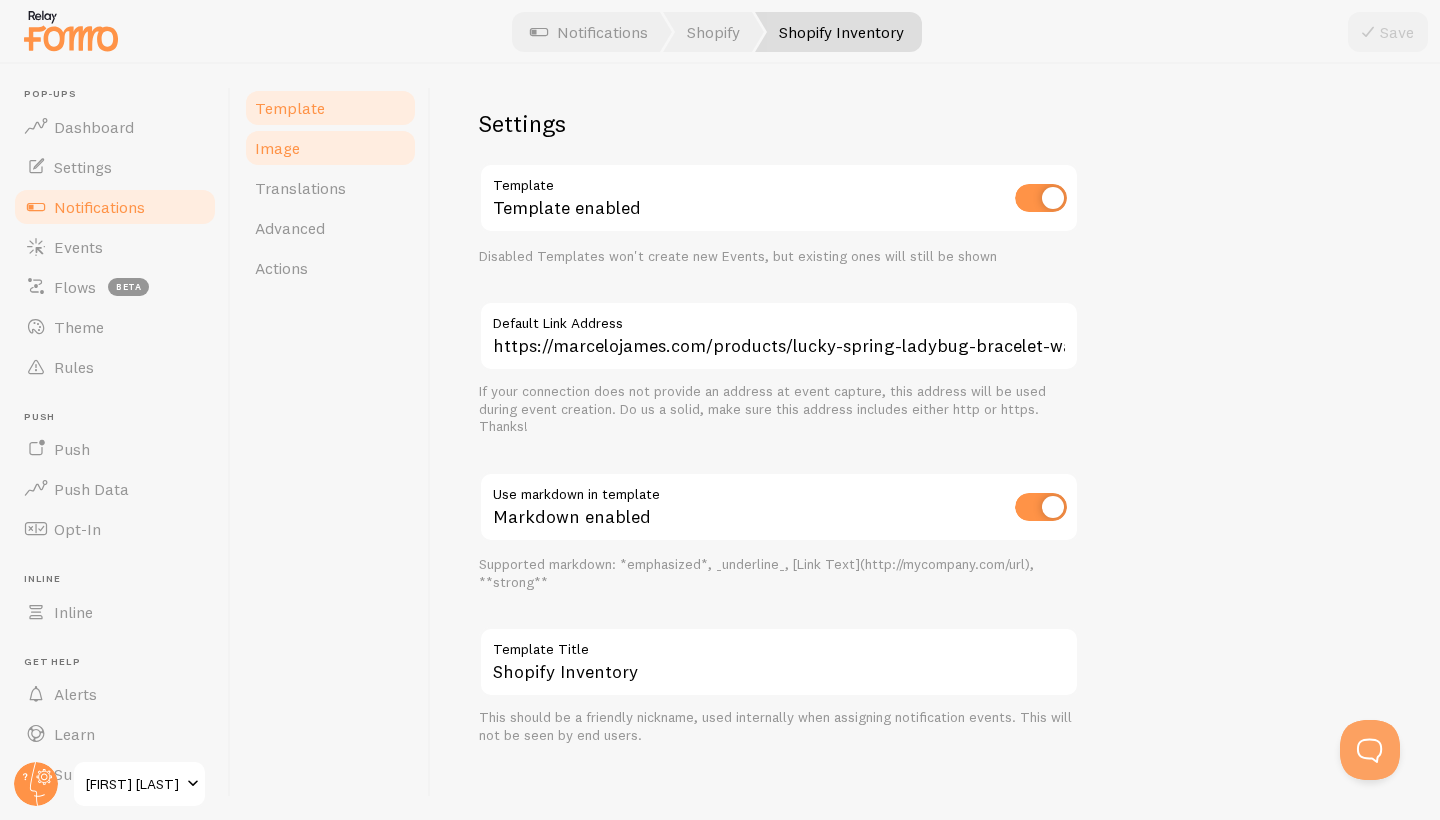 click on "Image" at bounding box center (277, 148) 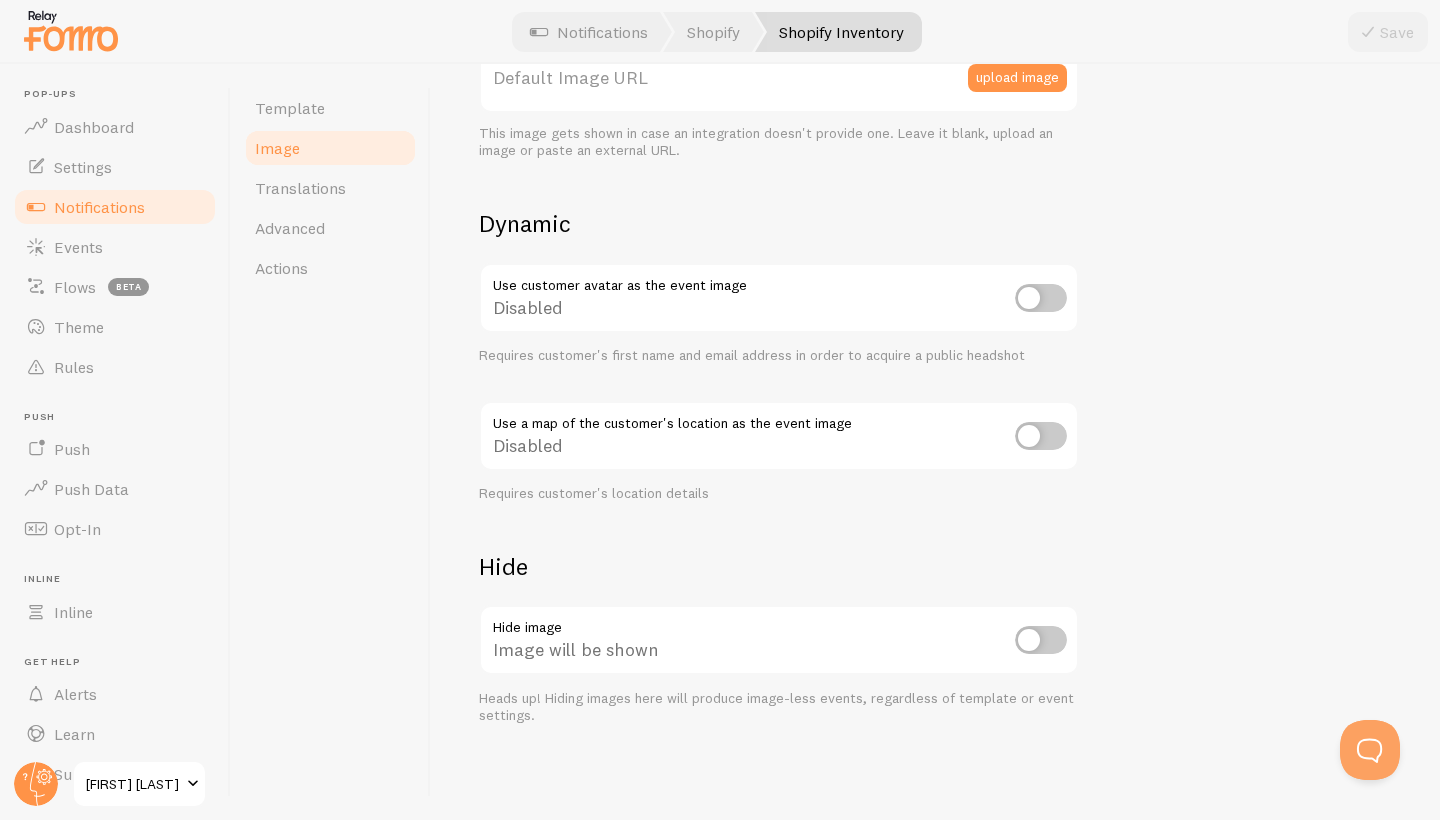 scroll, scrollTop: 0, scrollLeft: 0, axis: both 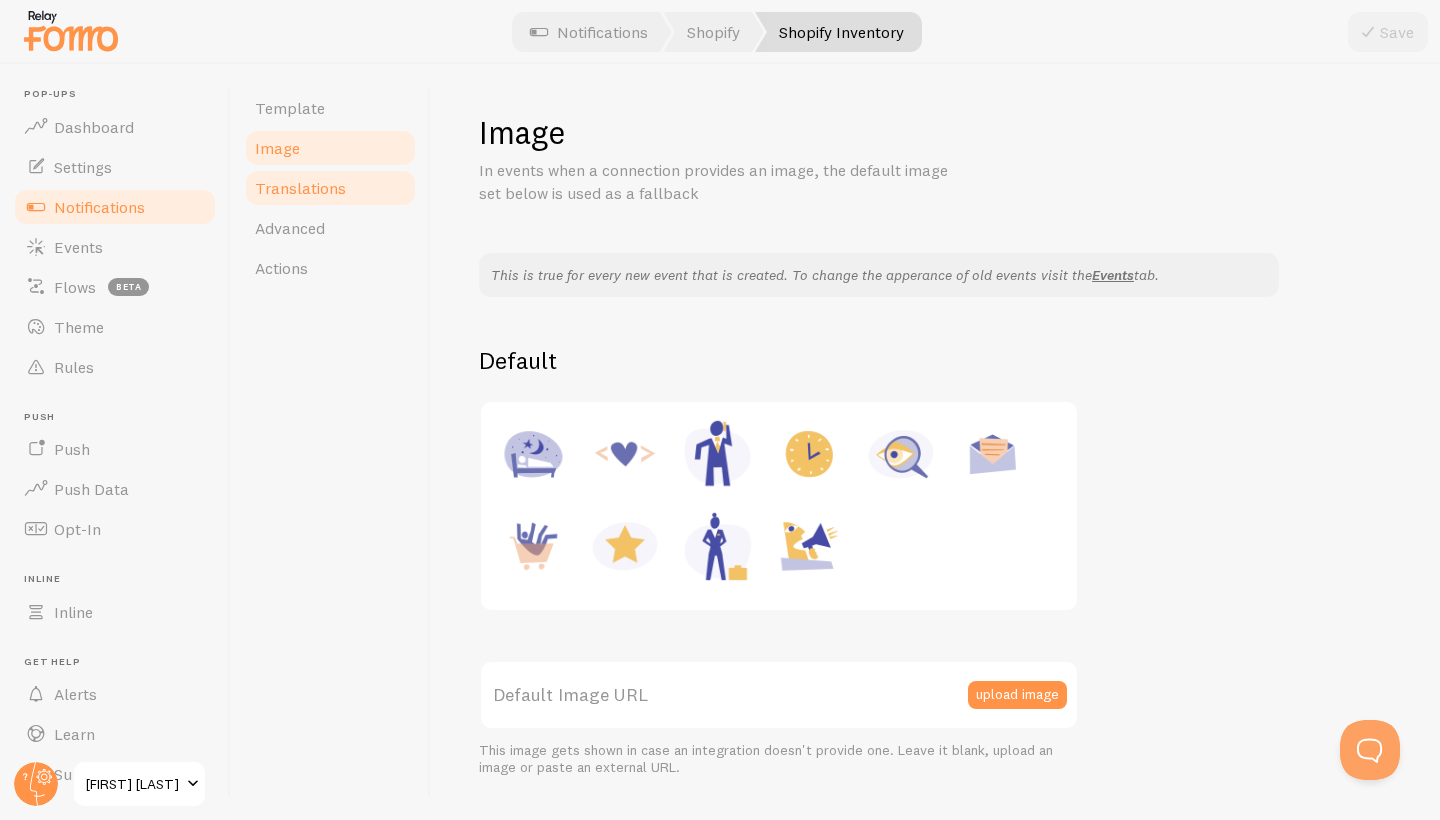 click on "Translations" at bounding box center [330, 188] 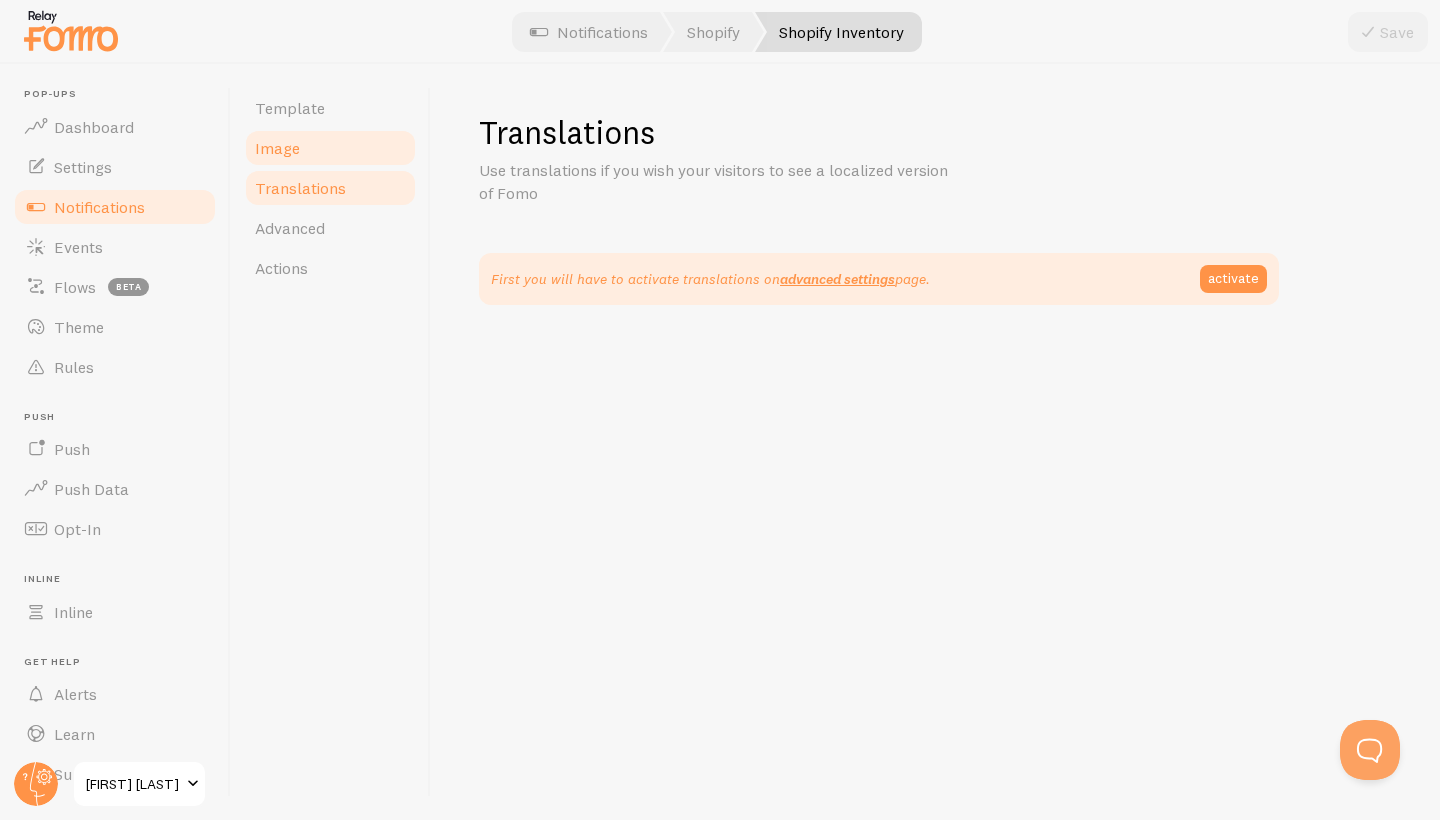 click on "Image" at bounding box center [277, 148] 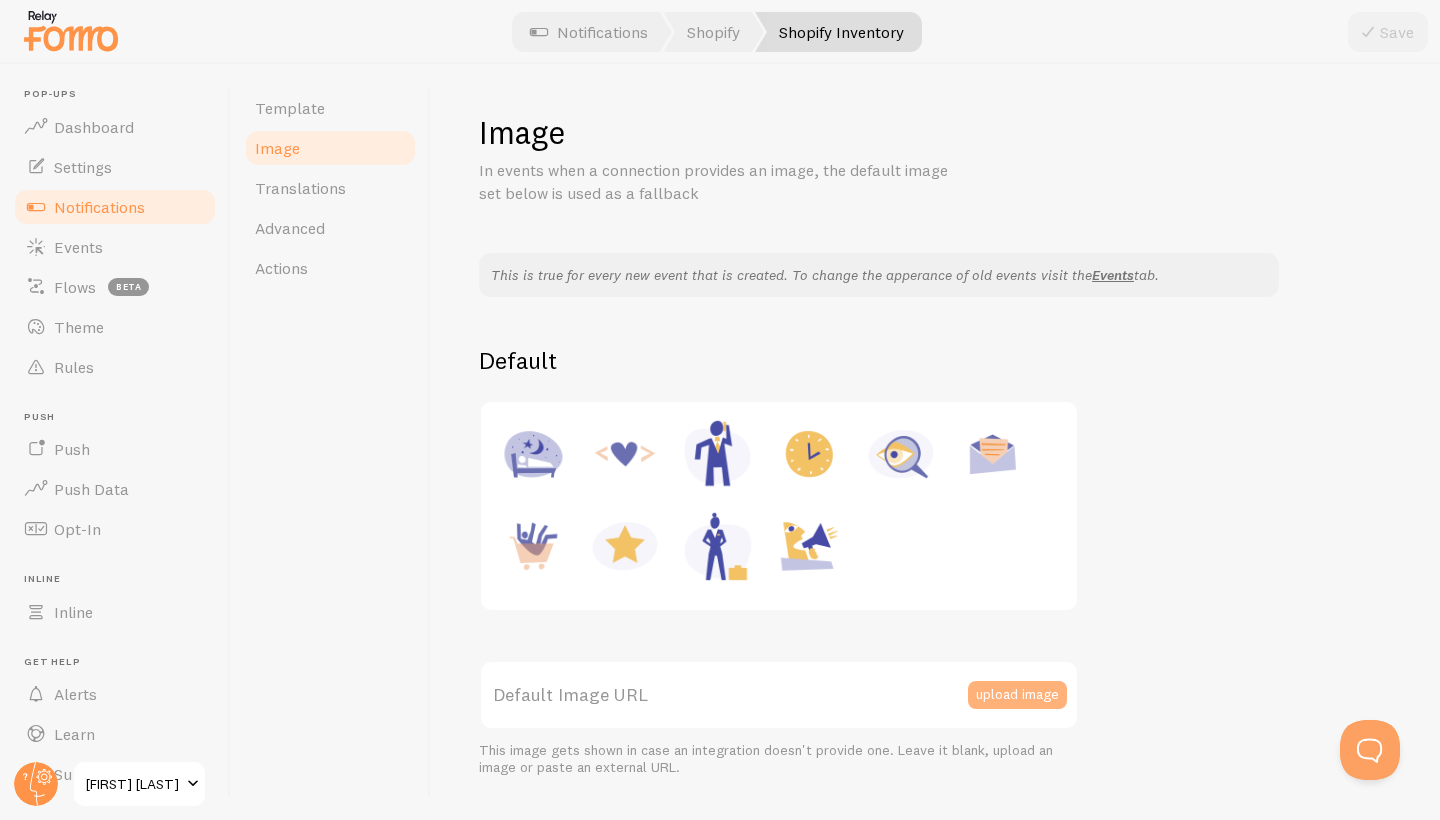 click on "upload image" at bounding box center (1017, 695) 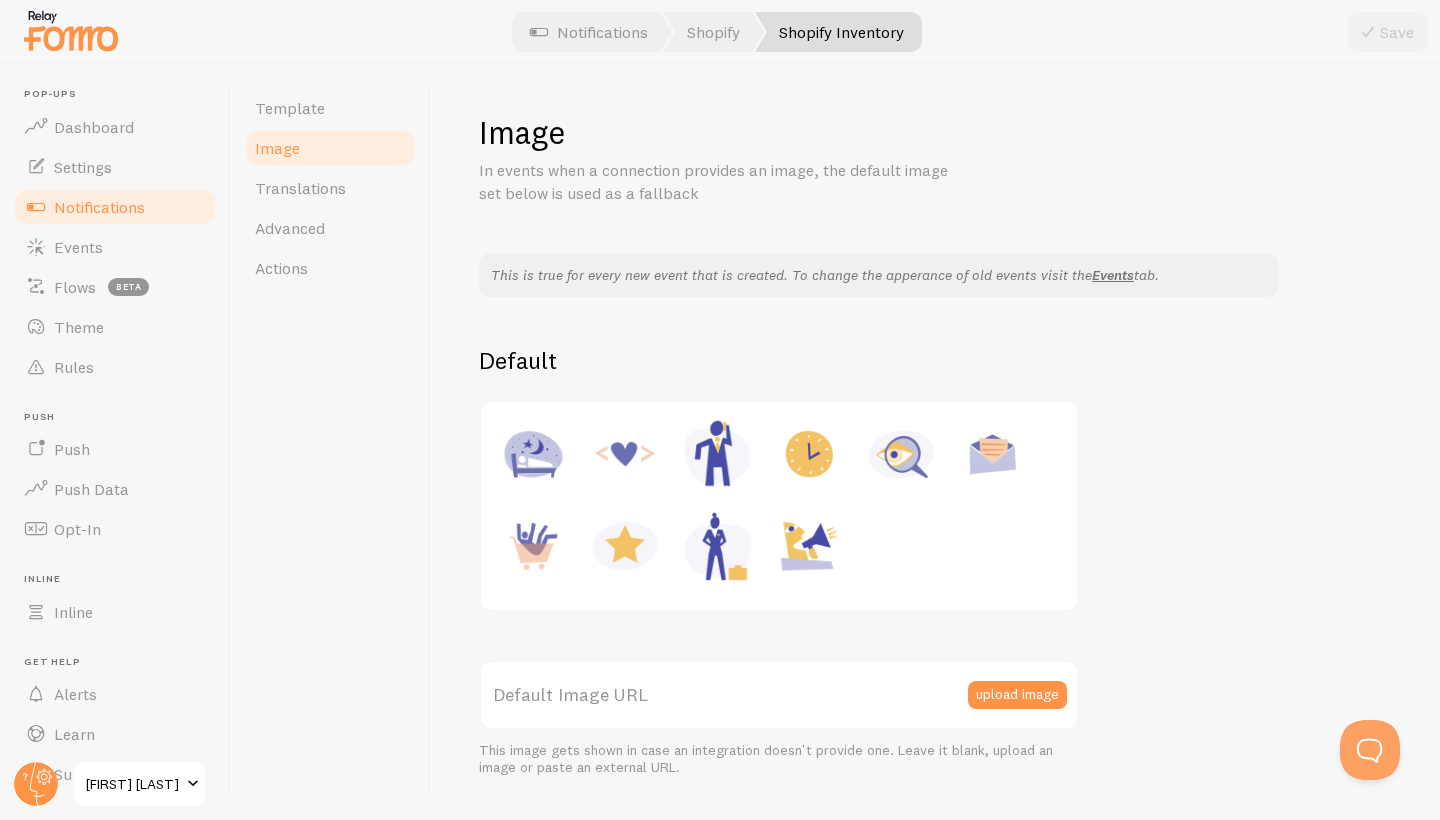 click on "Templates
Shopify Inventory
Only 3 of {{ title }} left!
Edit
Shopify Order
{{ first_name | fallback [Someone] }} in {{ city | fallback [somewhere cool] }}, {{ province | fallback [] }} bought {{ title_with_link | fallback [something] }} {{ time_ago }}
Edit" at bounding box center [720, 410] 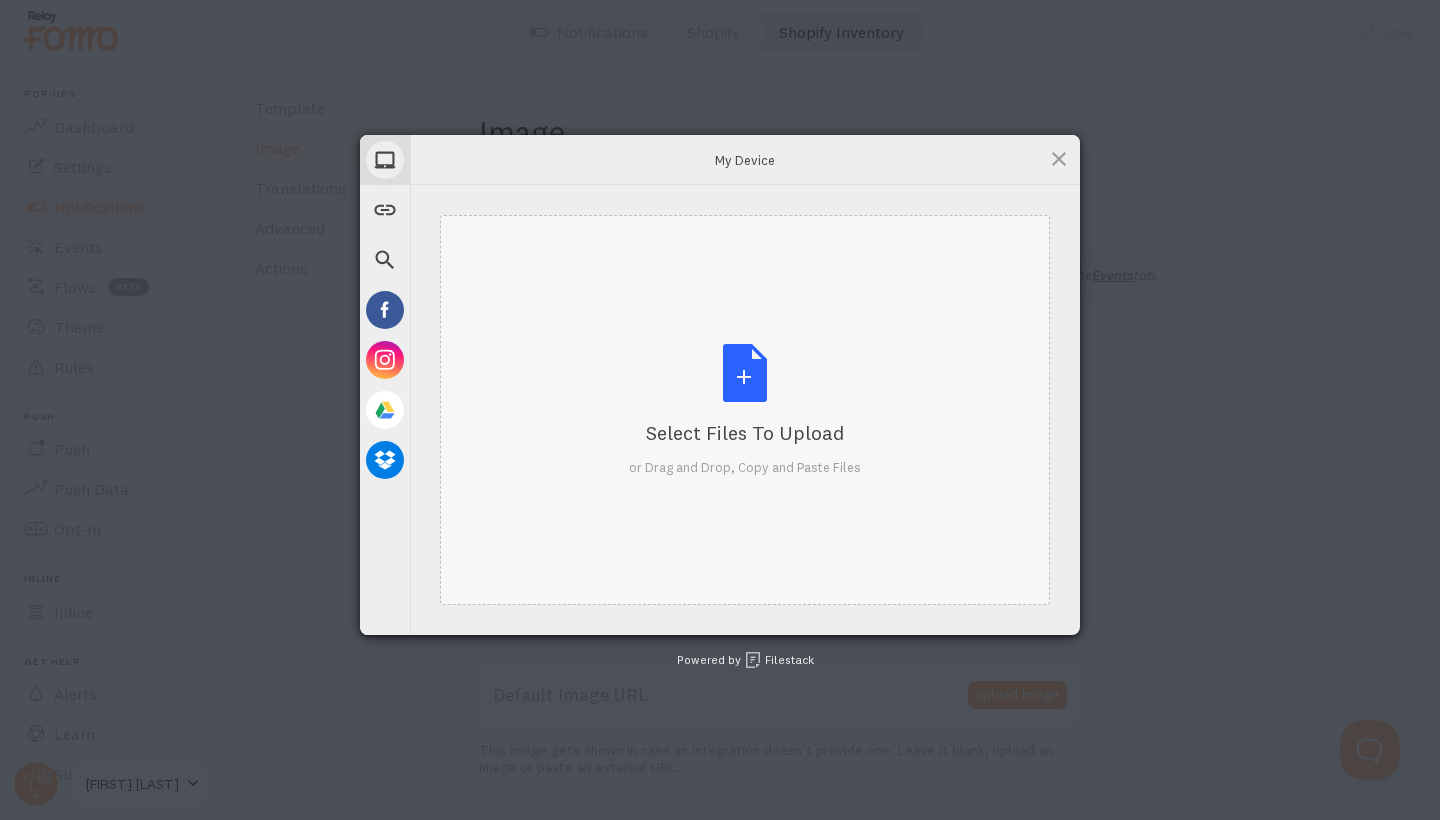click on "Select Files to Upload     or Drag and Drop, Copy and Paste Files" at bounding box center (745, 410) 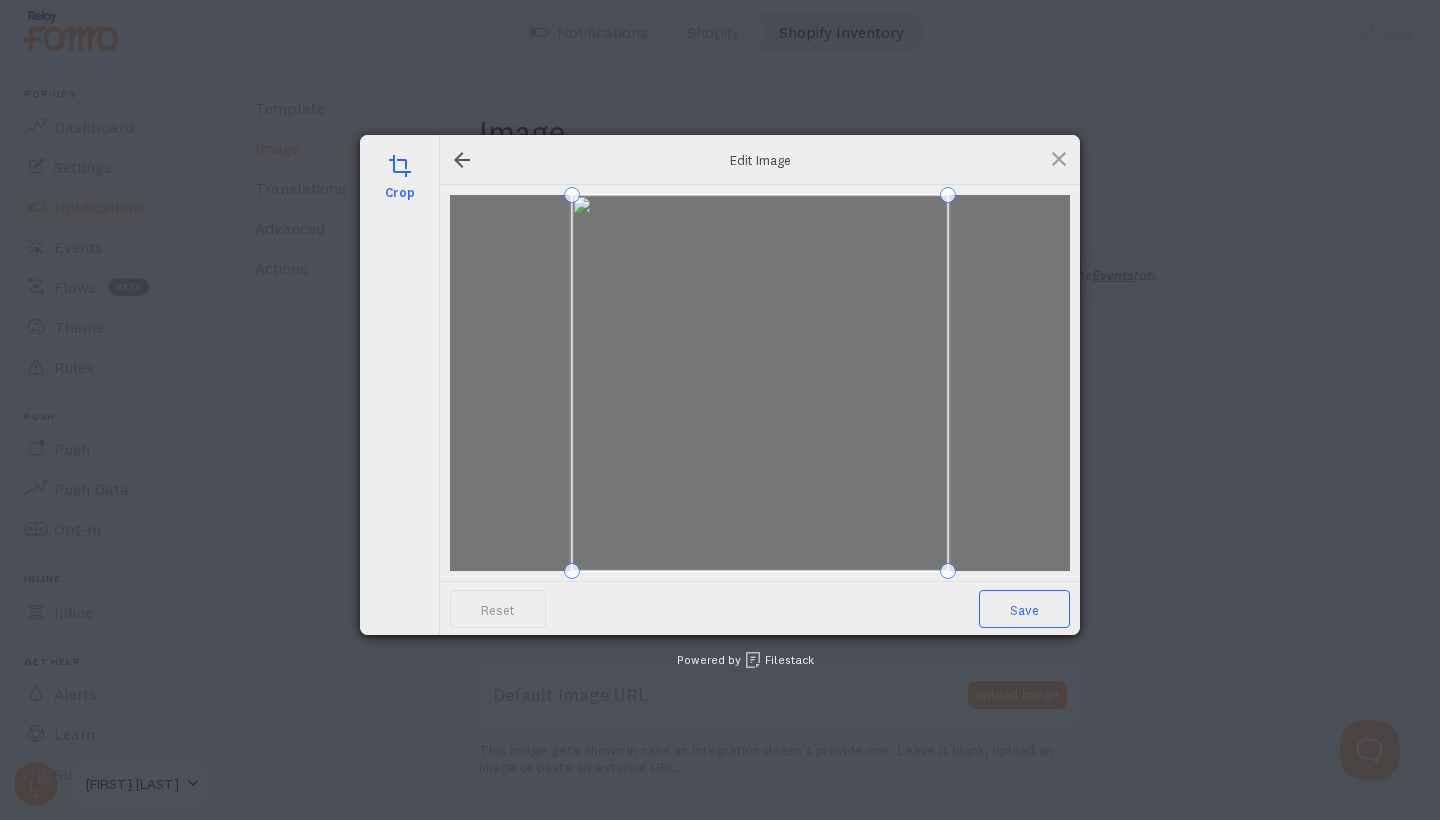 click on "Save" at bounding box center (1024, 609) 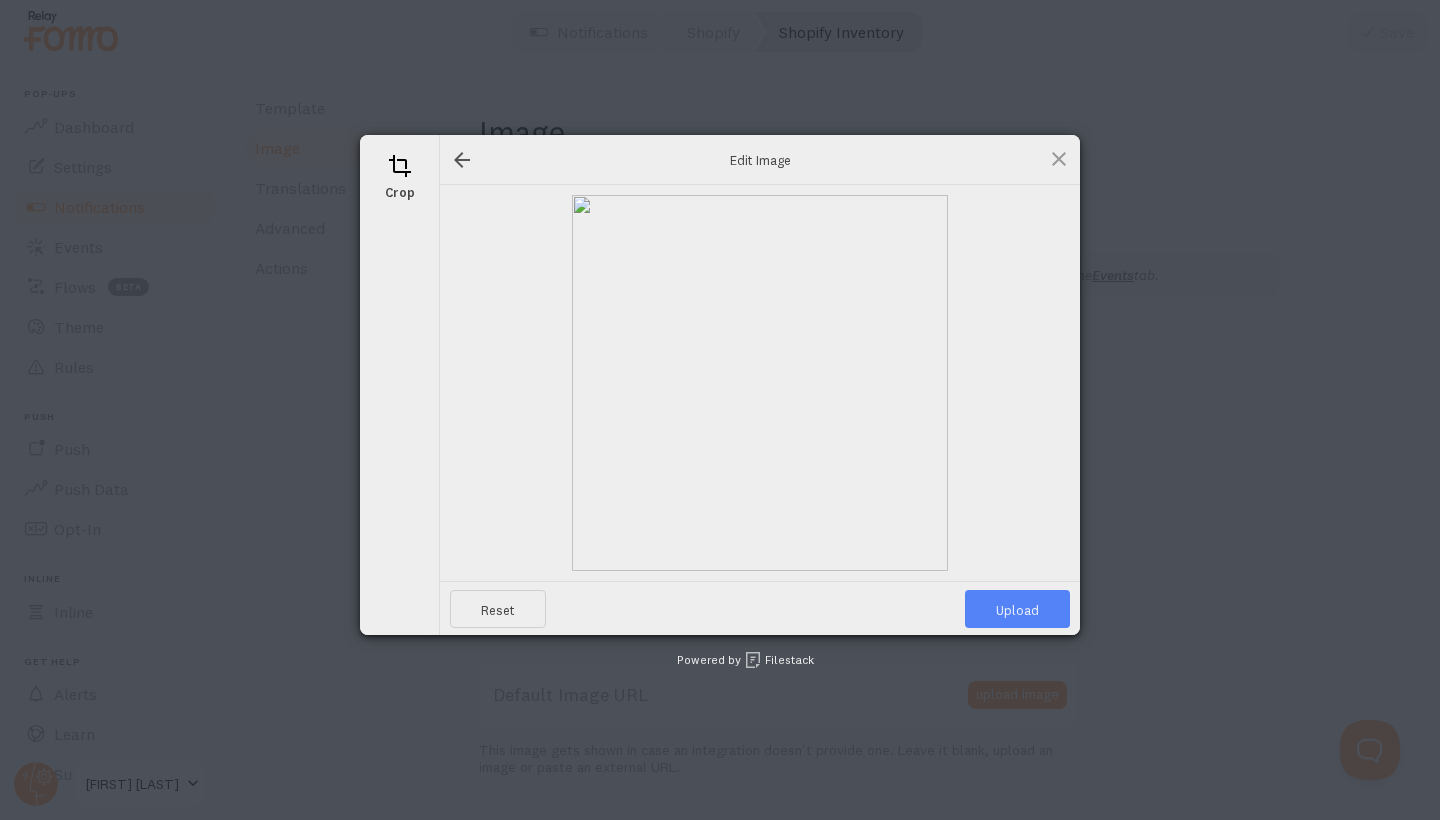 click on "Upload" at bounding box center (1017, 609) 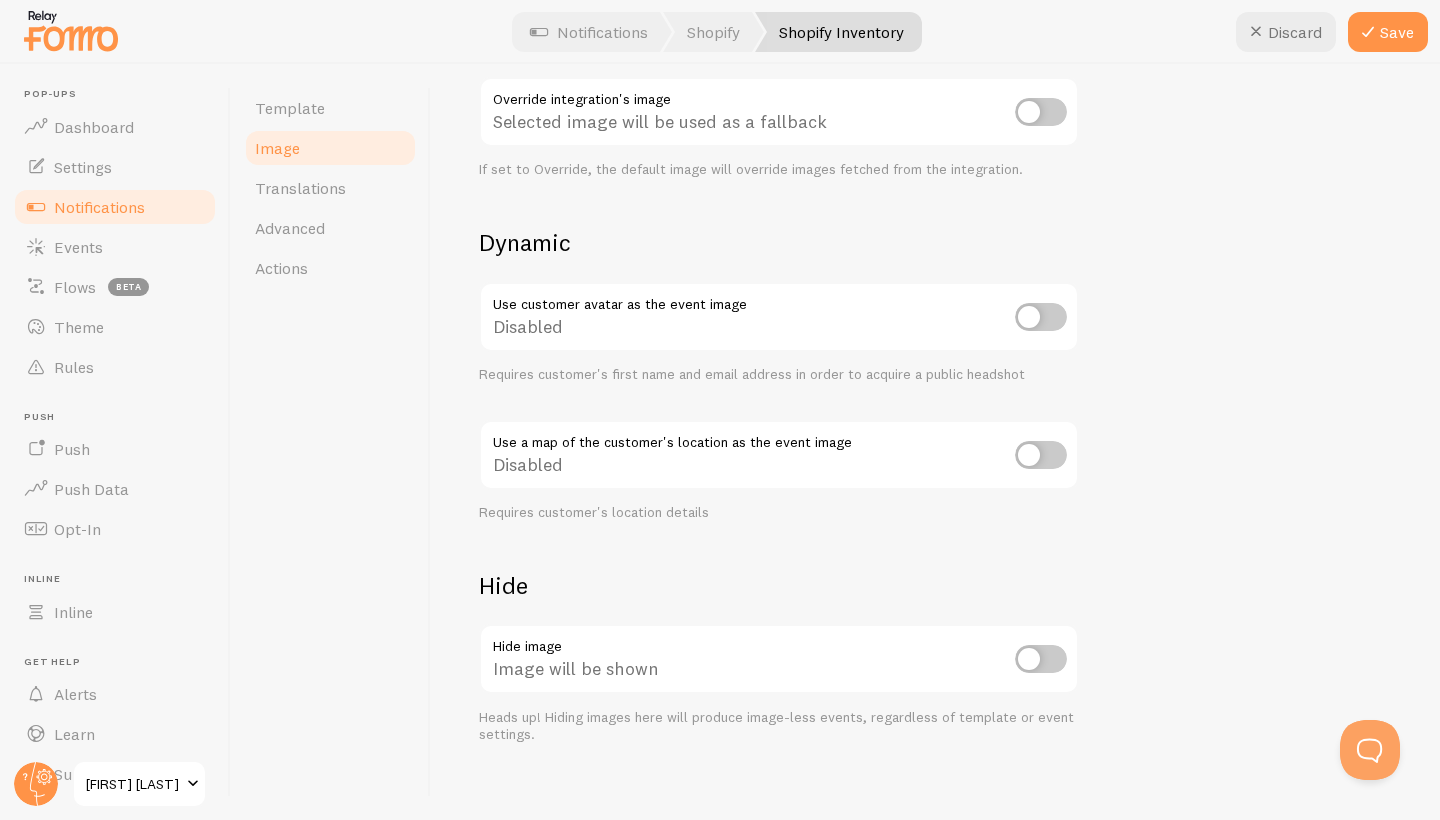 scroll, scrollTop: 745, scrollLeft: 0, axis: vertical 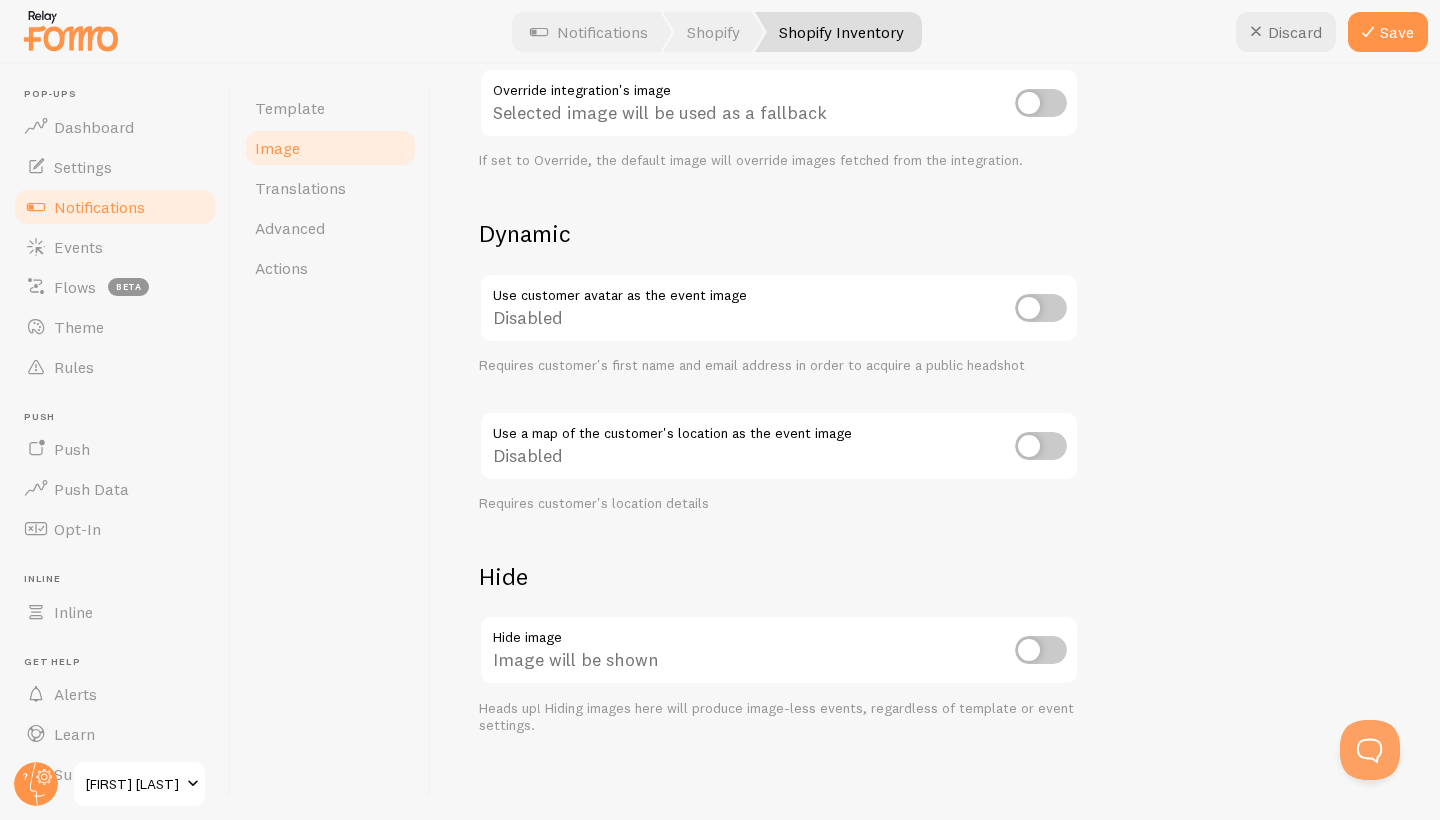 click at bounding box center [1041, 650] 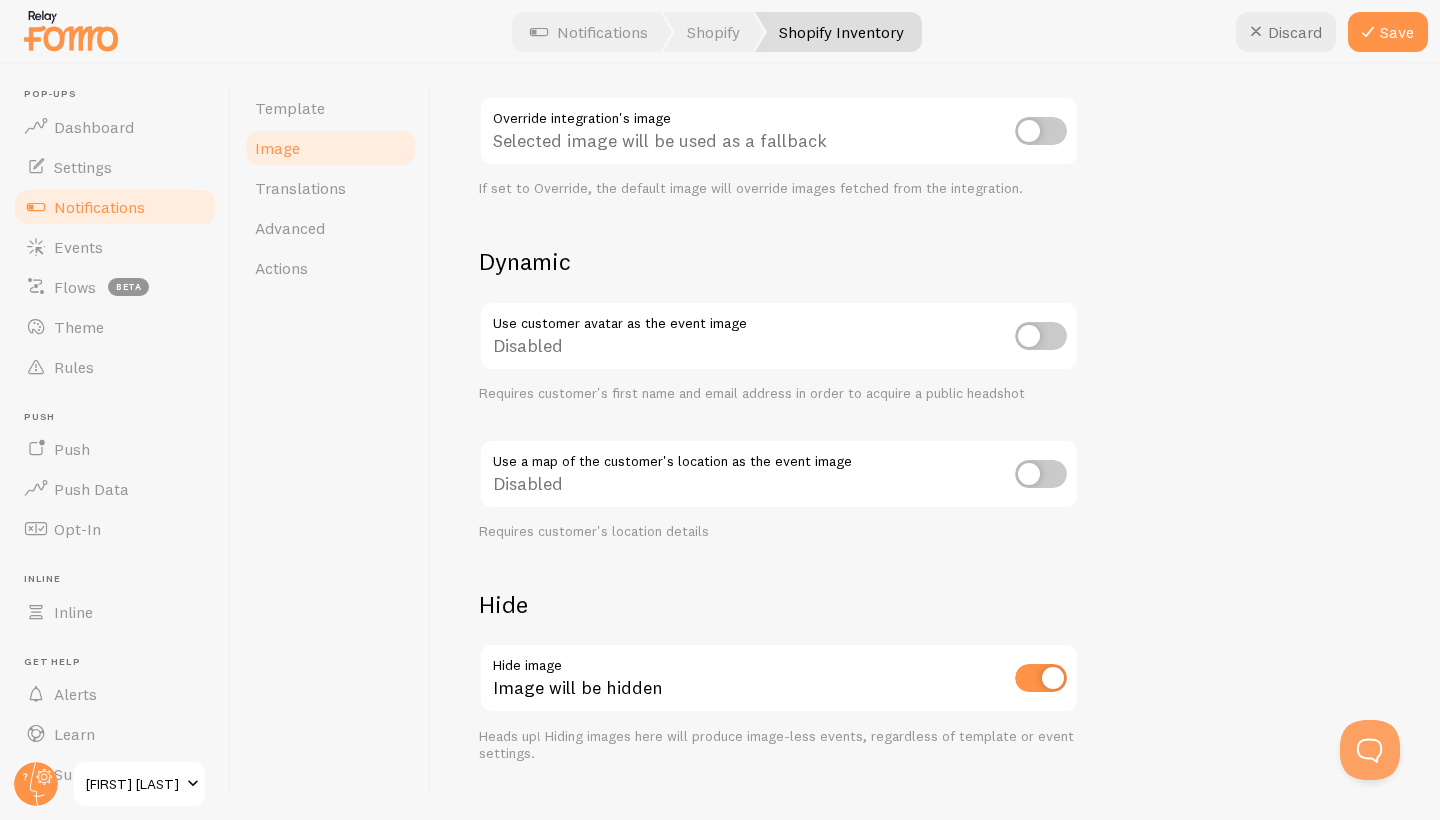 scroll, scrollTop: 719, scrollLeft: 0, axis: vertical 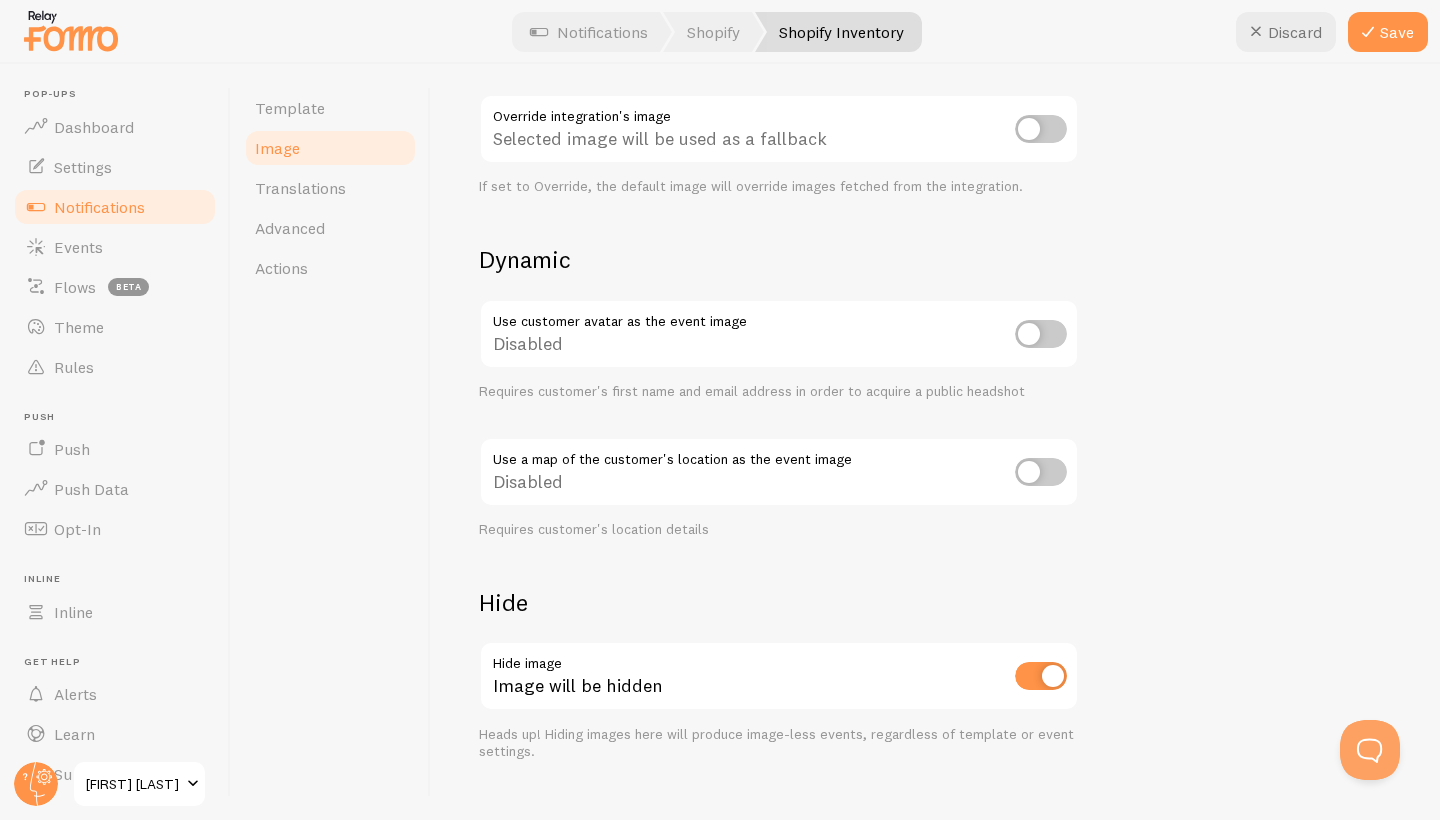click at bounding box center [1041, 676] 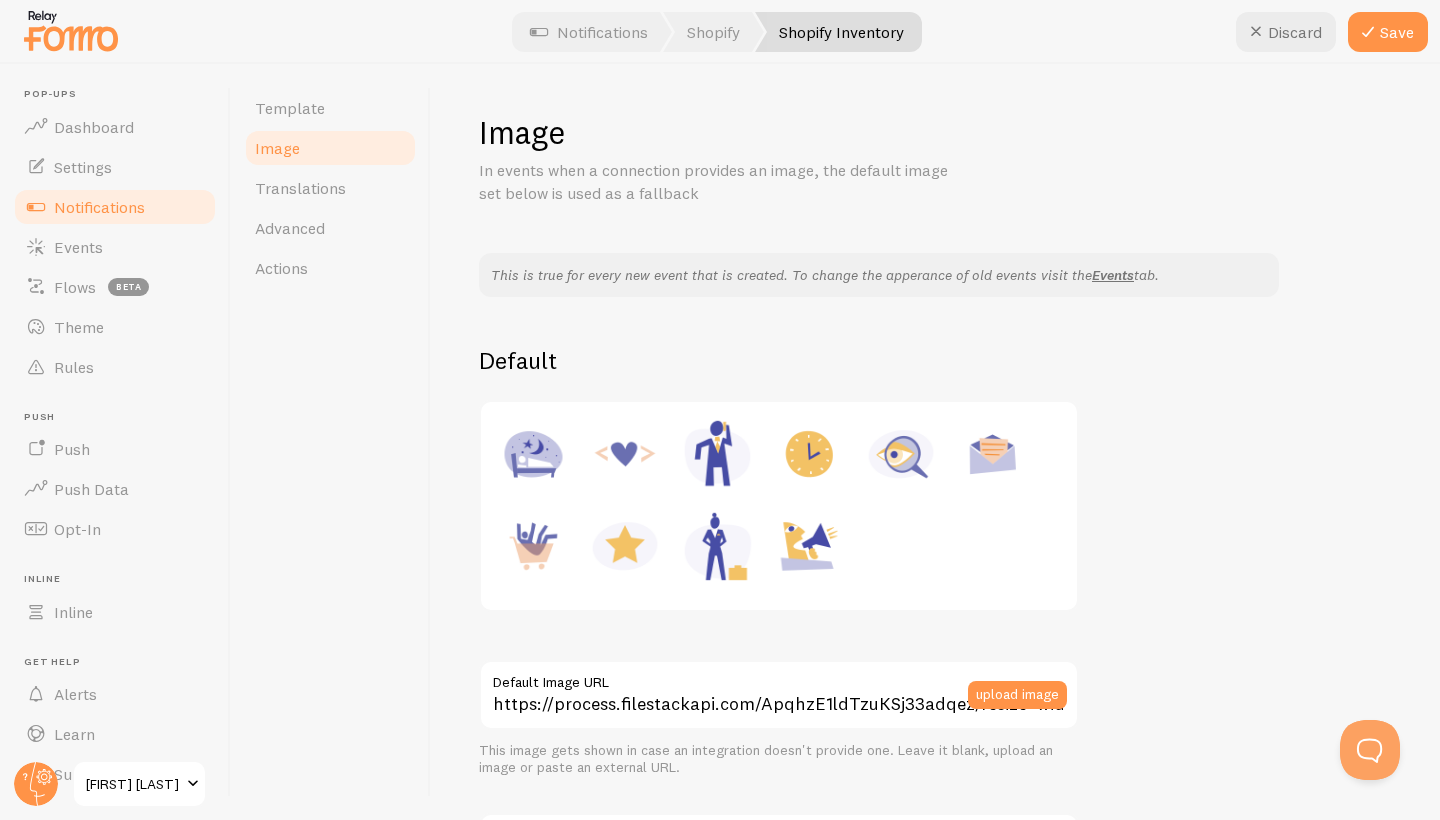 scroll, scrollTop: 0, scrollLeft: 0, axis: both 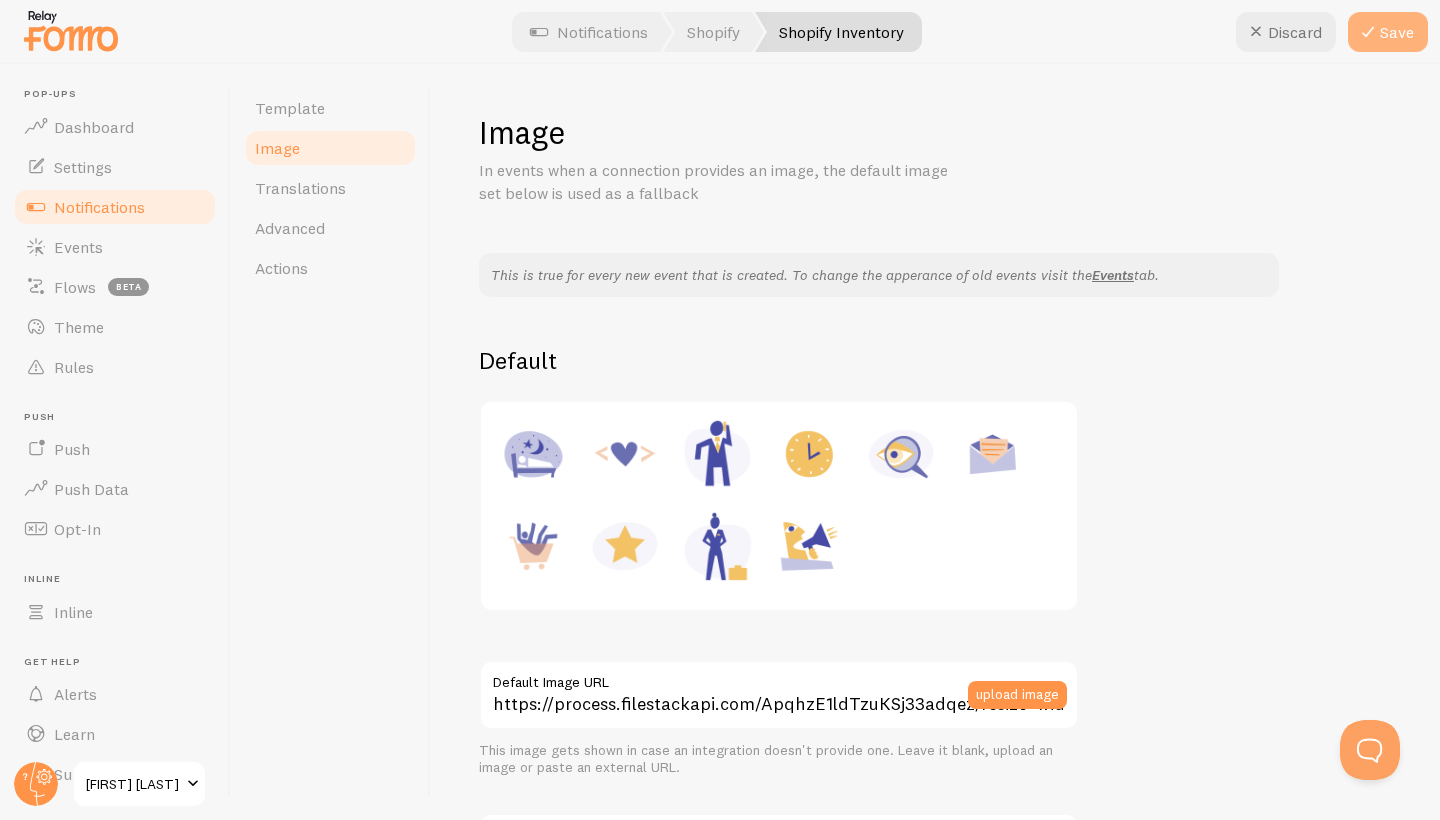 click on "Save" at bounding box center (1388, 32) 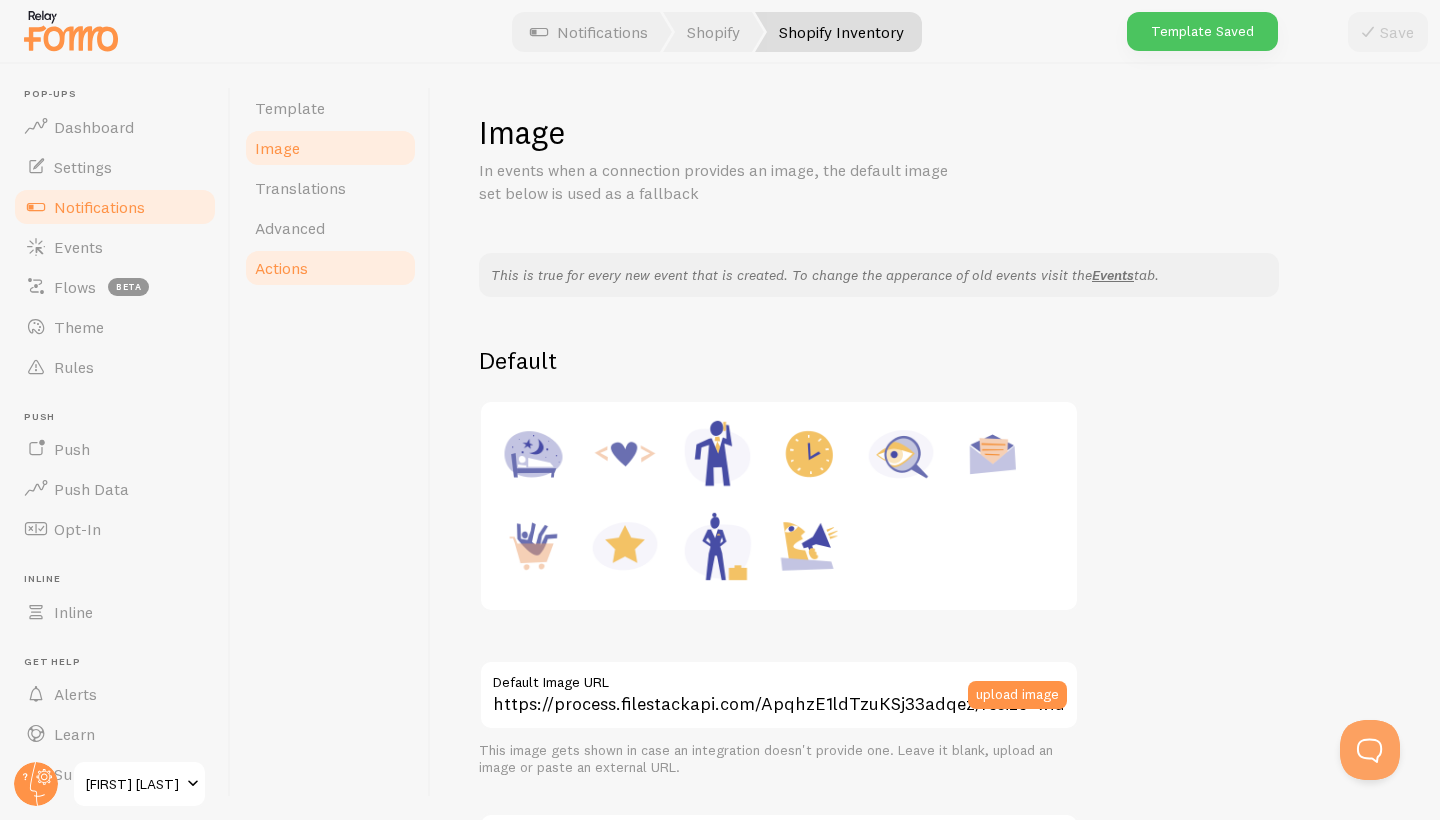 click on "Actions" at bounding box center (330, 268) 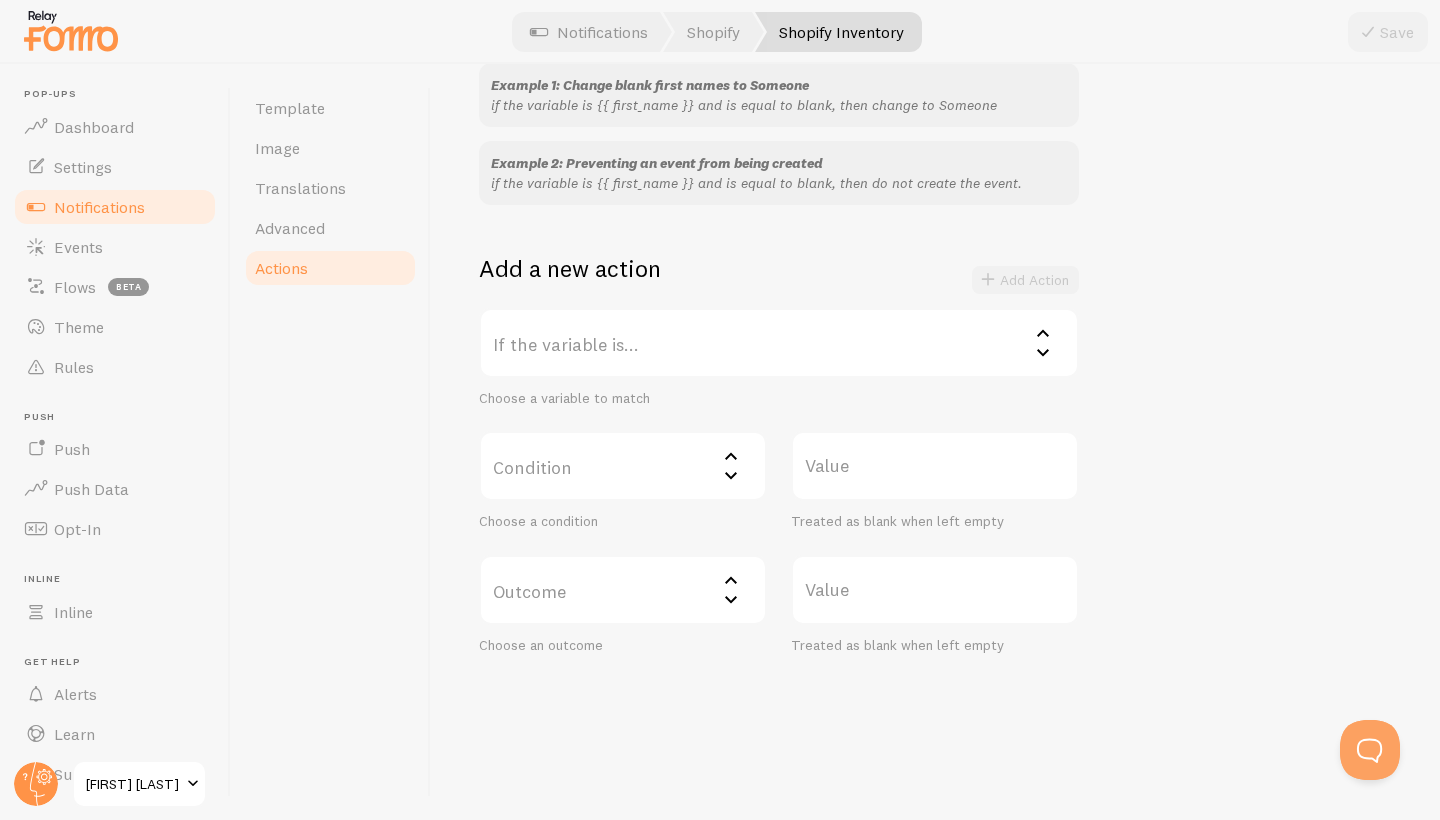 scroll, scrollTop: 211, scrollLeft: 0, axis: vertical 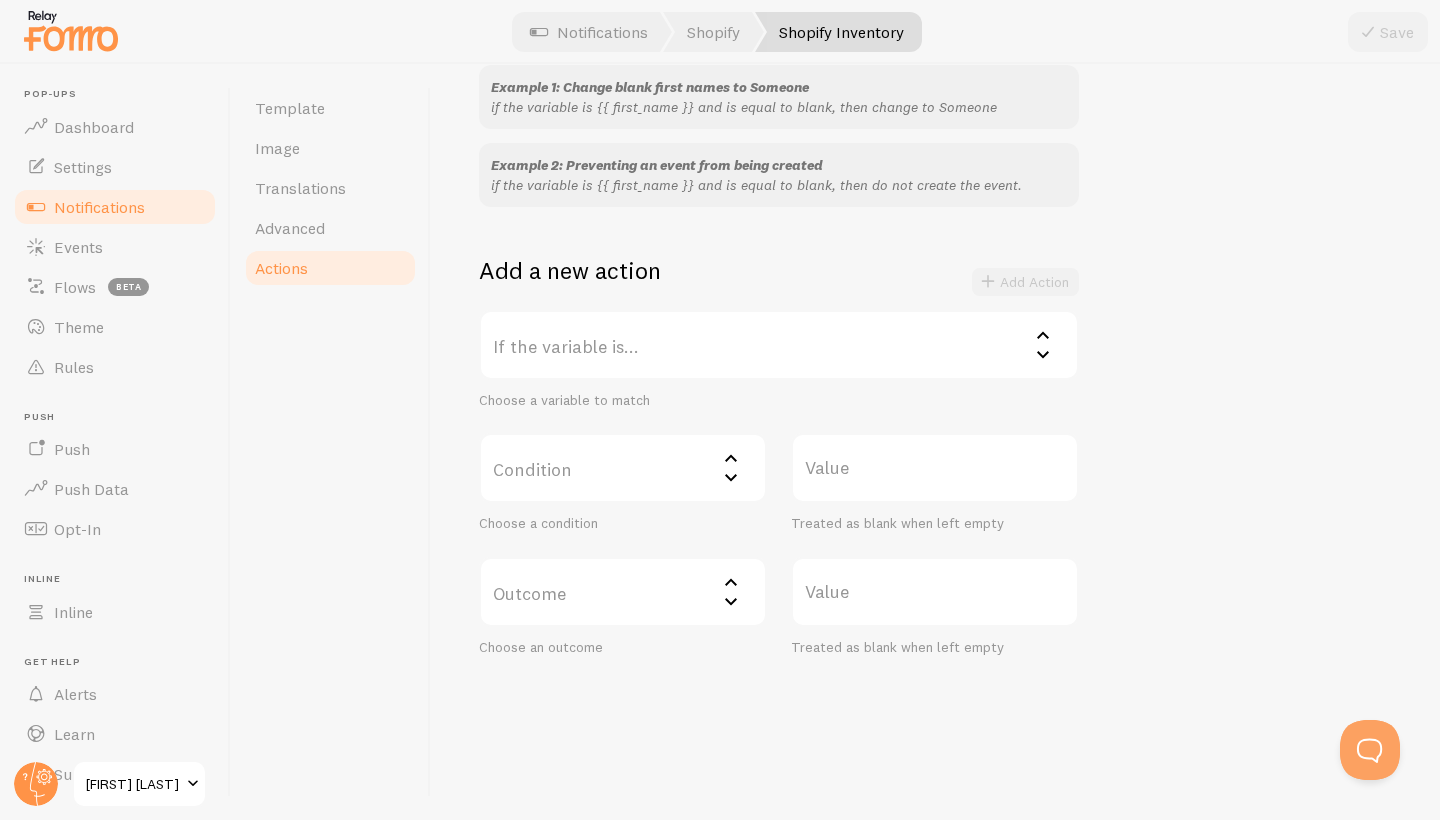 click on "Condition" at bounding box center (623, 468) 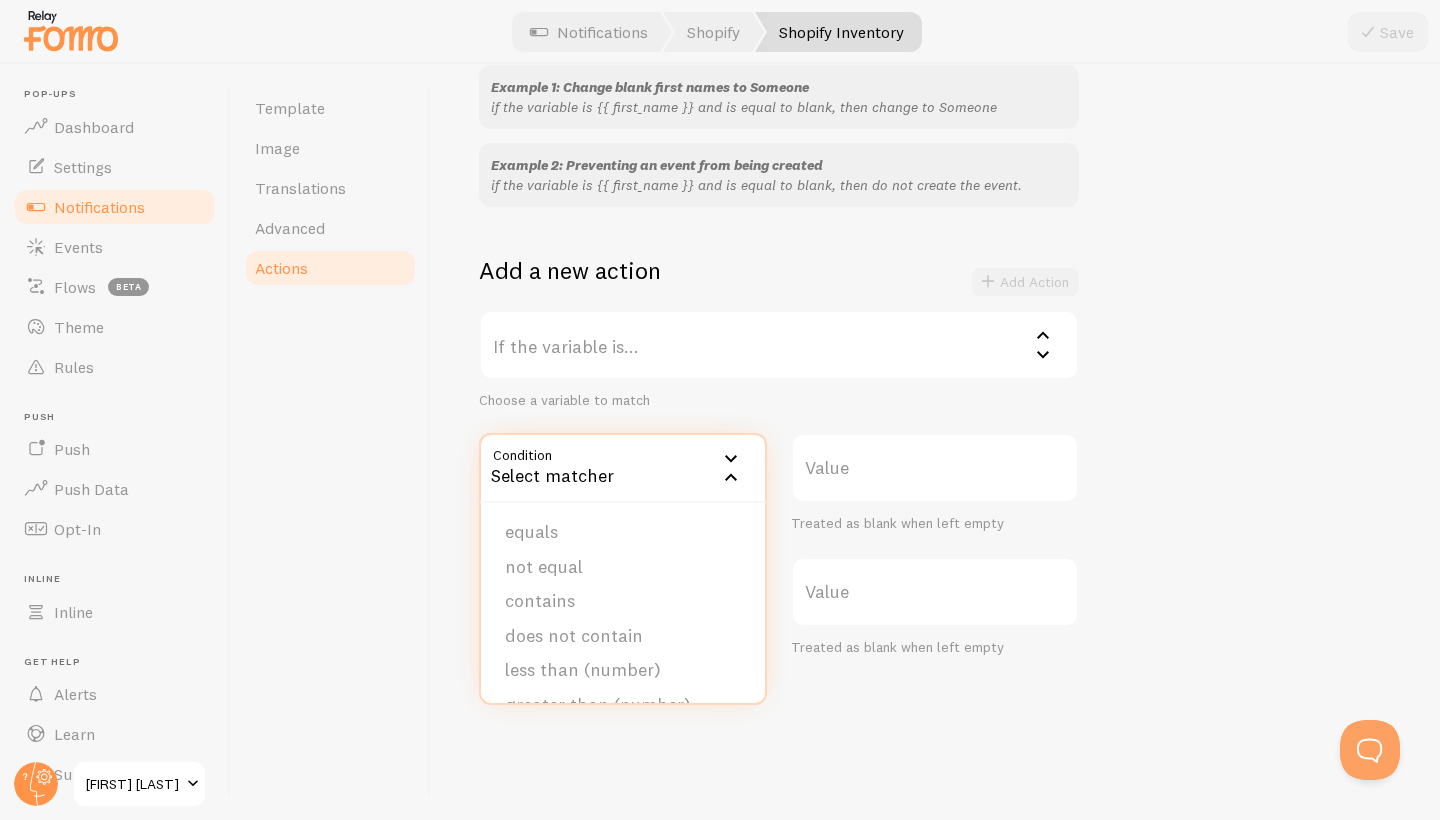 click on "Template
Image
Translations
Advanced
Actions" at bounding box center (331, 442) 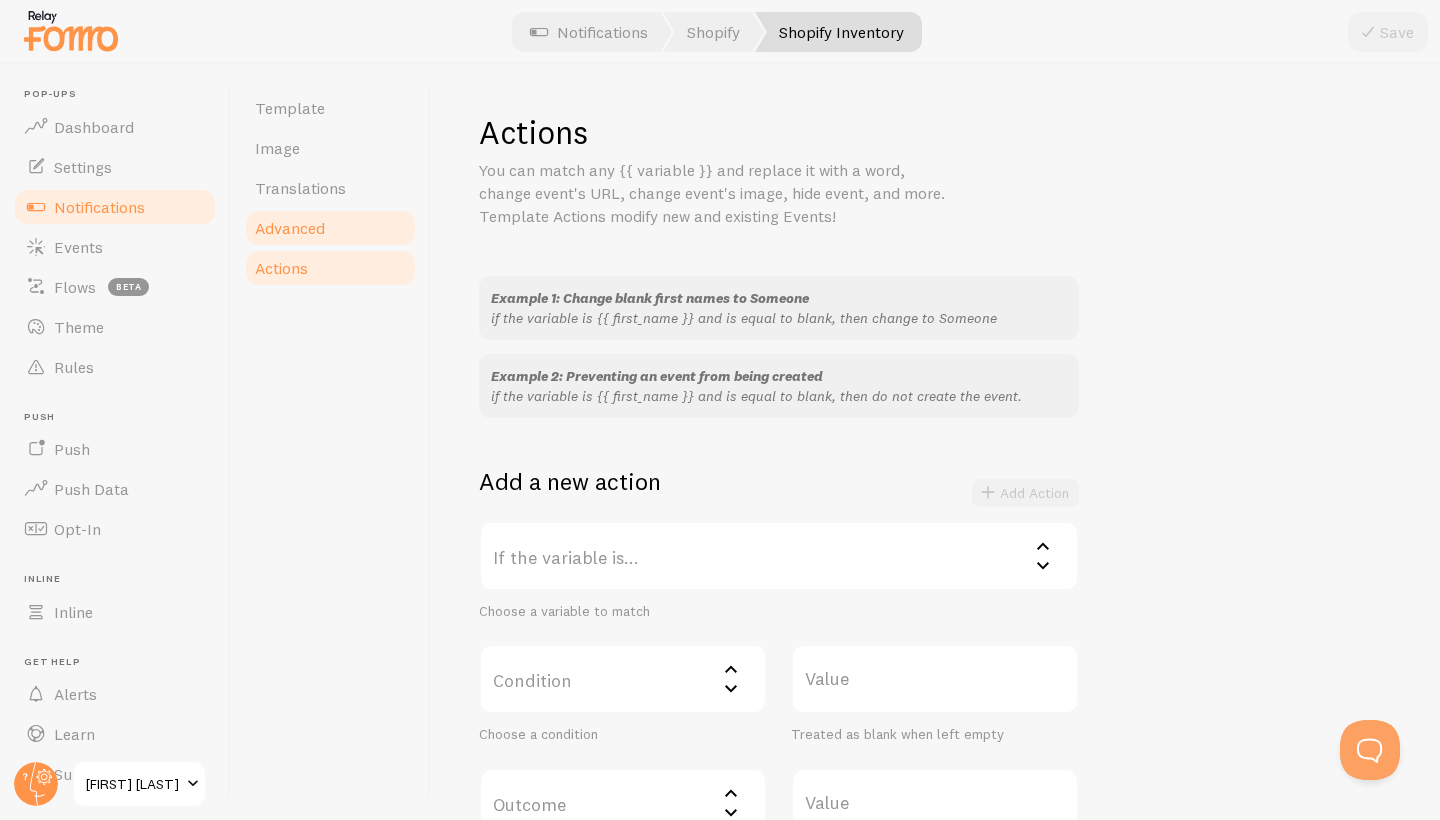 scroll, scrollTop: 0, scrollLeft: 0, axis: both 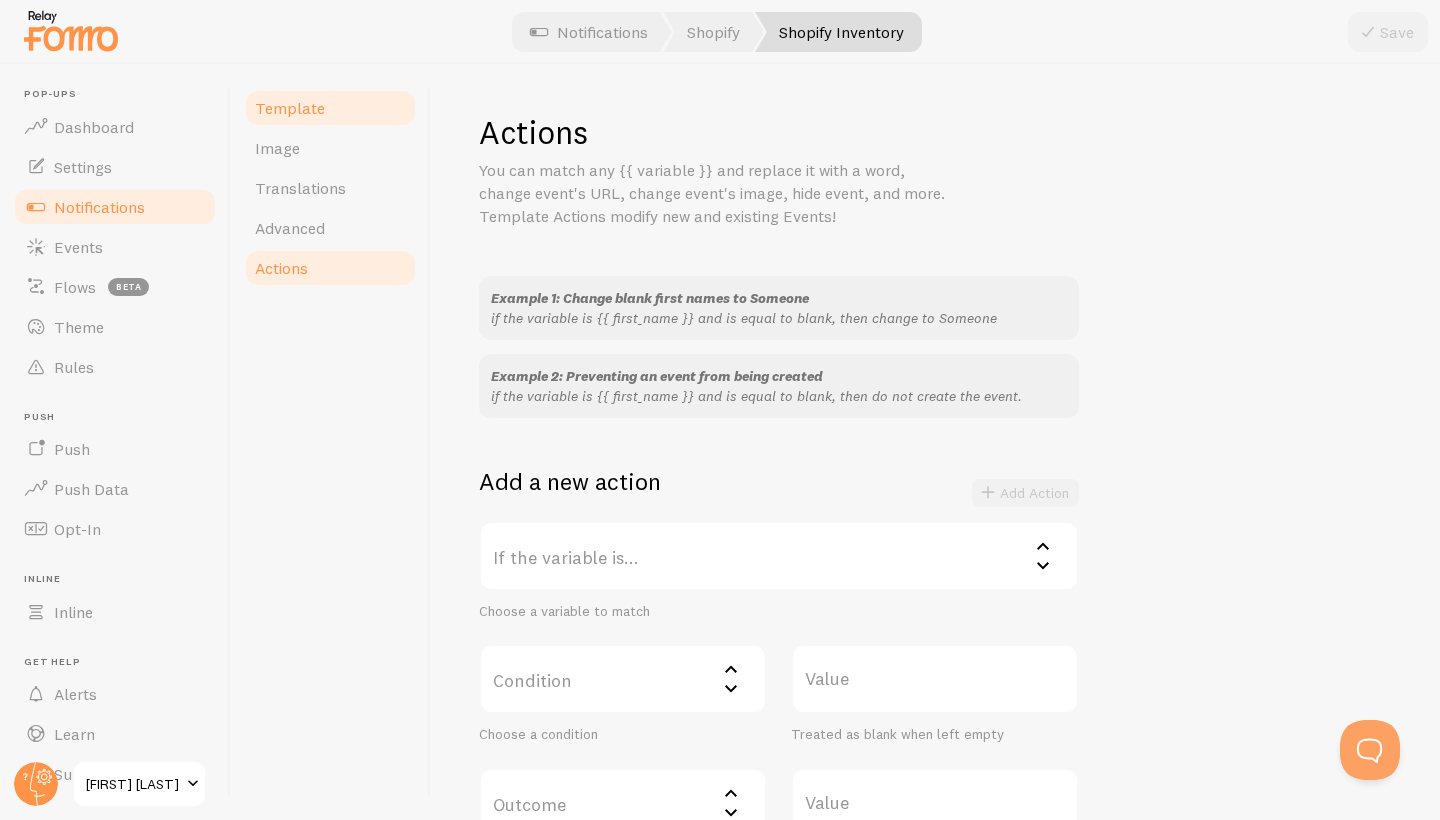 click on "Template" at bounding box center (290, 108) 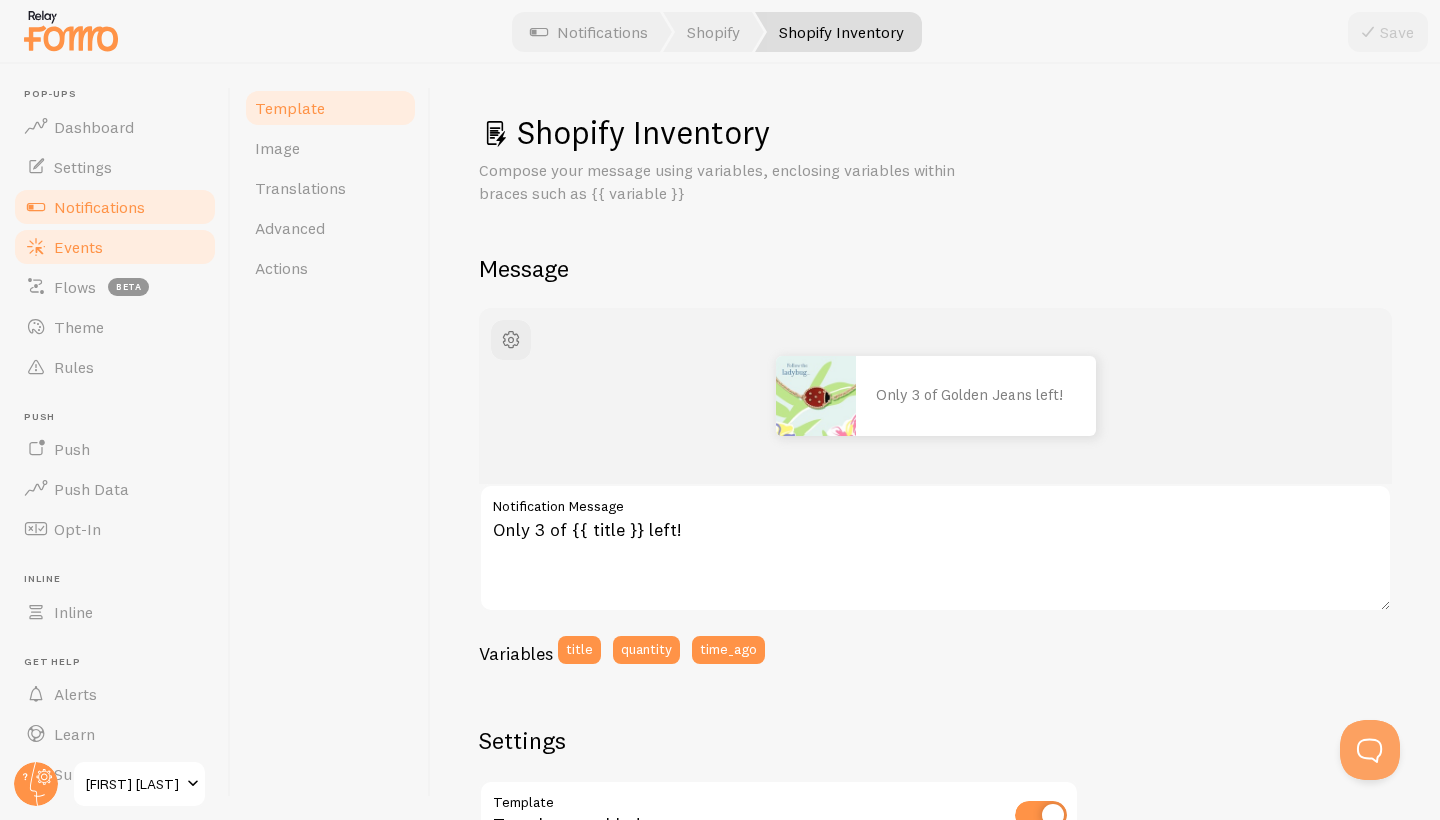 click on "Events" at bounding box center (78, 247) 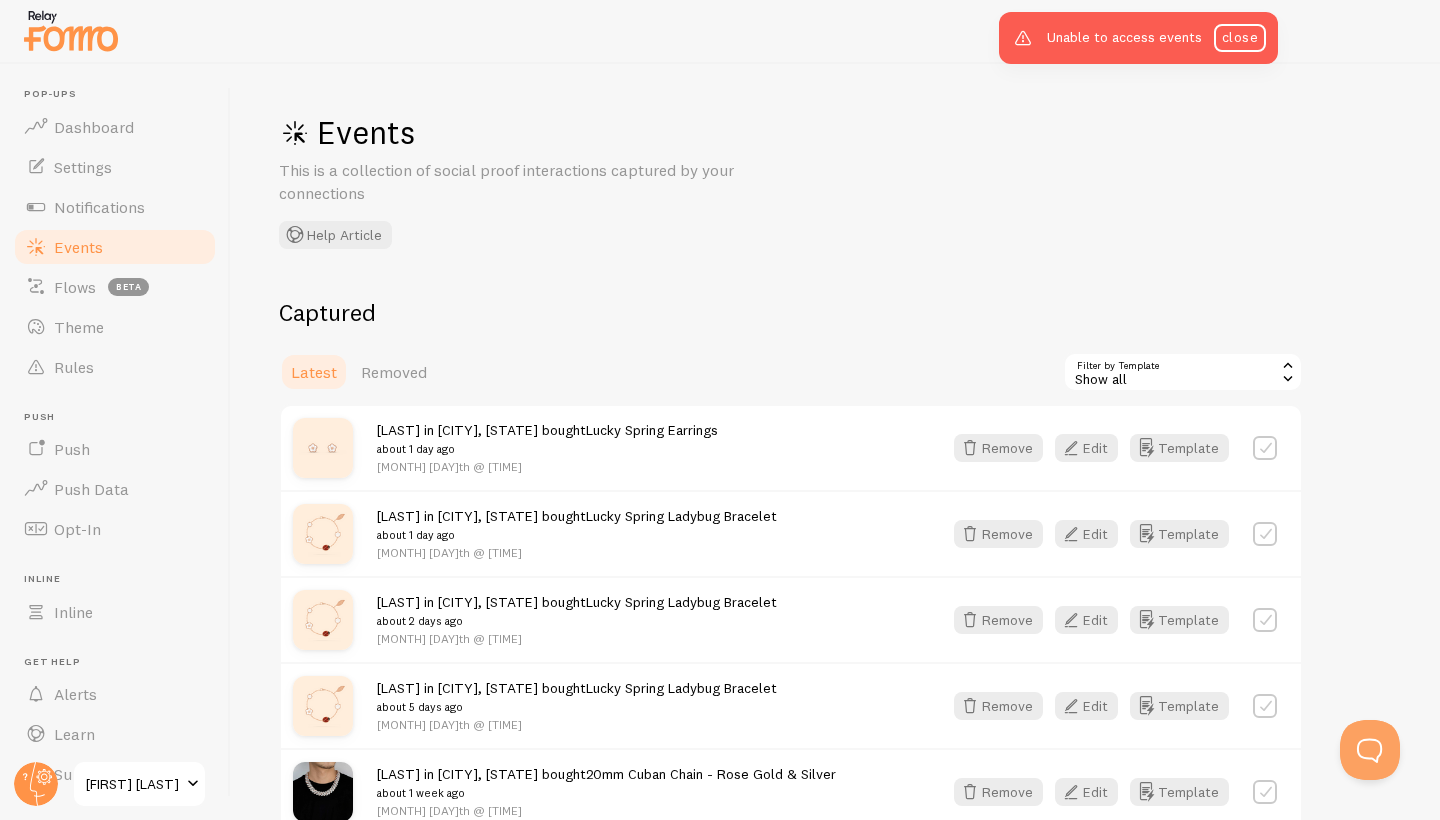 scroll, scrollTop: 0, scrollLeft: 0, axis: both 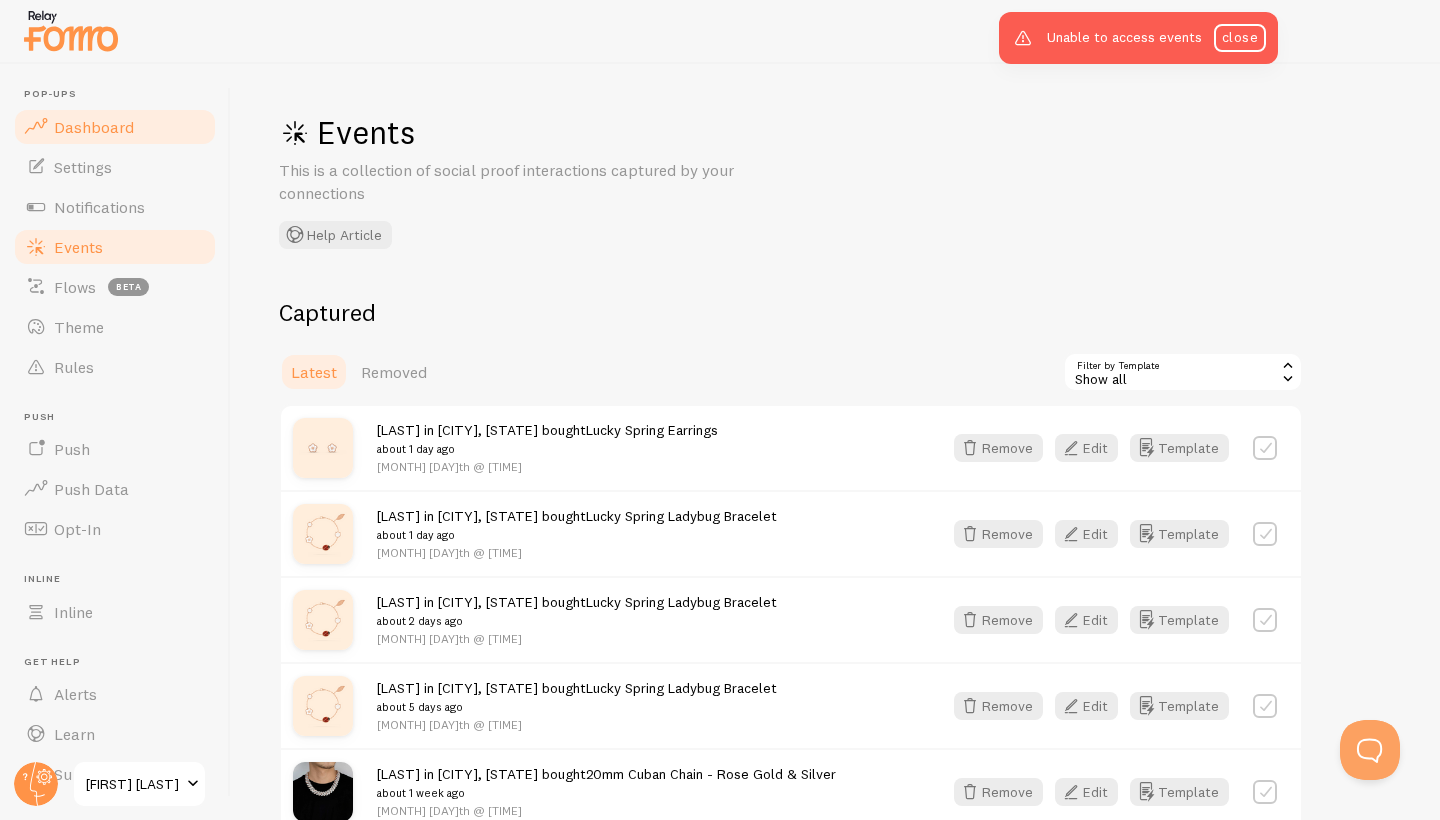 click on "Dashboard" at bounding box center (94, 127) 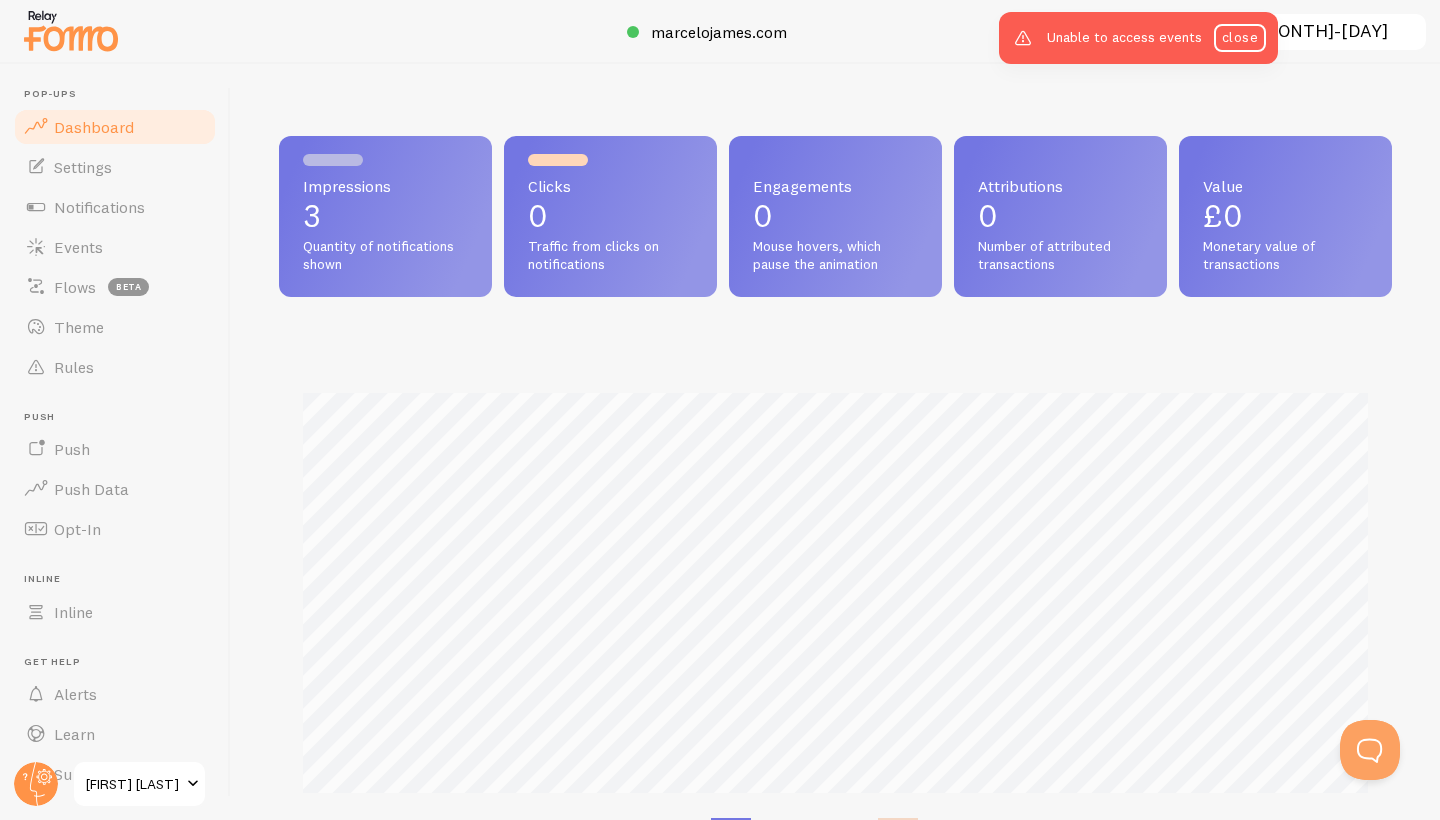 scroll, scrollTop: 999475, scrollLeft: 998887, axis: both 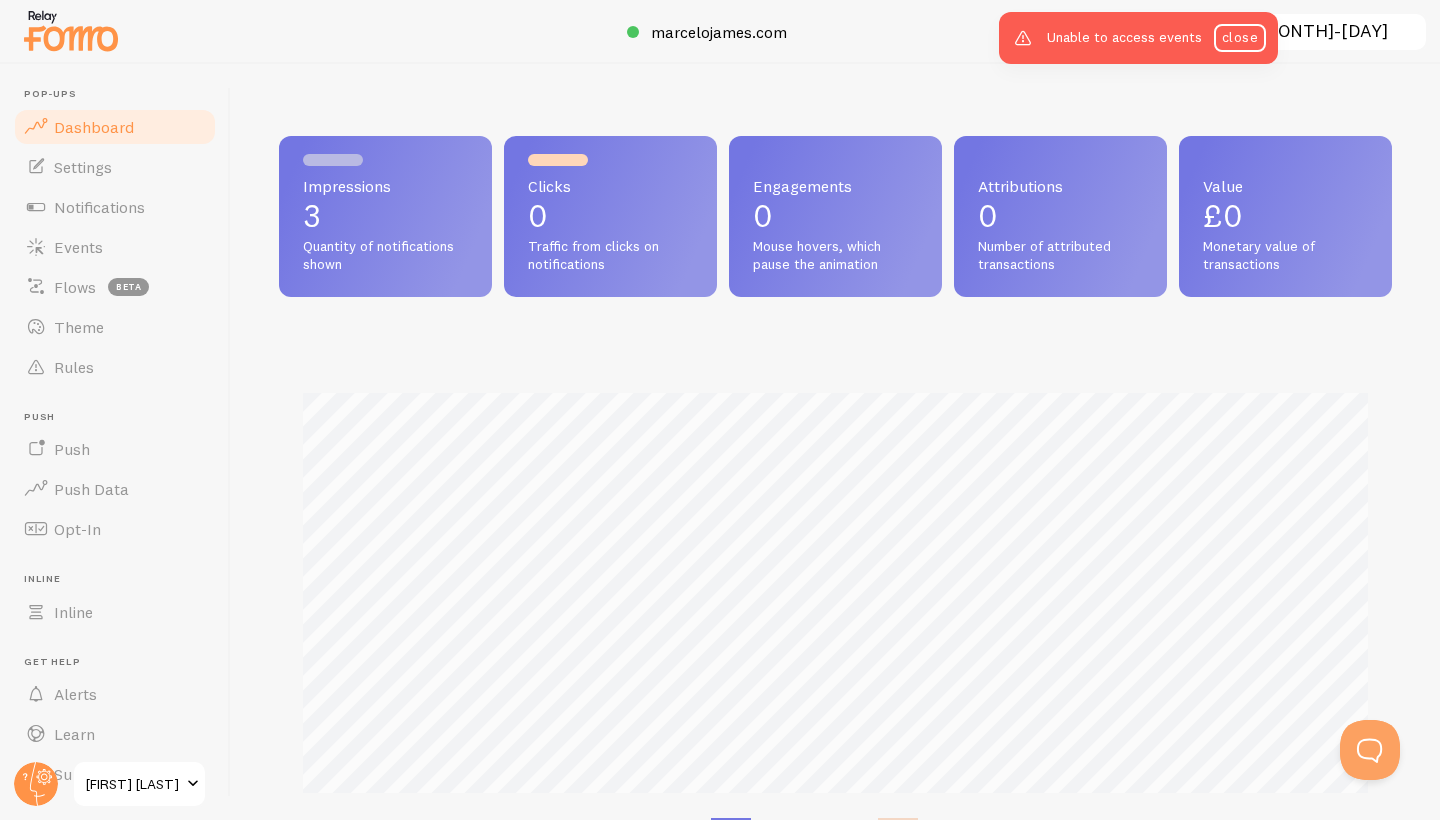 click on "Impressions
3
Quantity of notifications shown" at bounding box center [385, 216] 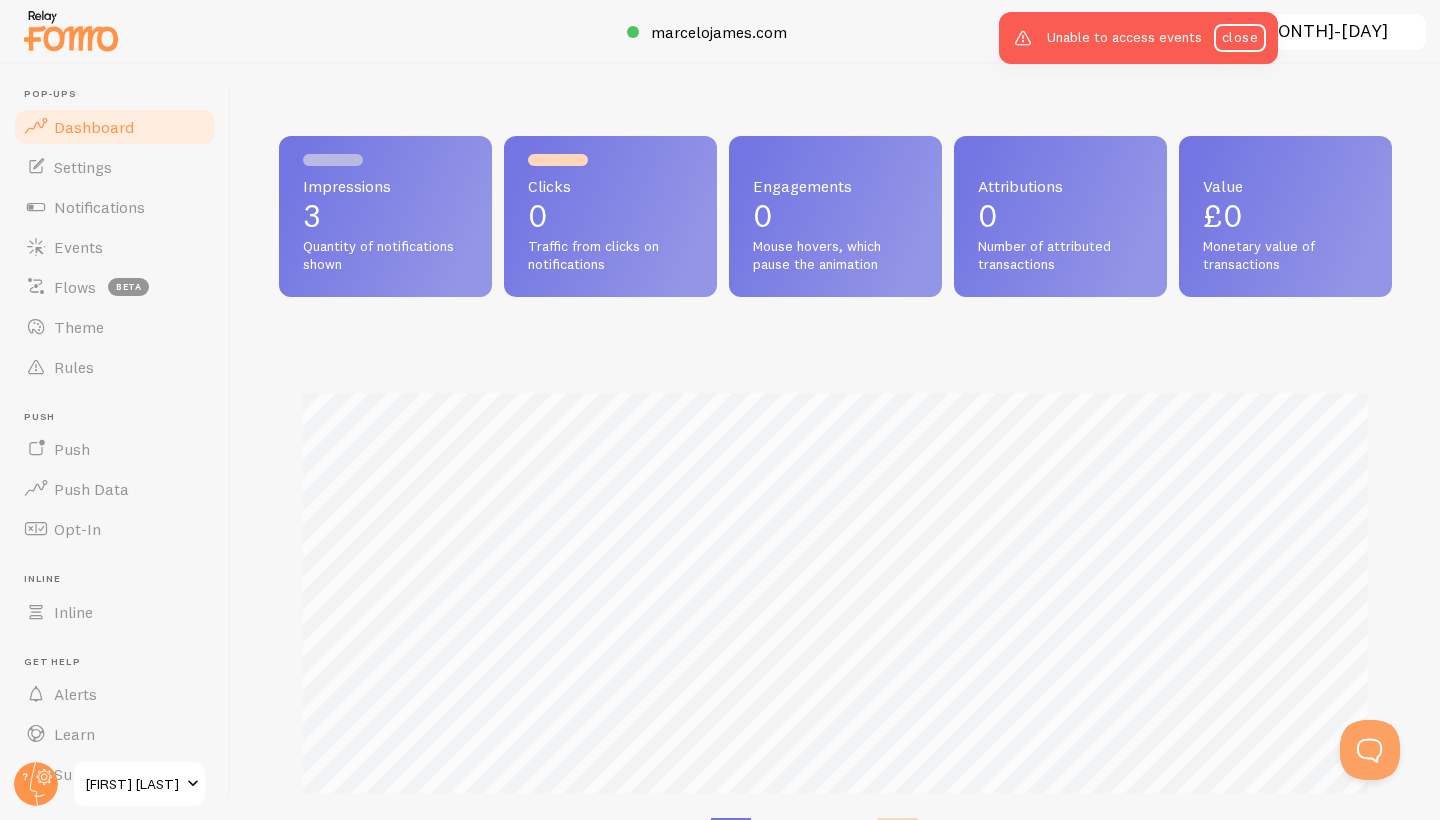 scroll, scrollTop: 0, scrollLeft: 0, axis: both 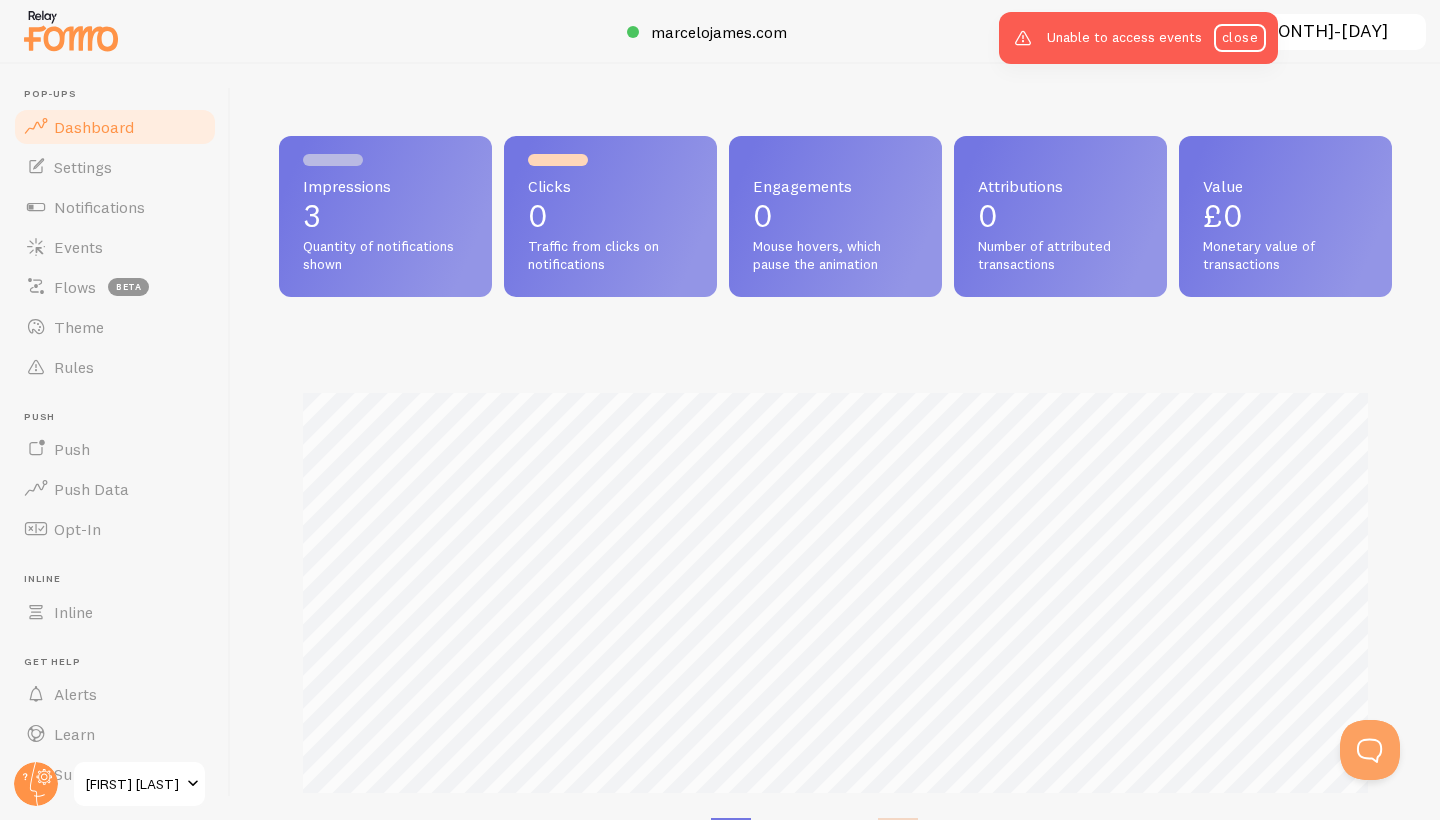 click on "Impressions
3
Quantity of notifications shown" at bounding box center (385, 216) 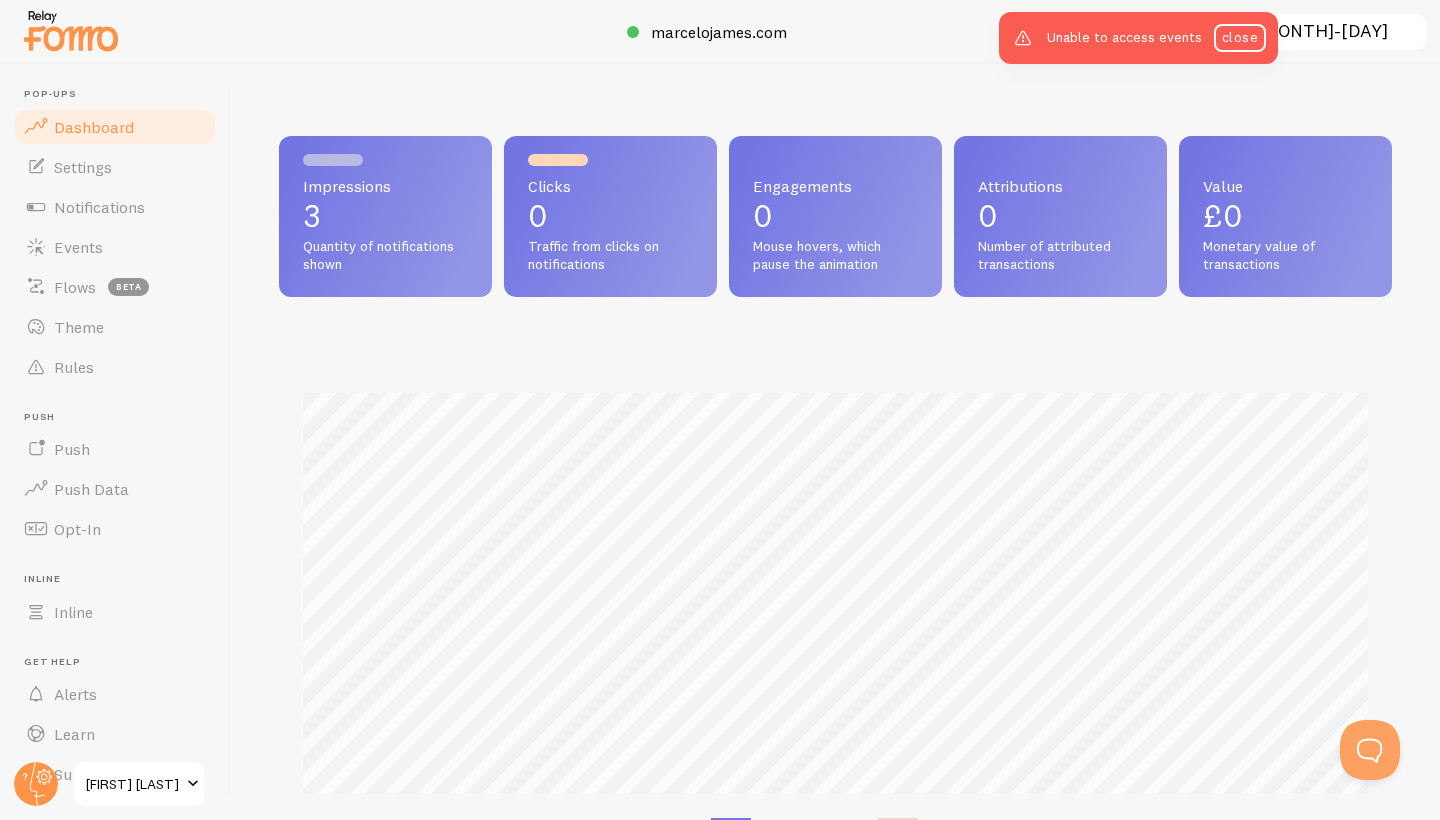 scroll, scrollTop: 0, scrollLeft: 0, axis: both 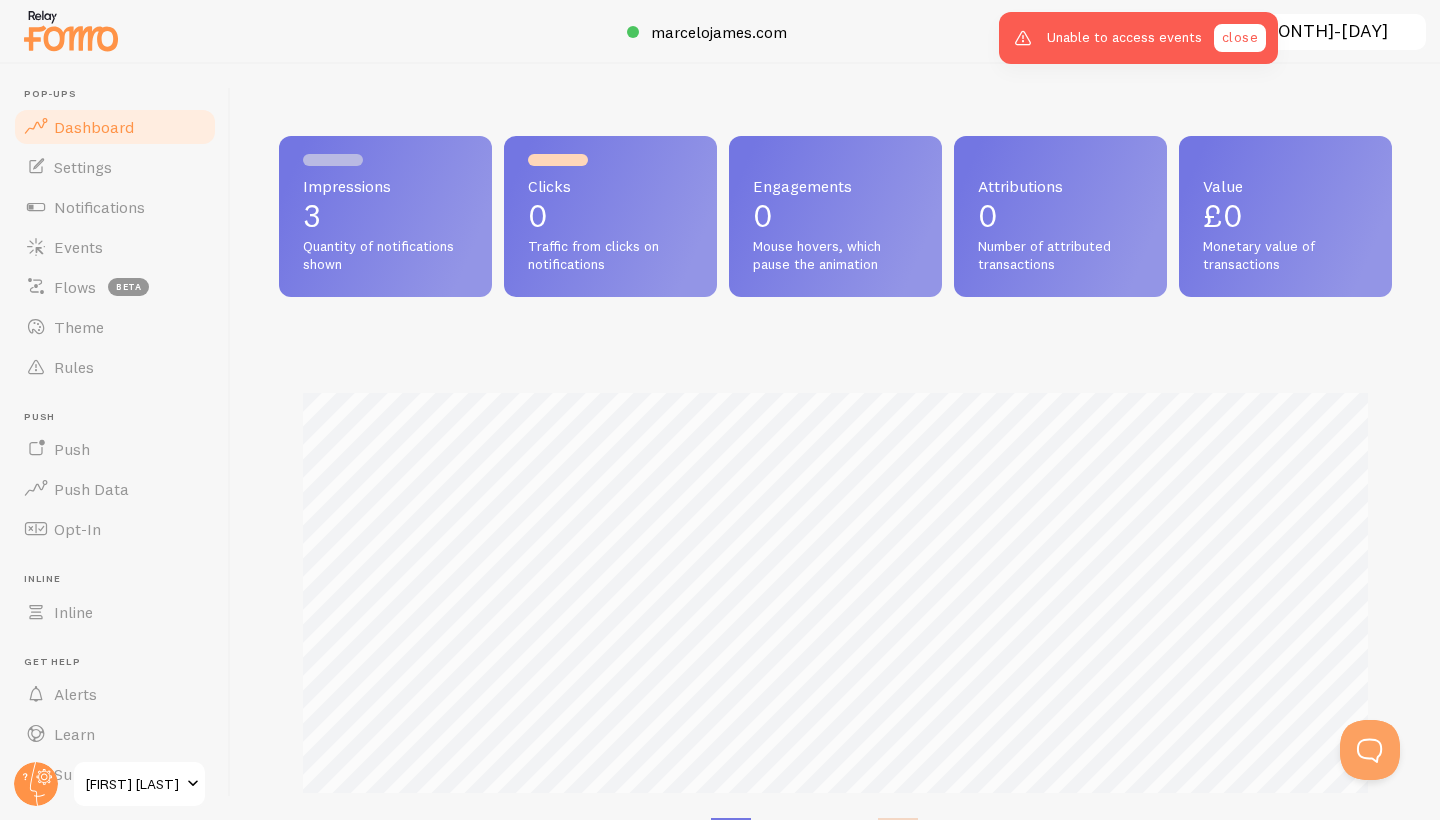 click on "close" at bounding box center (1240, 38) 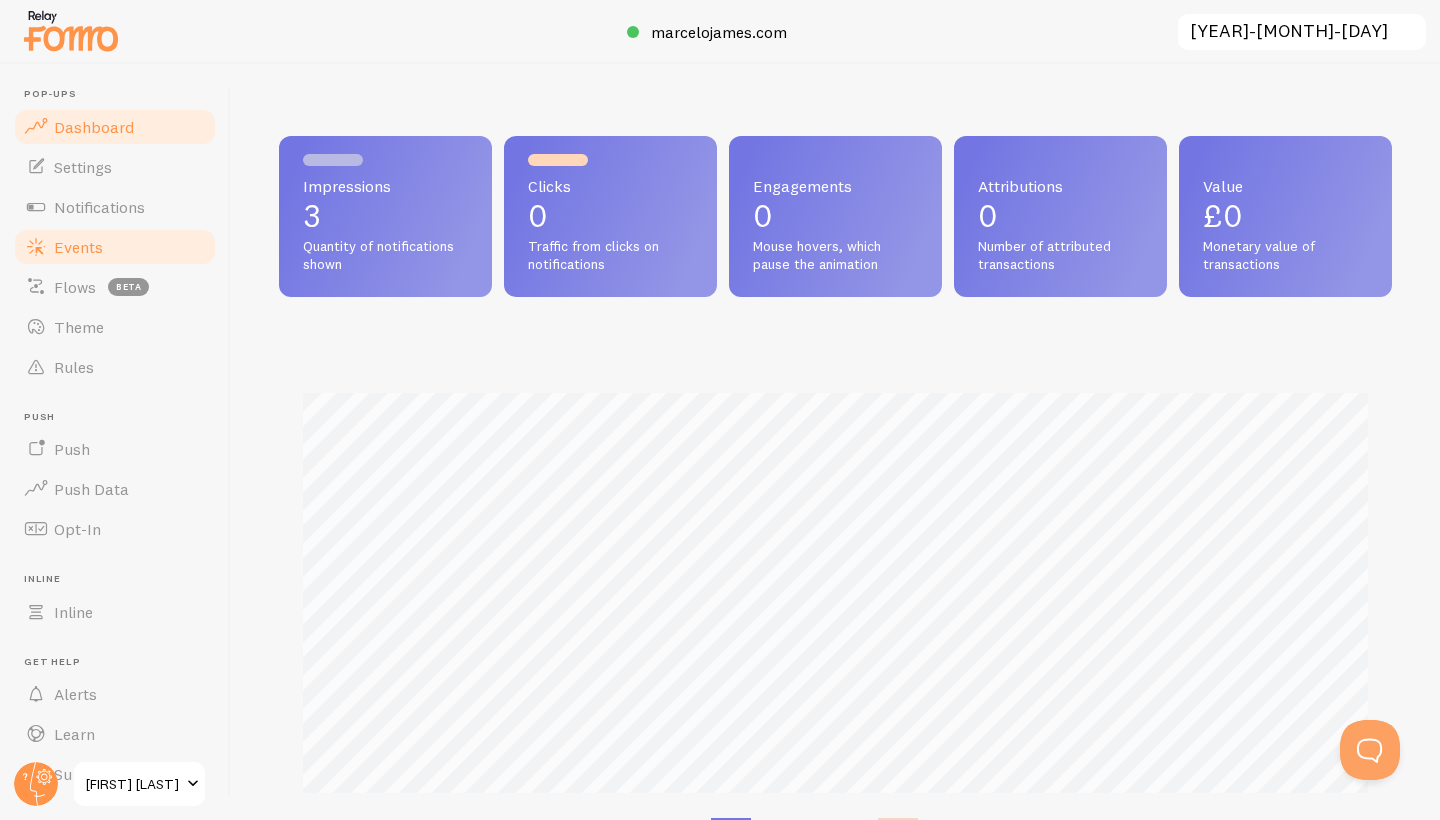 click on "Events" at bounding box center (78, 247) 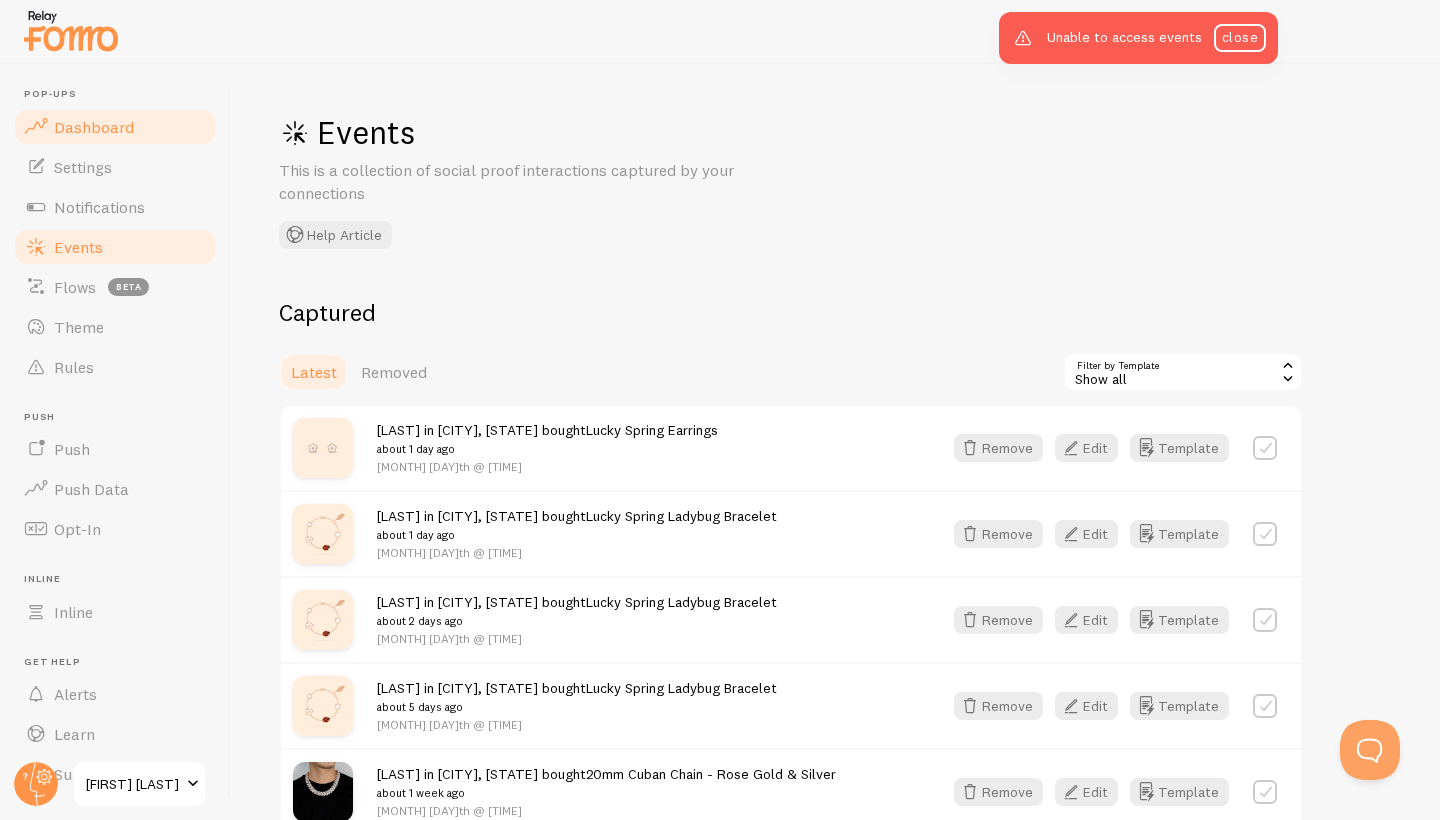 click on "Dashboard" at bounding box center [94, 127] 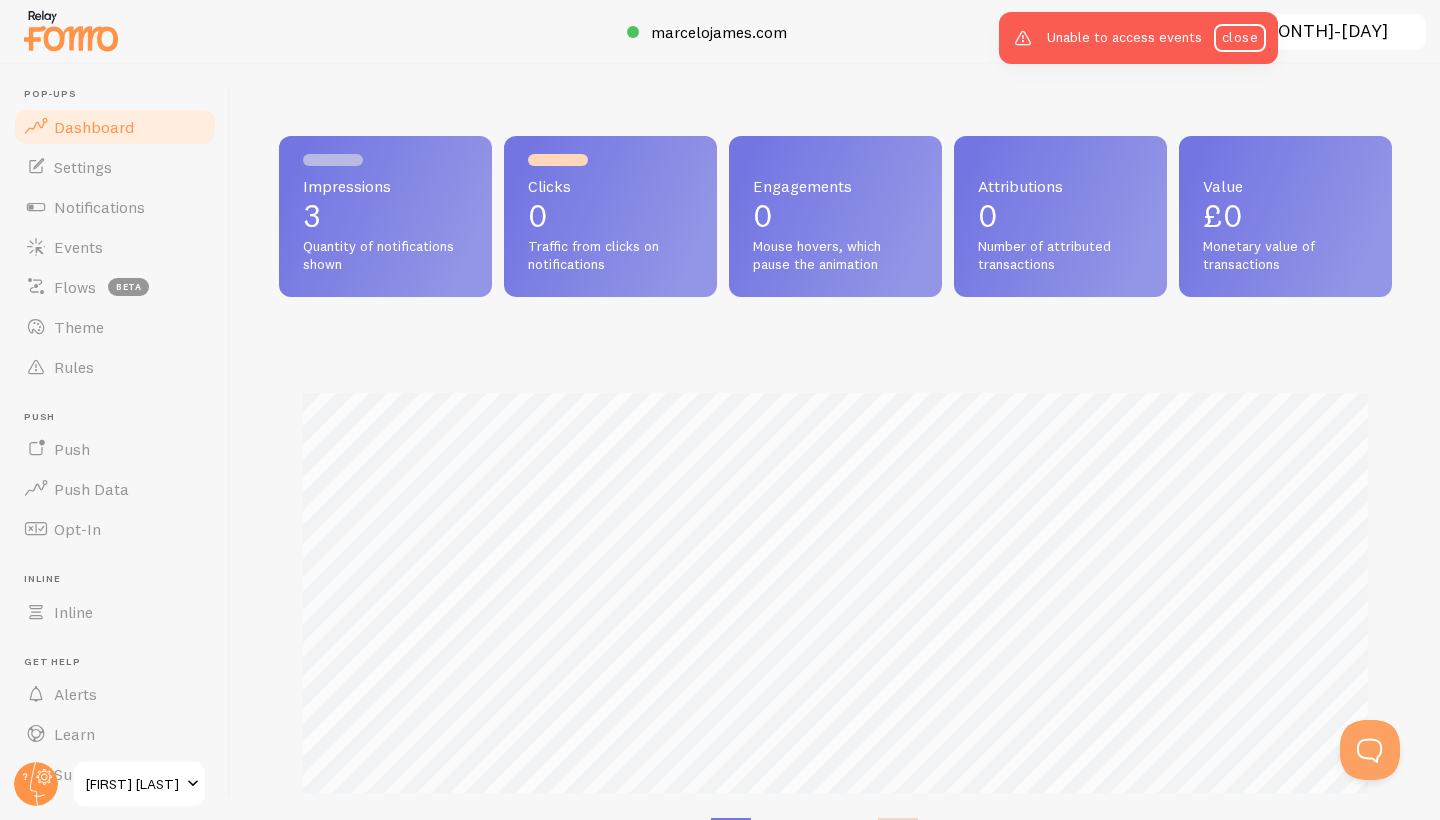 scroll, scrollTop: 999475, scrollLeft: 998887, axis: both 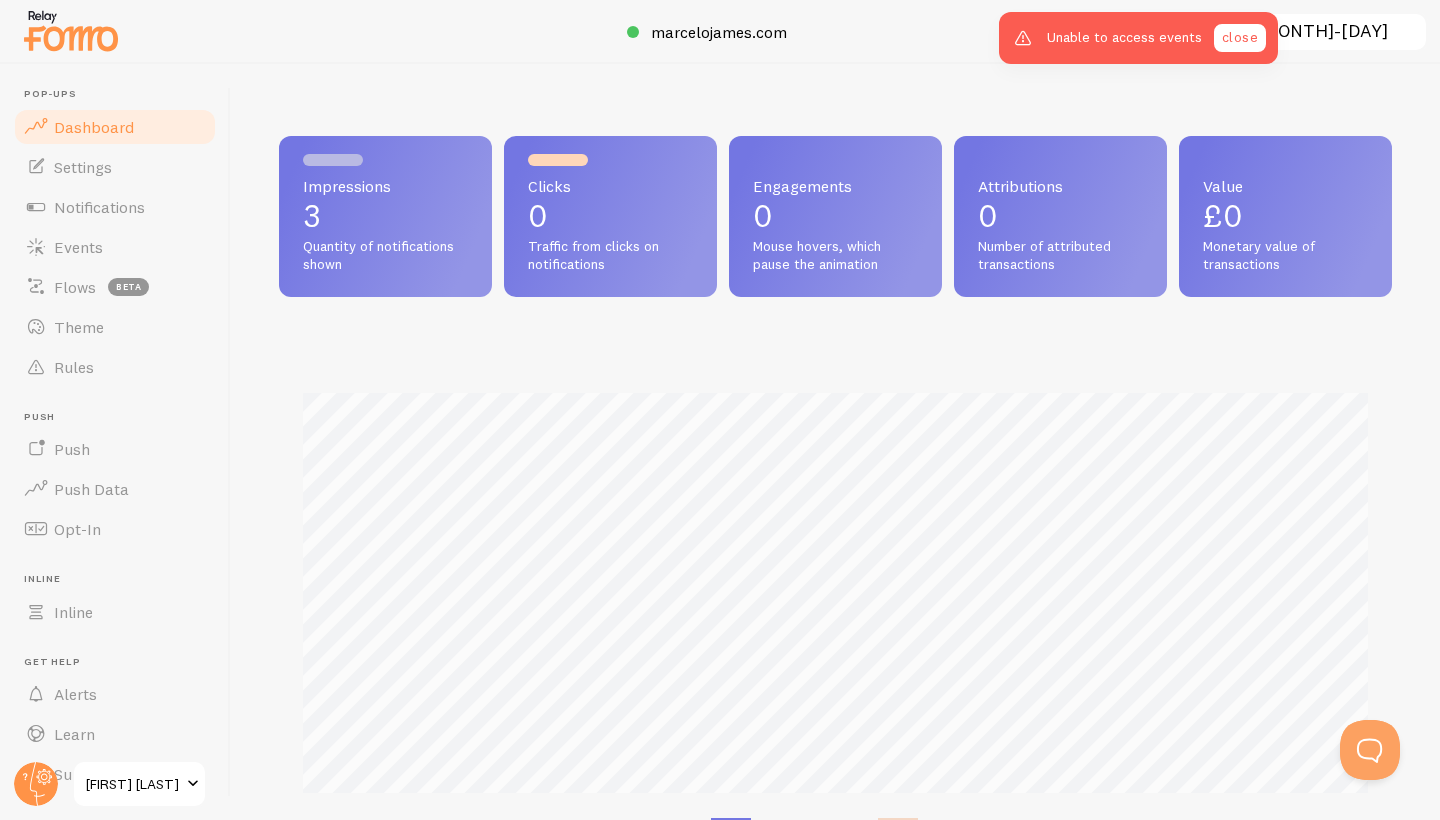 click on "close" at bounding box center [1240, 38] 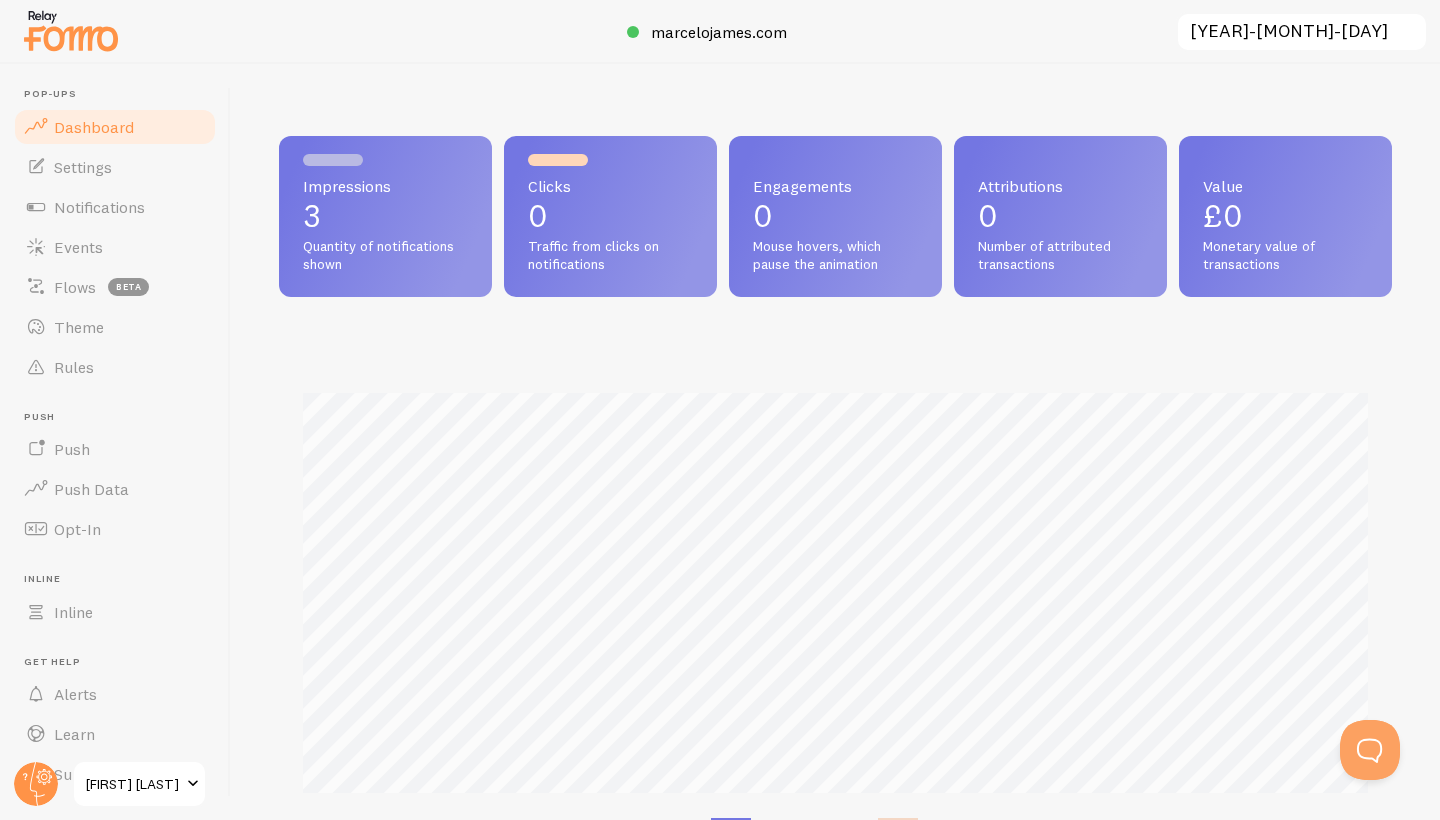 scroll, scrollTop: 0, scrollLeft: 0, axis: both 